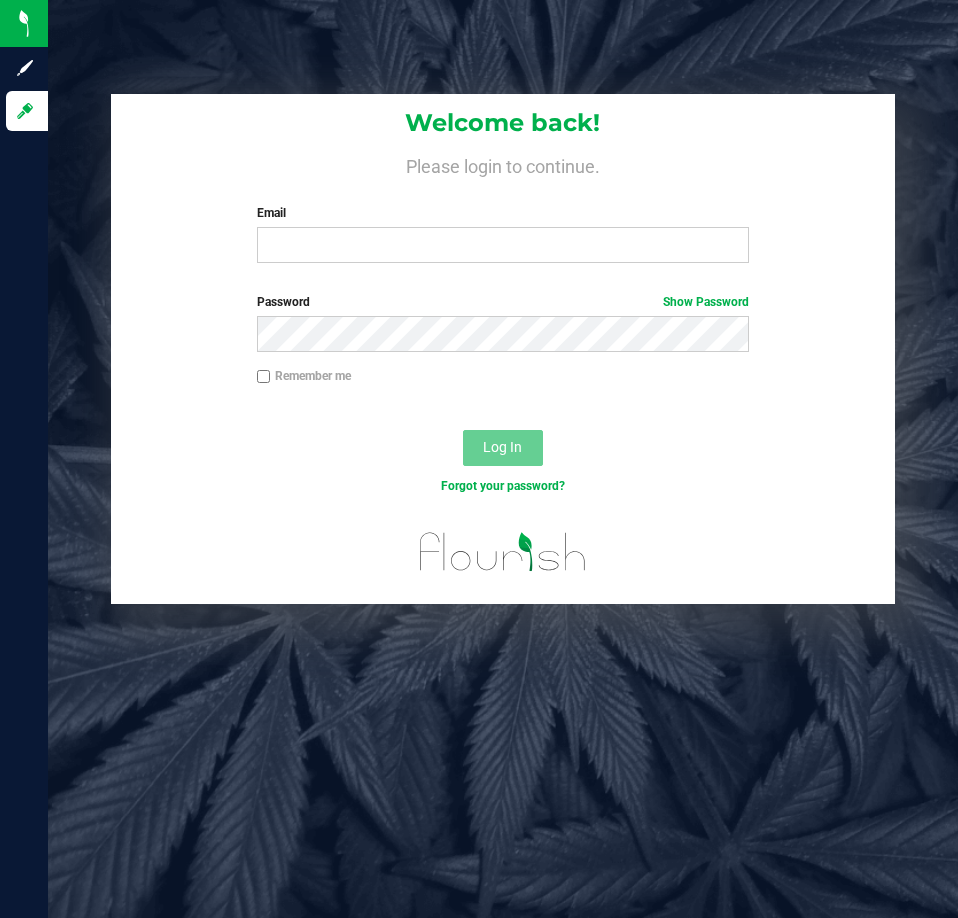 scroll, scrollTop: 0, scrollLeft: 0, axis: both 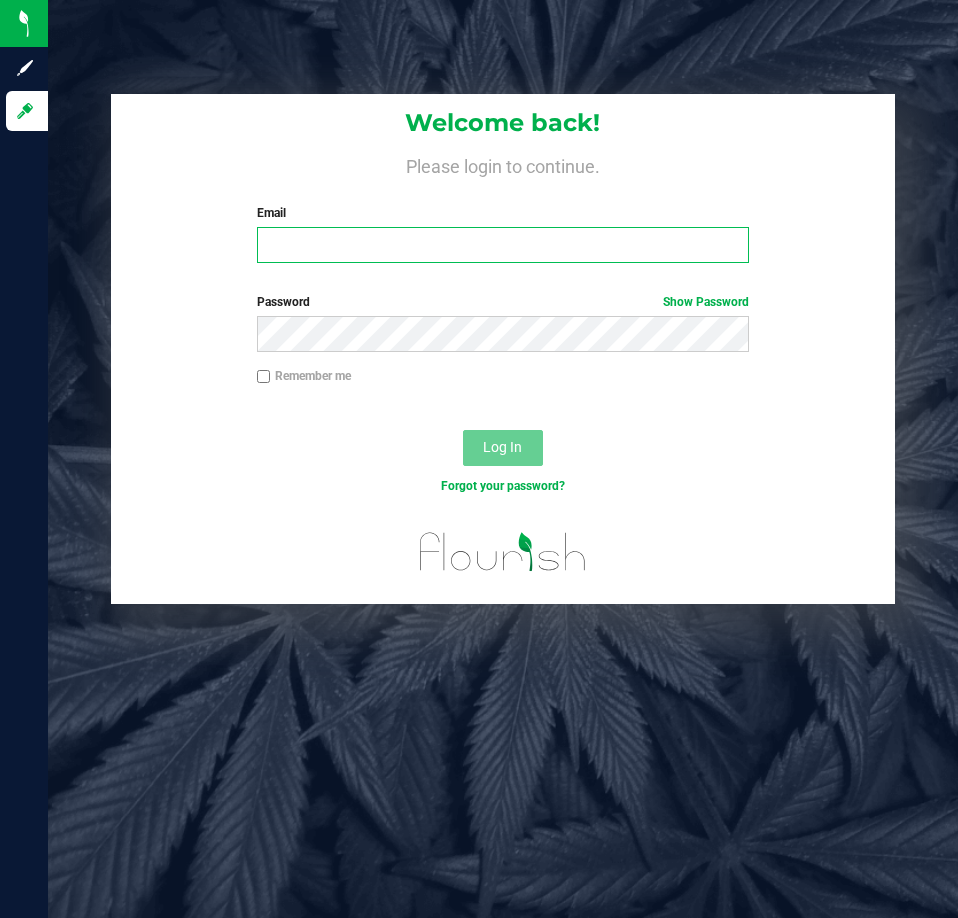 click on "Email" at bounding box center [503, 245] 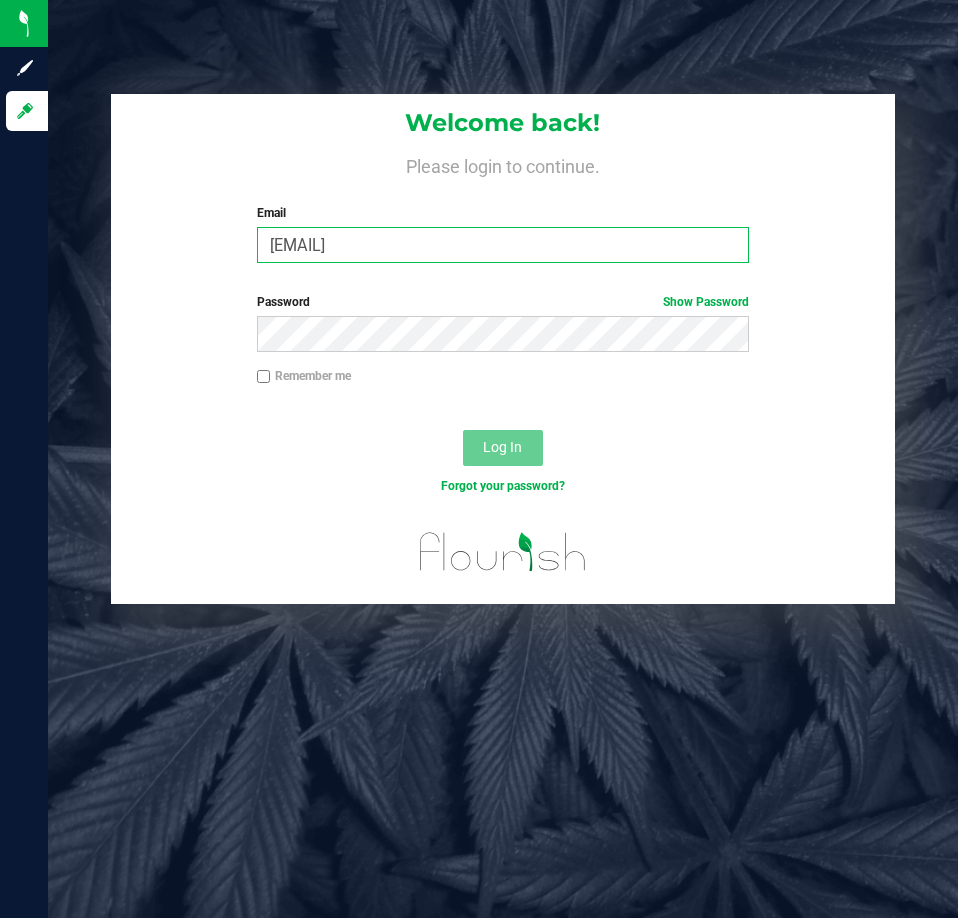 type on "[EMAIL]" 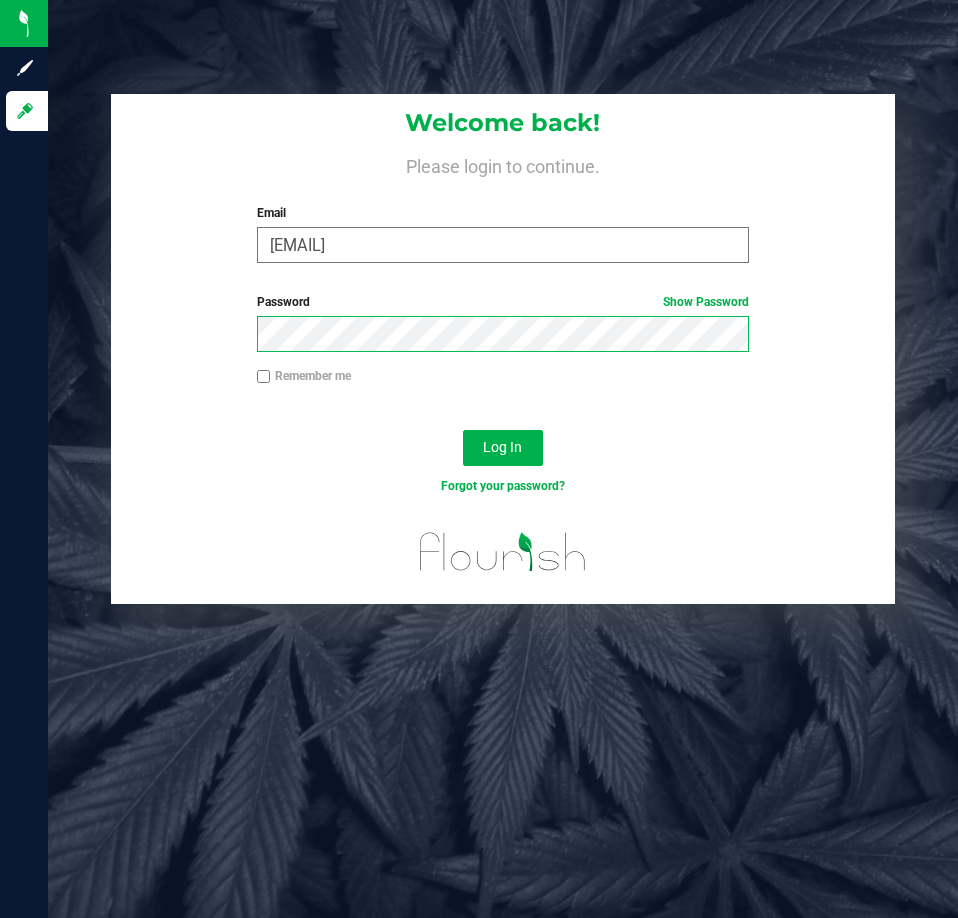 click on "Log In" at bounding box center [503, 448] 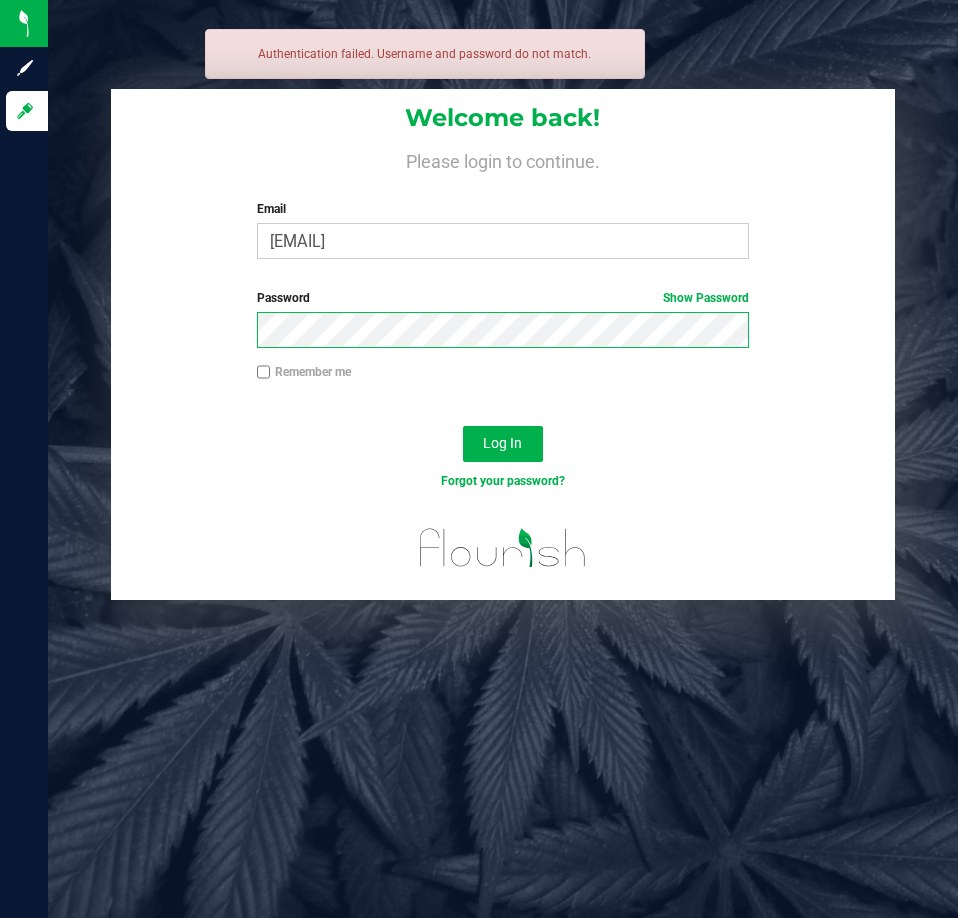 click on "Log In" at bounding box center [503, 444] 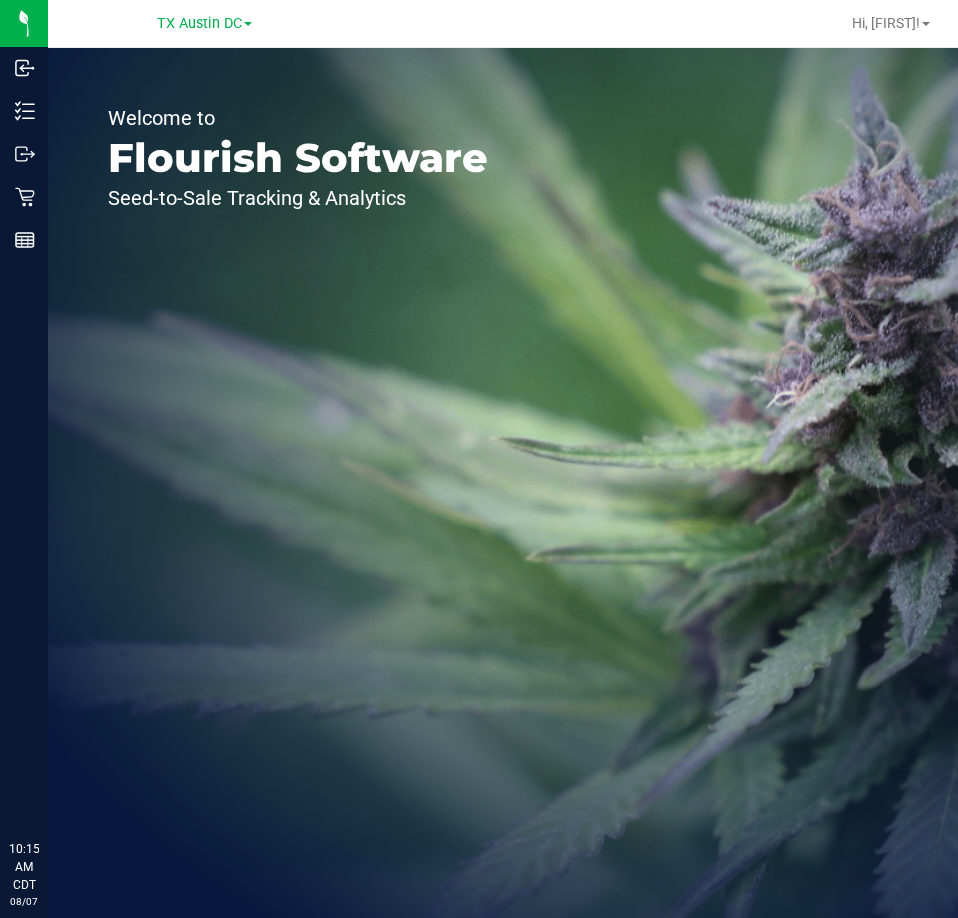 scroll, scrollTop: 0, scrollLeft: 0, axis: both 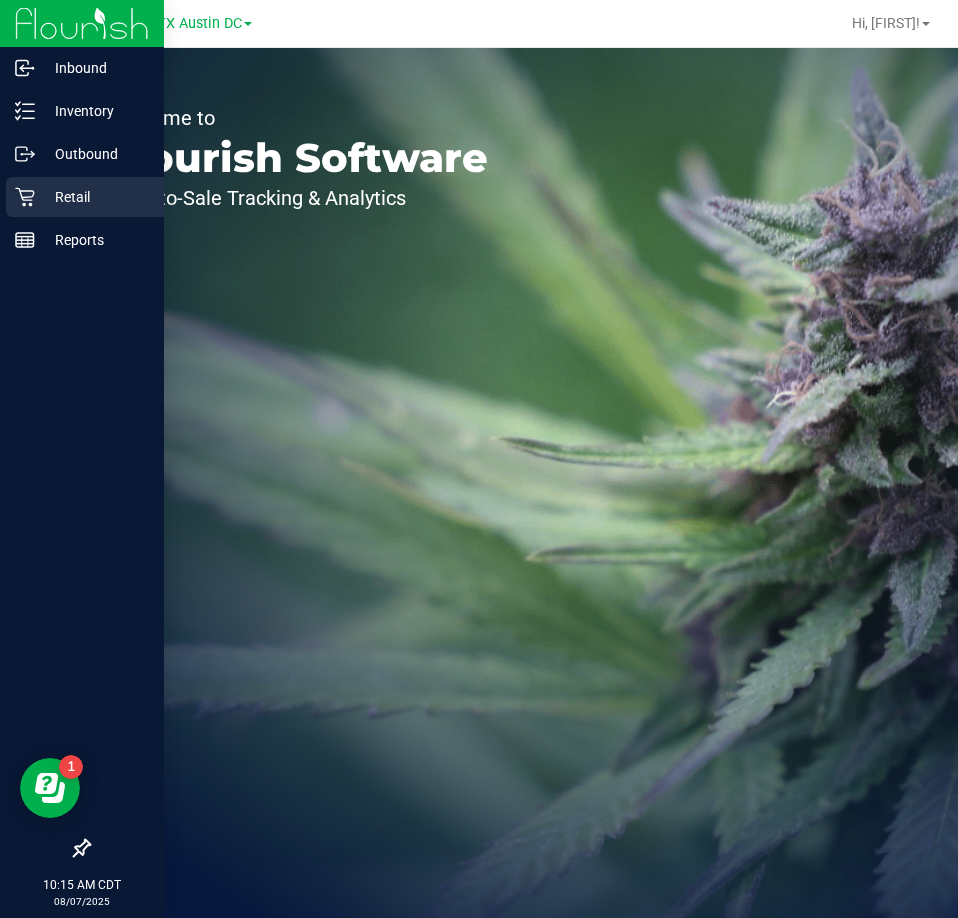 click on "Retail" at bounding box center [95, 197] 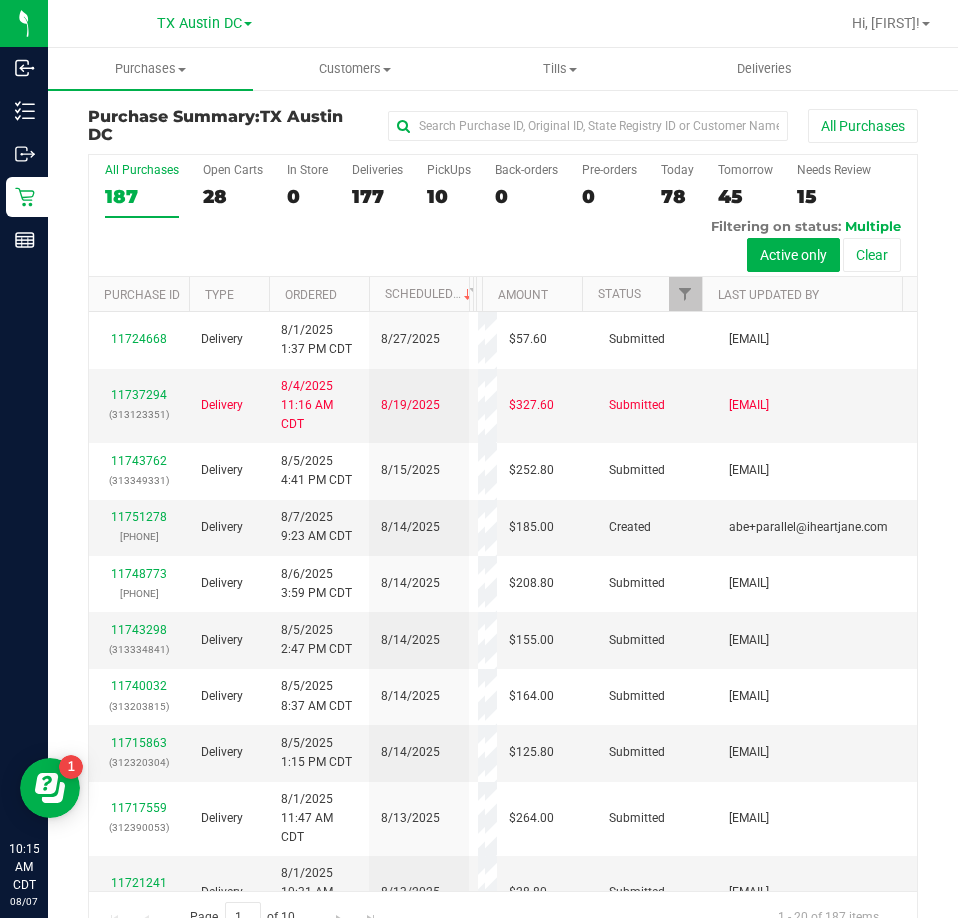 click on "All Purchases
187
Open Carts
28
In Store
0
Deliveries
177
PickUps
10
Back-orders
0
Pre-orders
0
Today
78
Tomorrow
45" at bounding box center (503, 216) 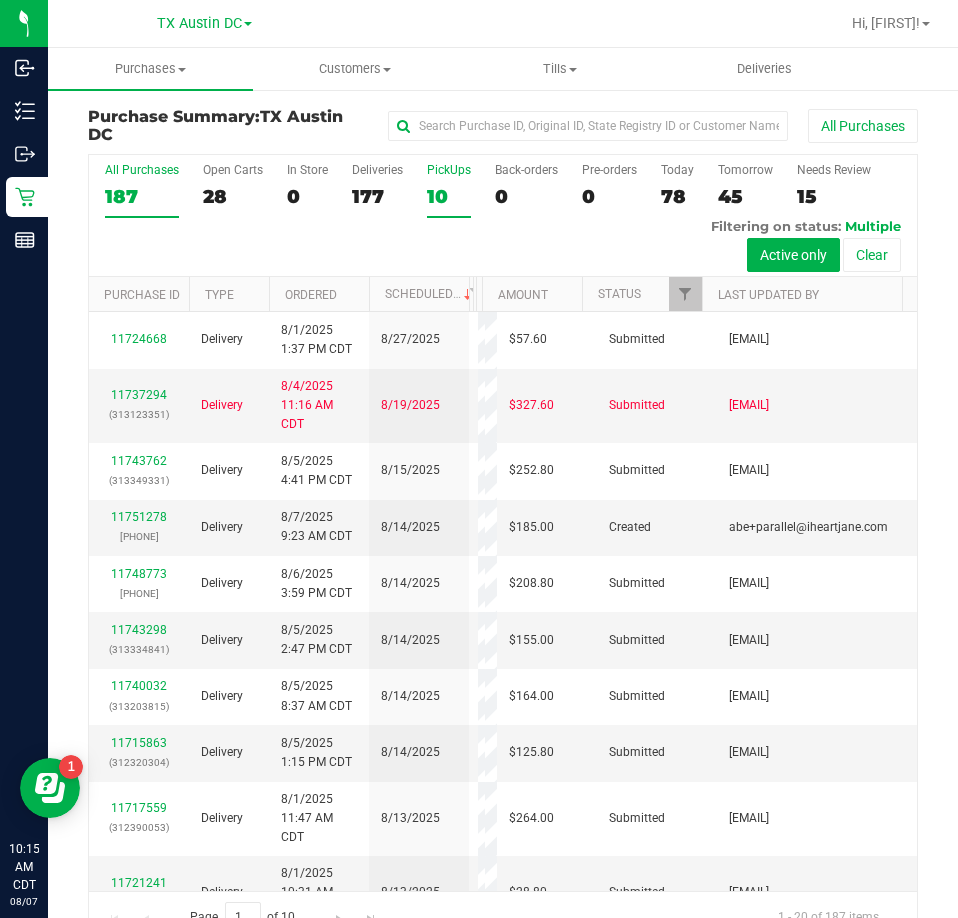 click on "10" at bounding box center (449, 196) 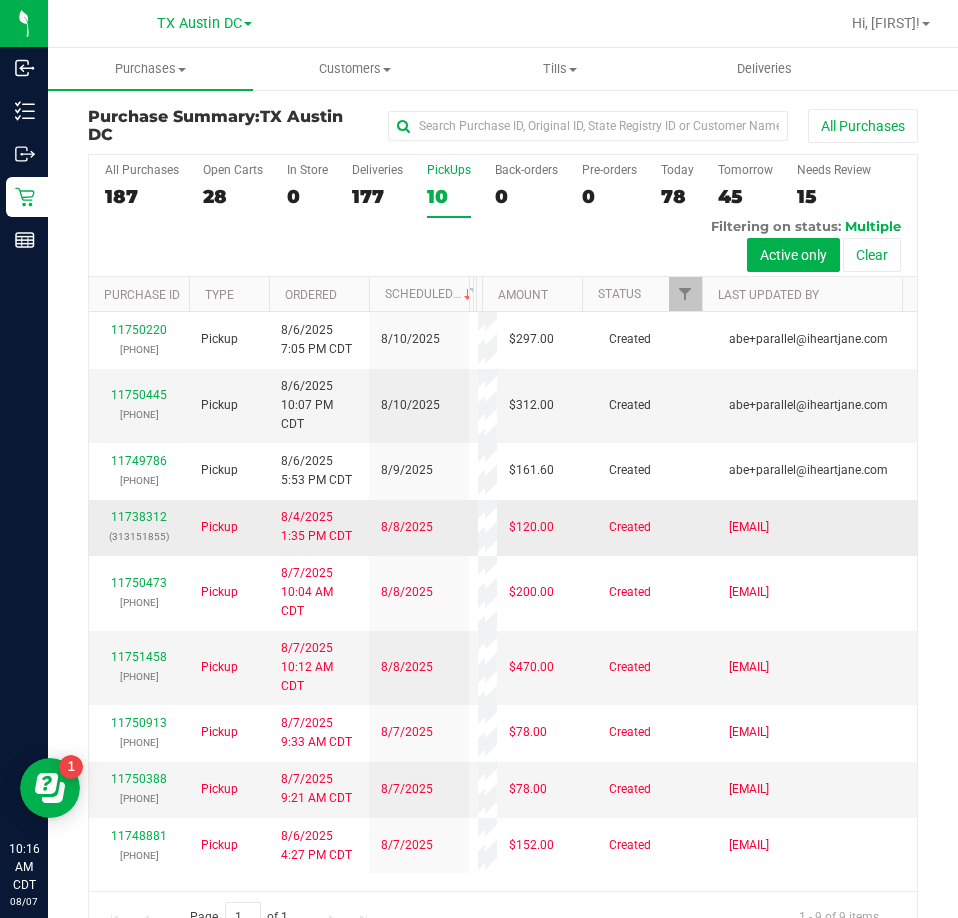 scroll, scrollTop: 0, scrollLeft: 0, axis: both 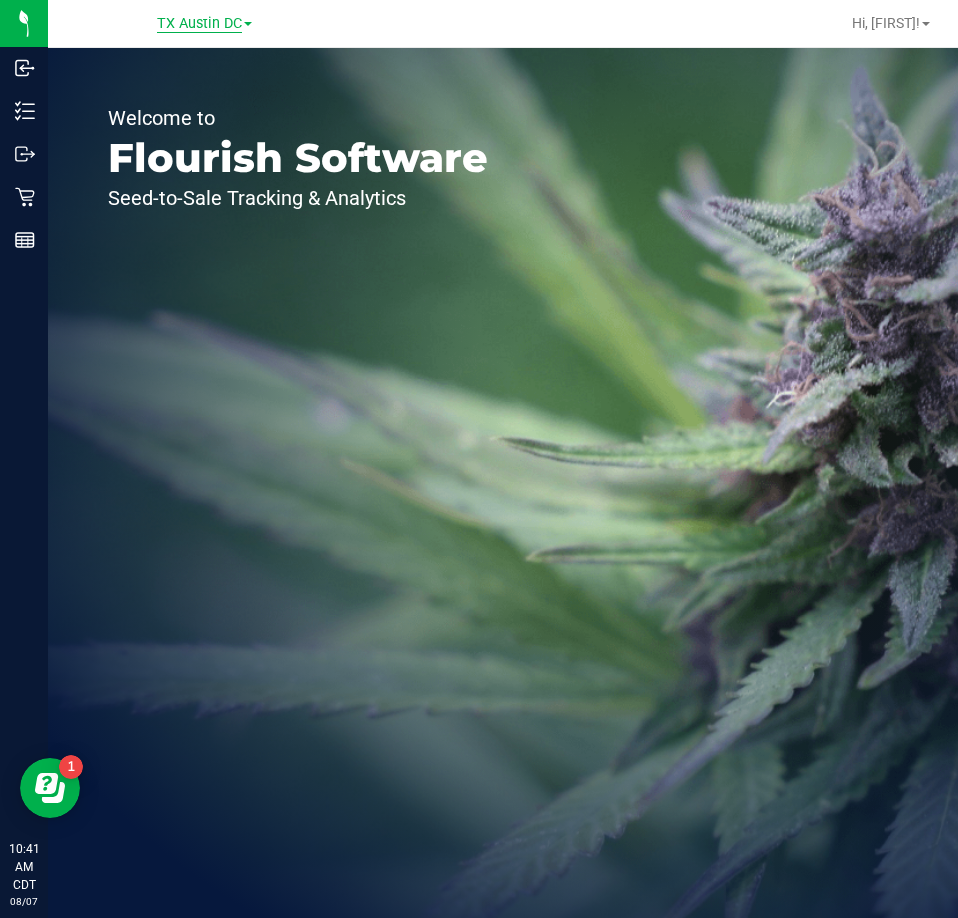 click on "TX Austin DC" at bounding box center (199, 24) 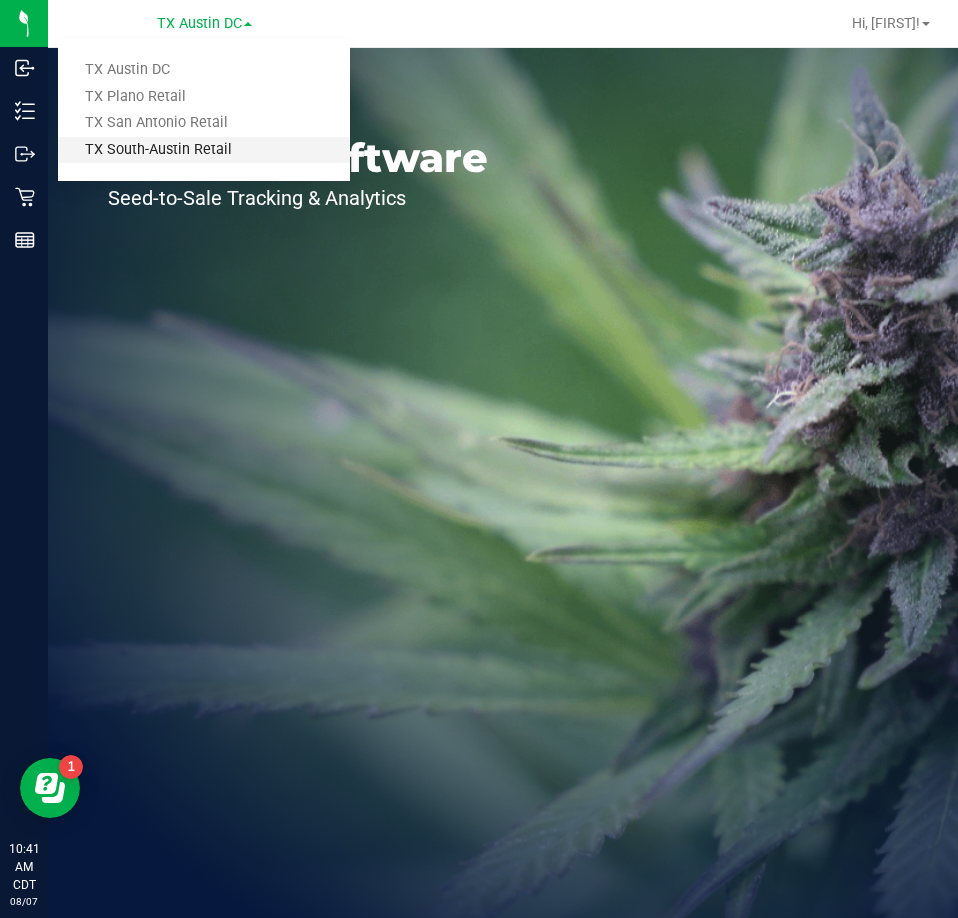 click on "TX South-Austin Retail" at bounding box center [204, 150] 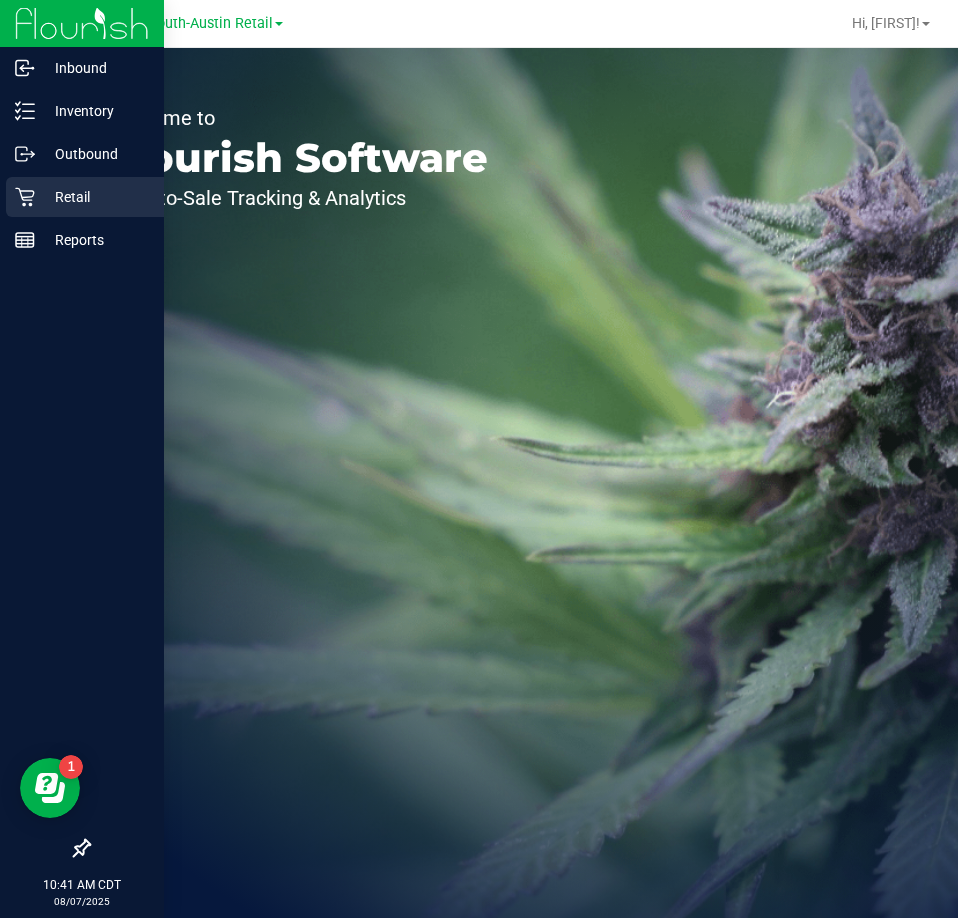 click on "Retail" at bounding box center [85, 197] 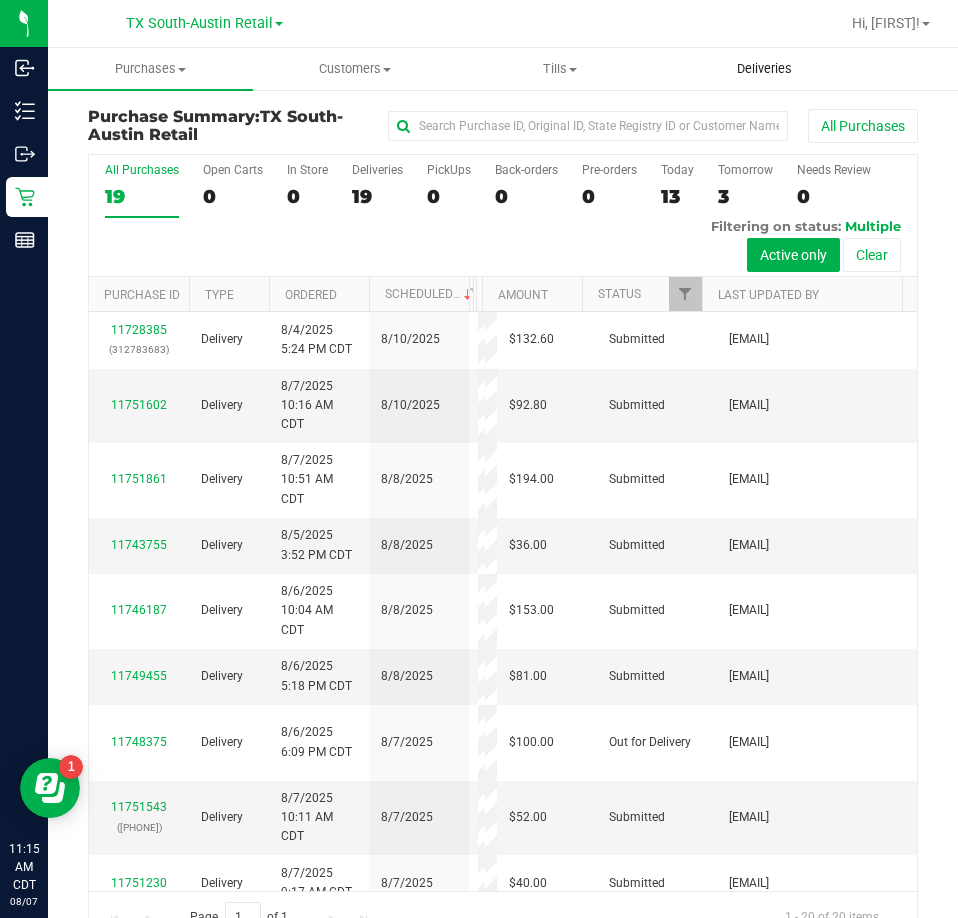 click on "Deliveries" at bounding box center [764, 69] 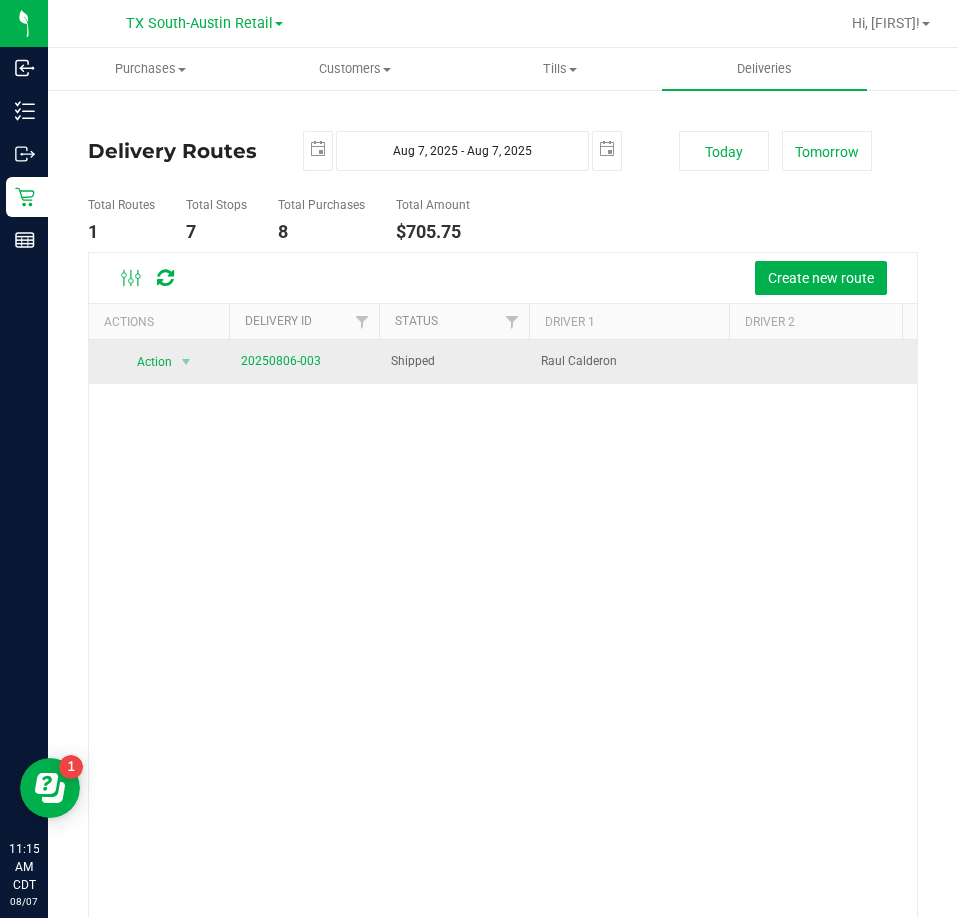 click on "20250806-003" at bounding box center [281, 361] 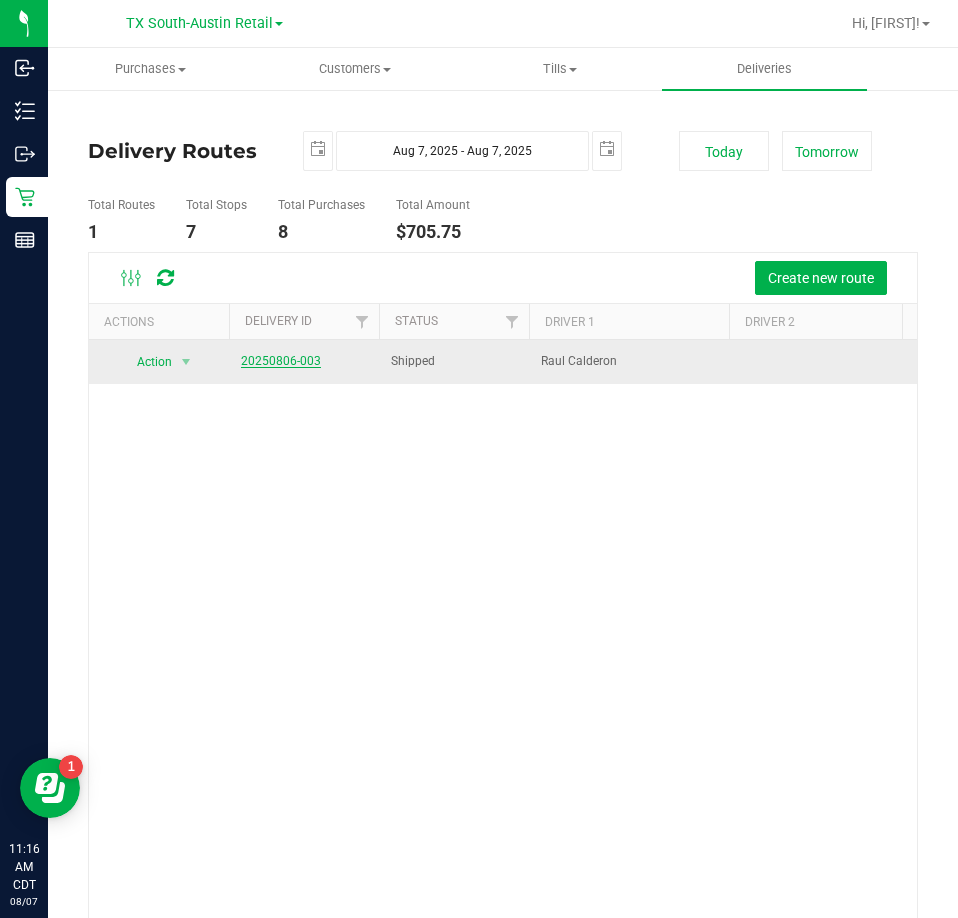 click on "20250806-003" at bounding box center (281, 361) 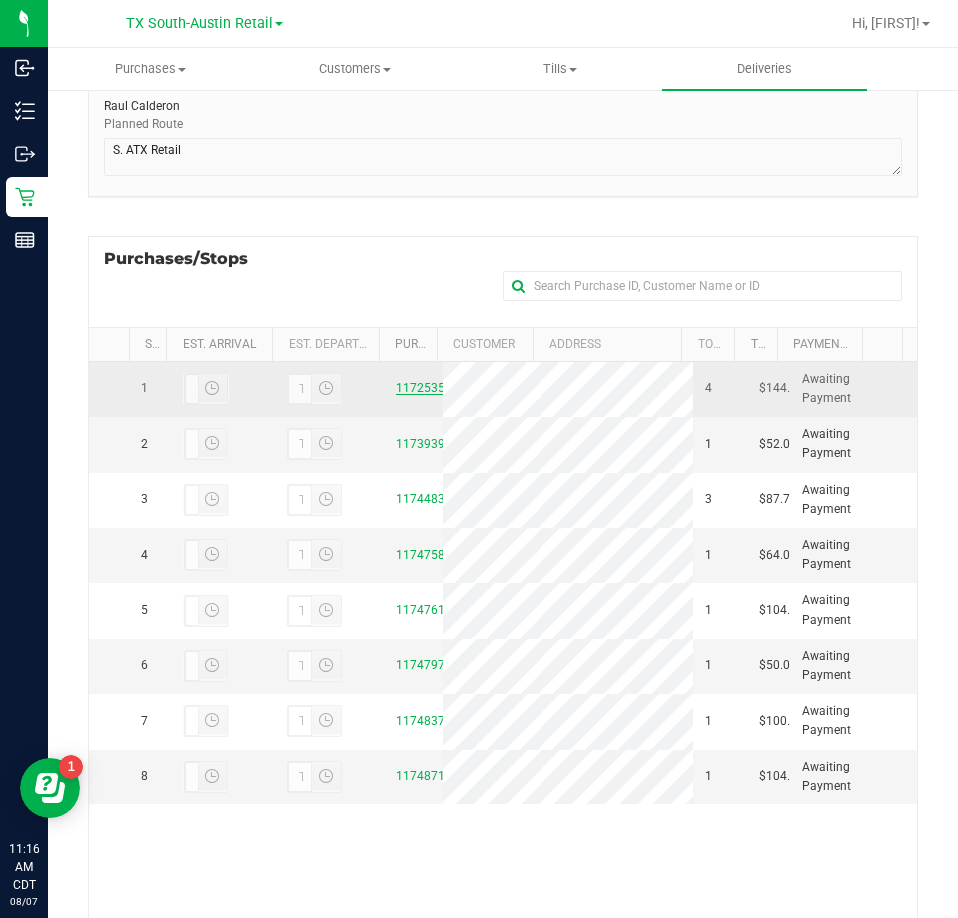 scroll, scrollTop: 300, scrollLeft: 0, axis: vertical 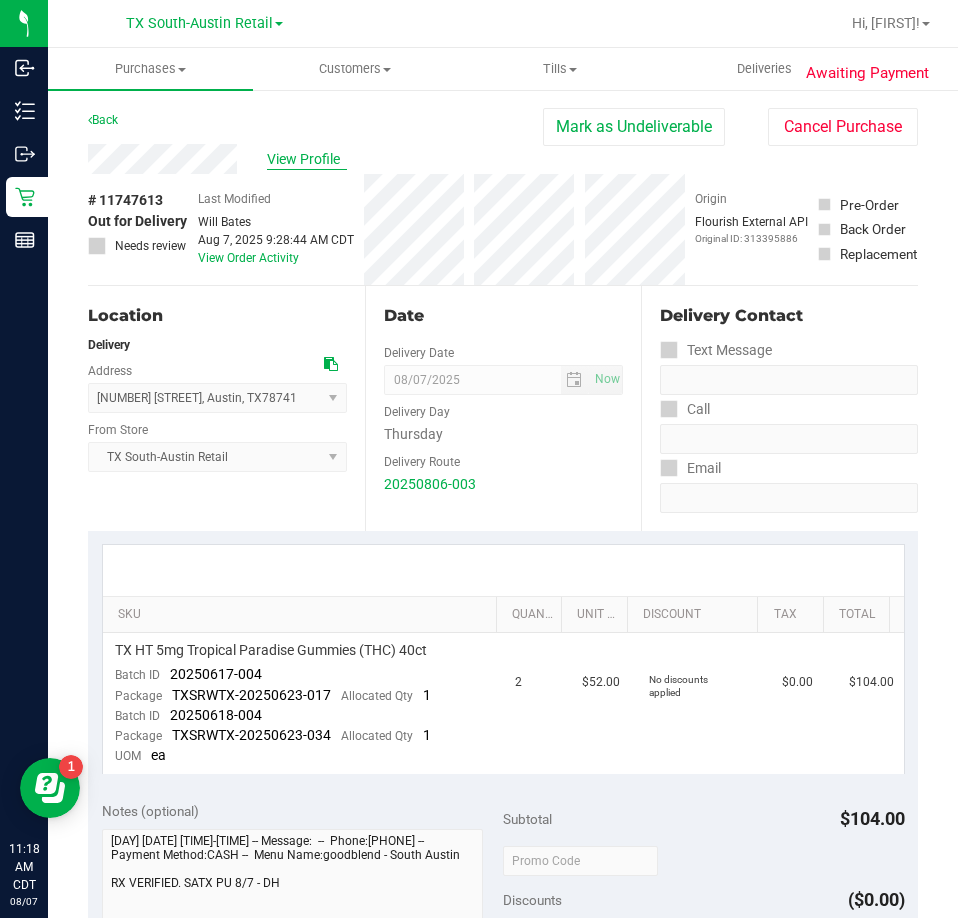 click on "View Profile" at bounding box center (307, 159) 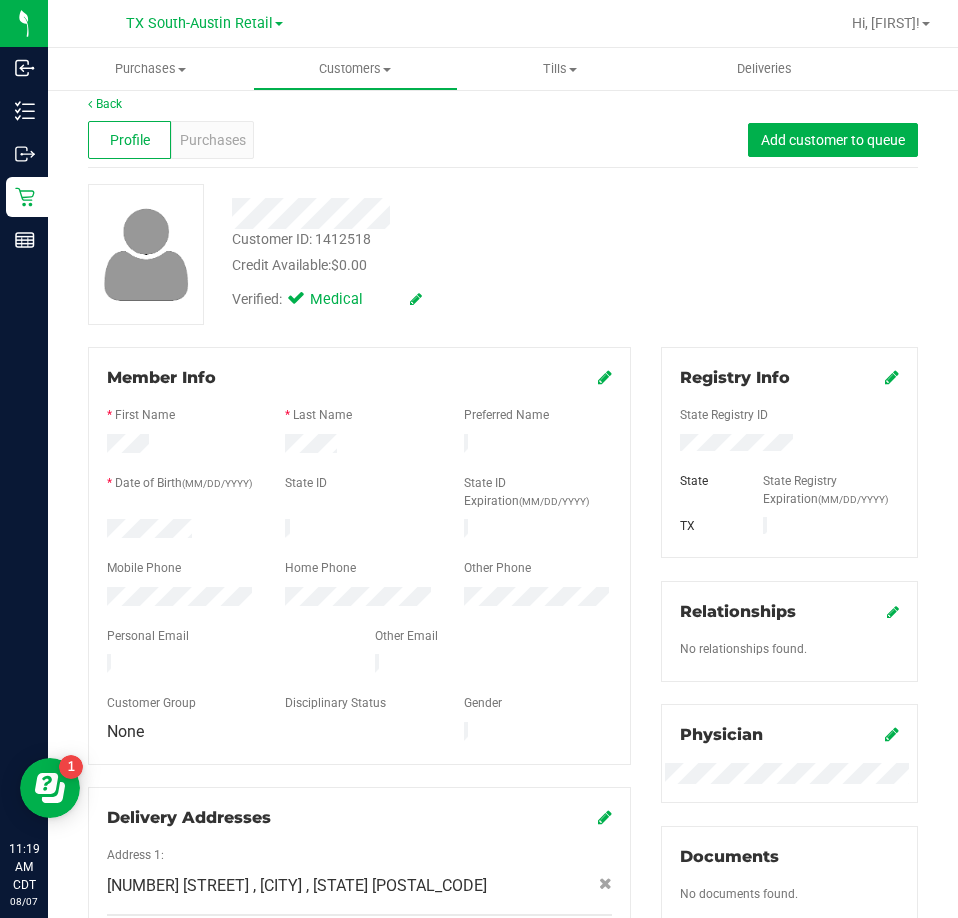 scroll, scrollTop: 0, scrollLeft: 0, axis: both 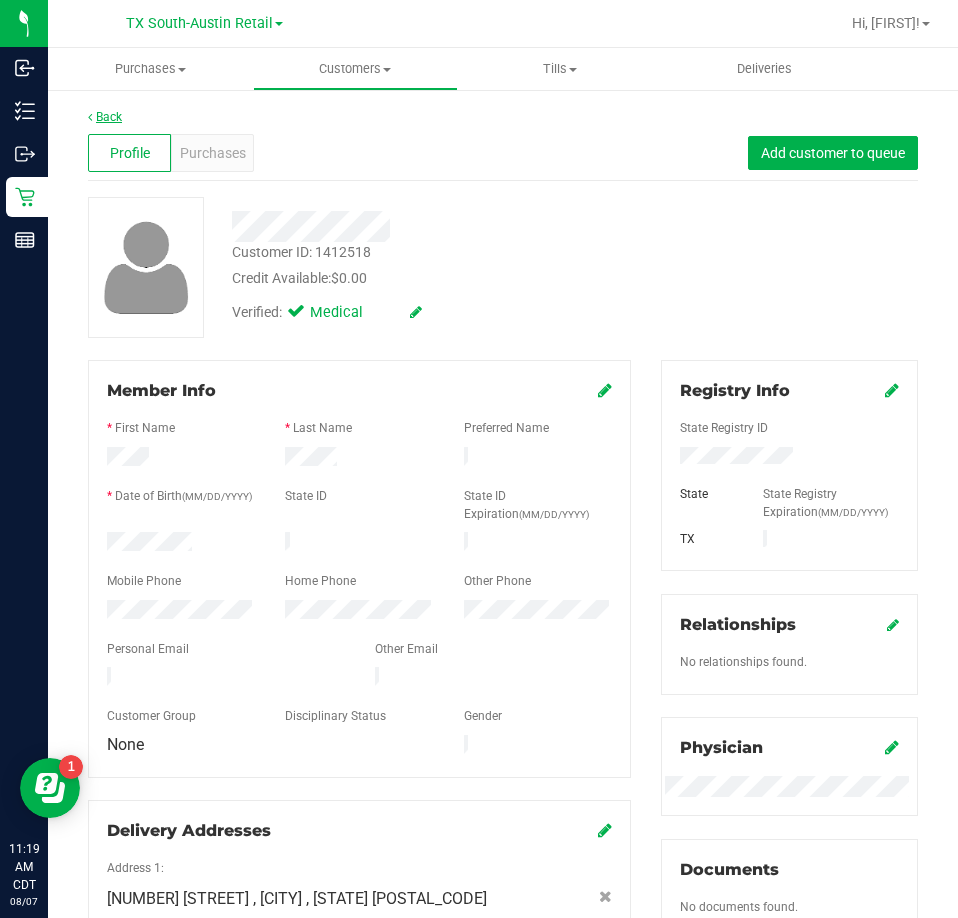 click on "Back" at bounding box center [105, 117] 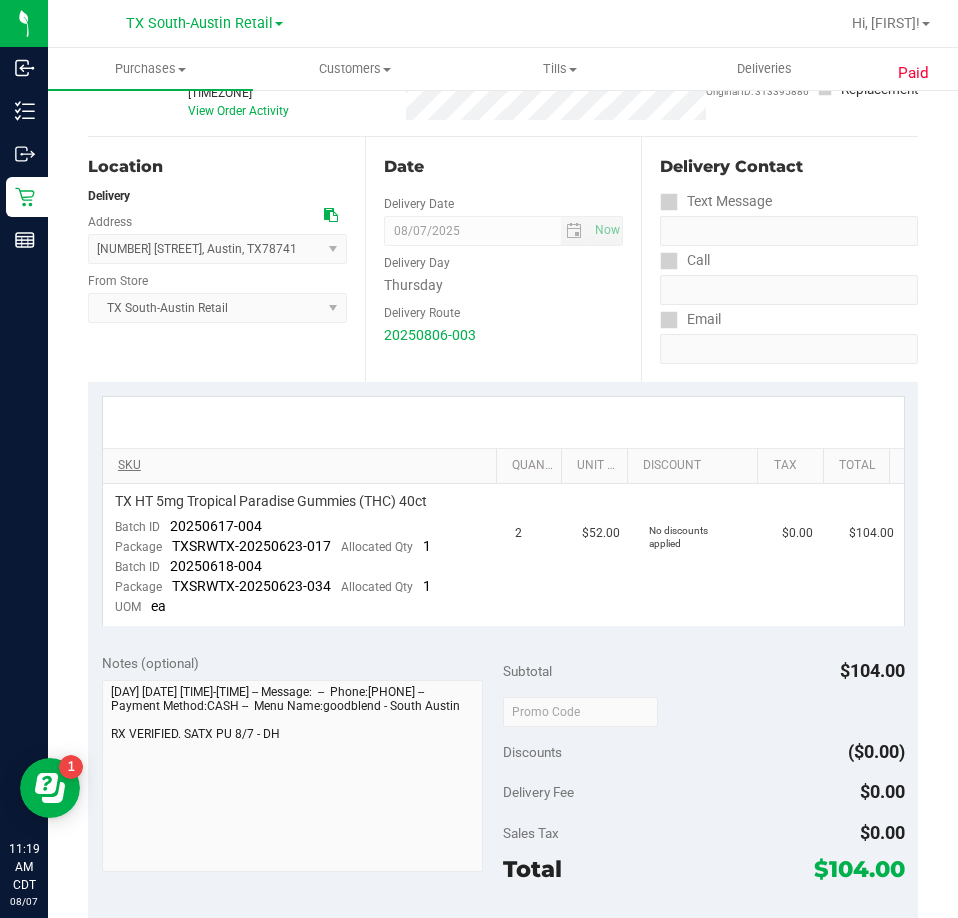scroll, scrollTop: 200, scrollLeft: 0, axis: vertical 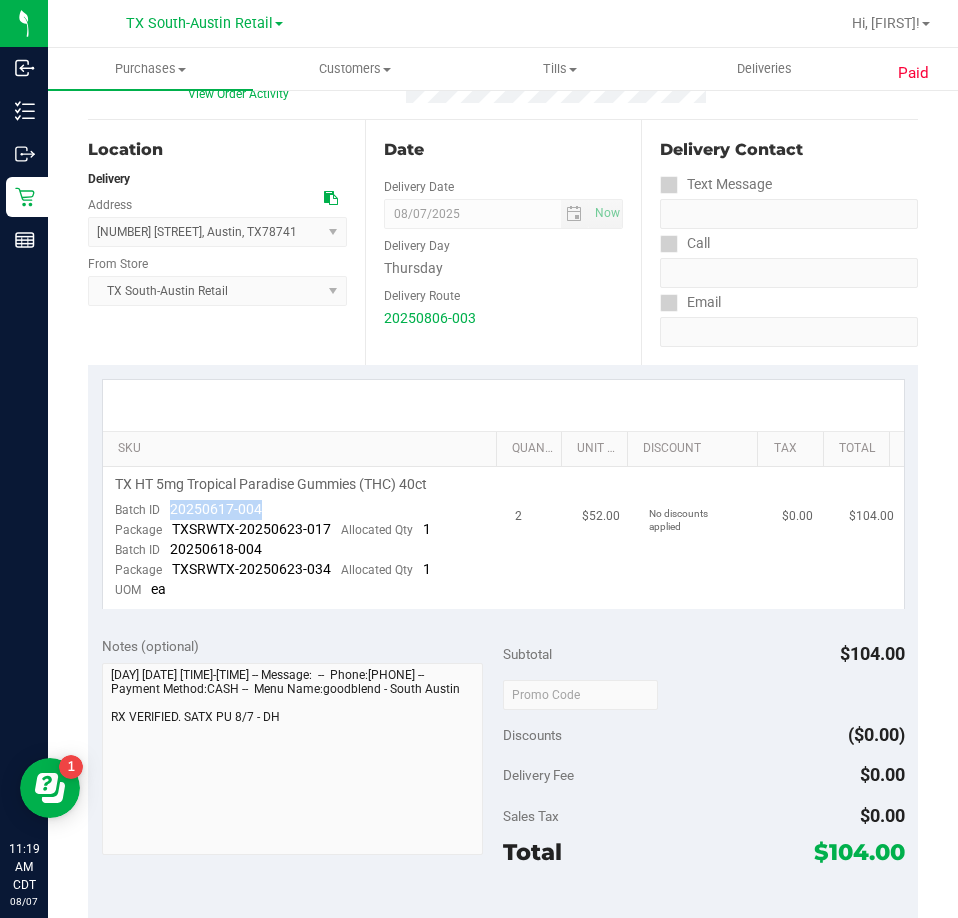 drag, startPoint x: 273, startPoint y: 489, endPoint x: 166, endPoint y: 489, distance: 107 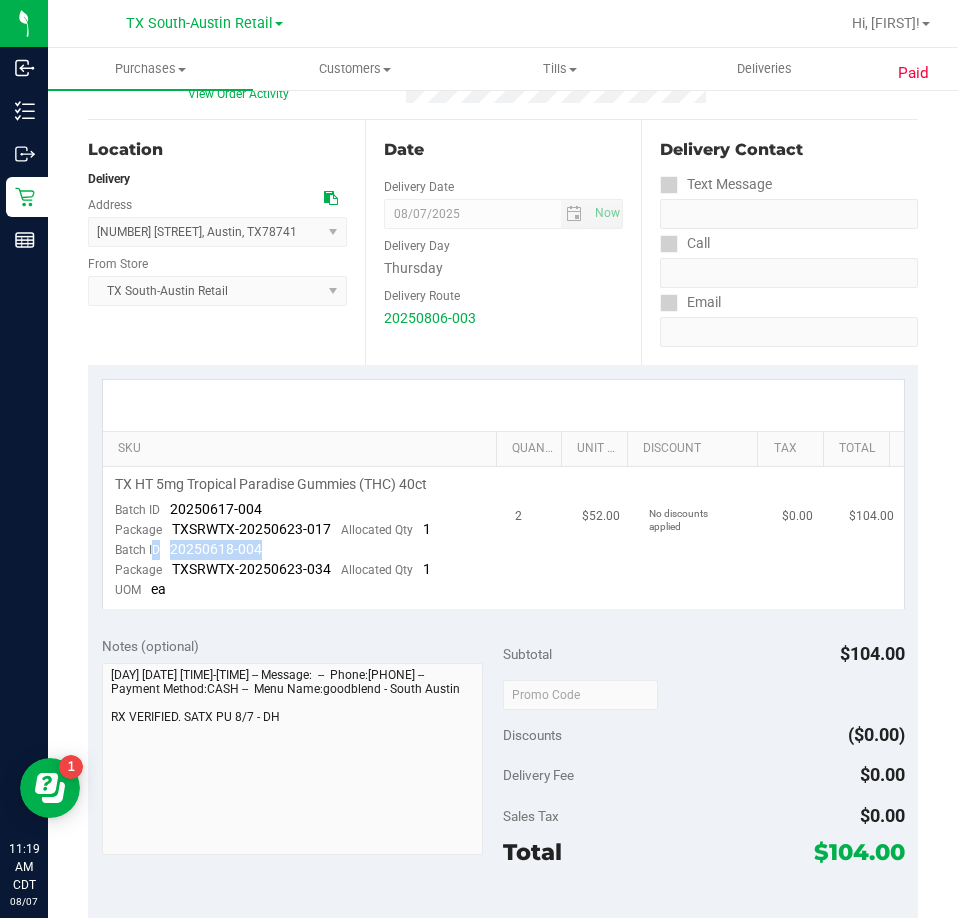 drag, startPoint x: 261, startPoint y: 532, endPoint x: 182, endPoint y: 531, distance: 79.00633 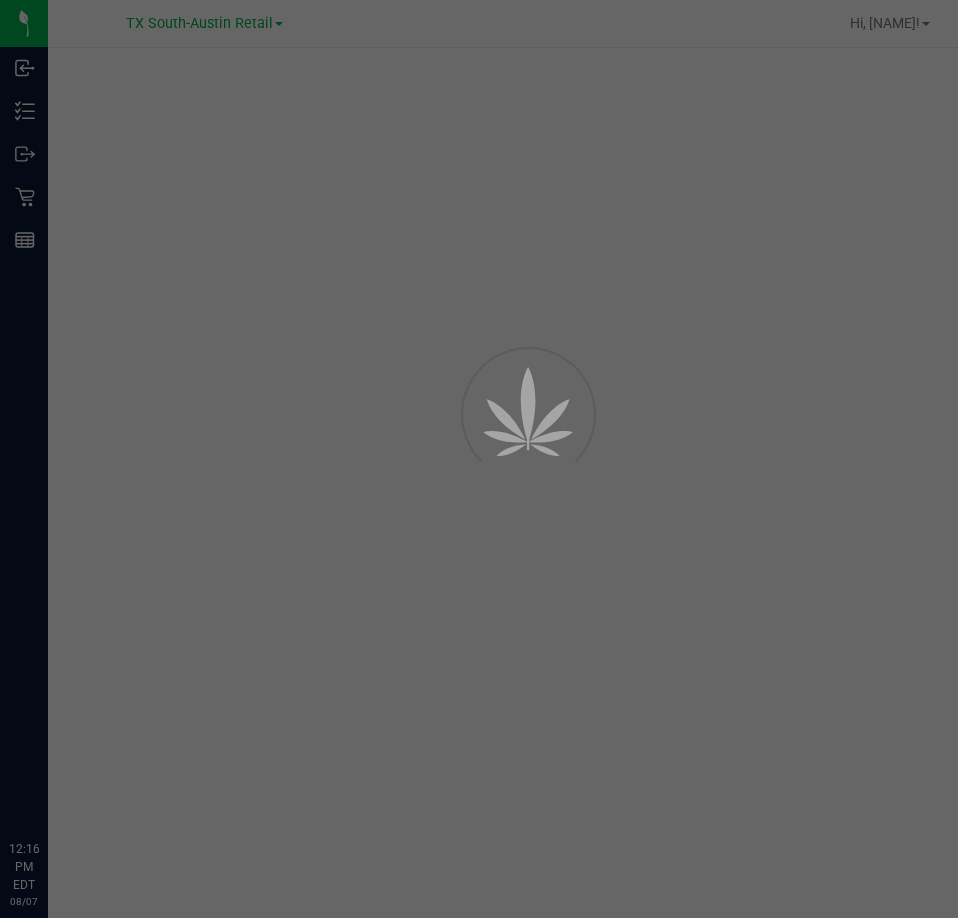 scroll, scrollTop: 0, scrollLeft: 0, axis: both 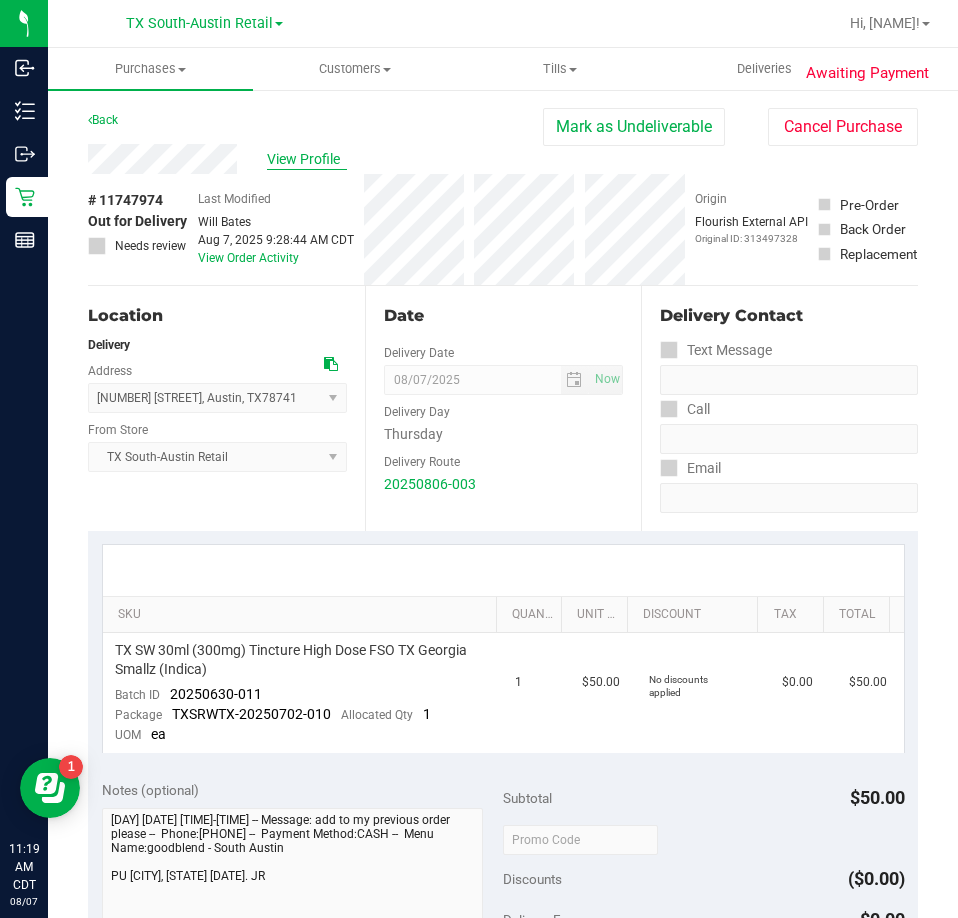 click on "View Profile" at bounding box center (307, 159) 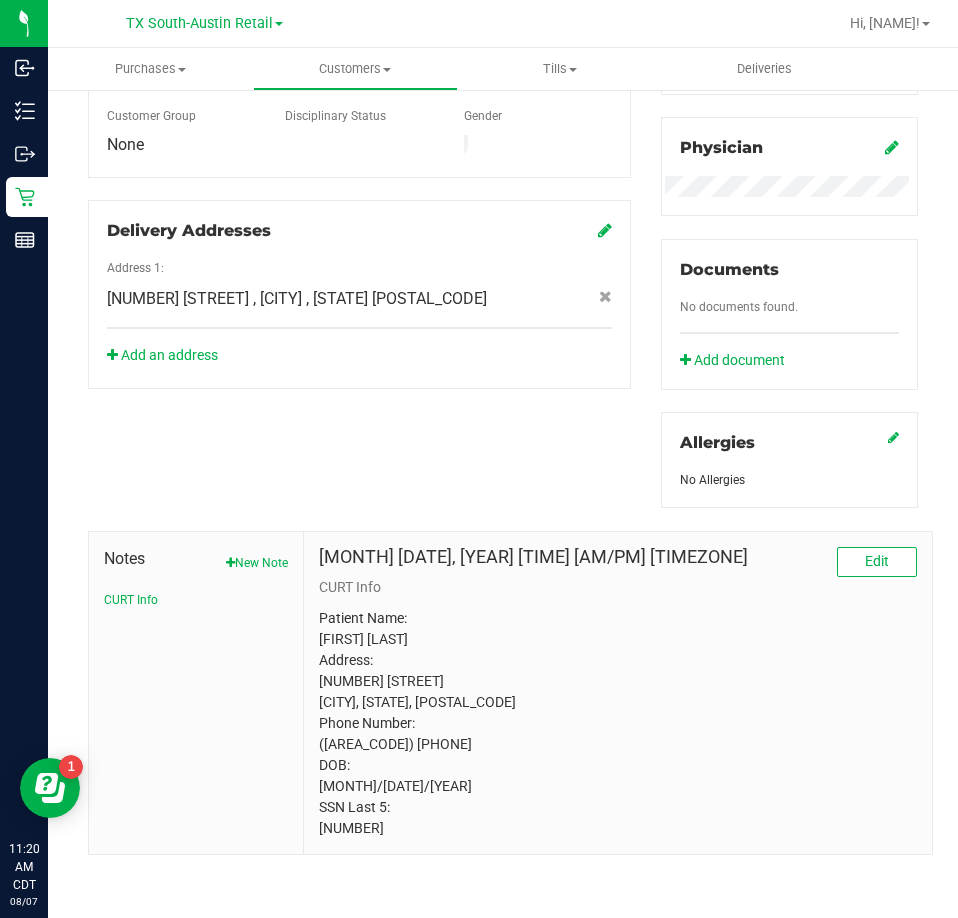 scroll, scrollTop: 100, scrollLeft: 0, axis: vertical 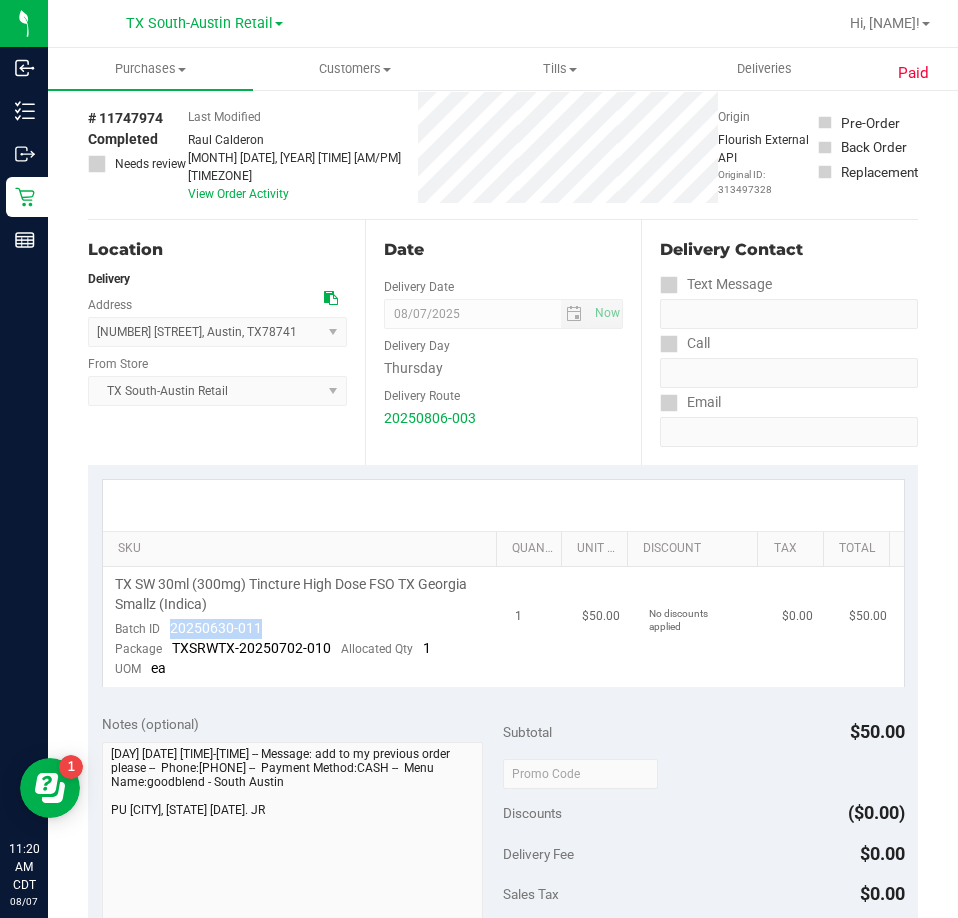 drag, startPoint x: 263, startPoint y: 622, endPoint x: 168, endPoint y: 616, distance: 95.189285 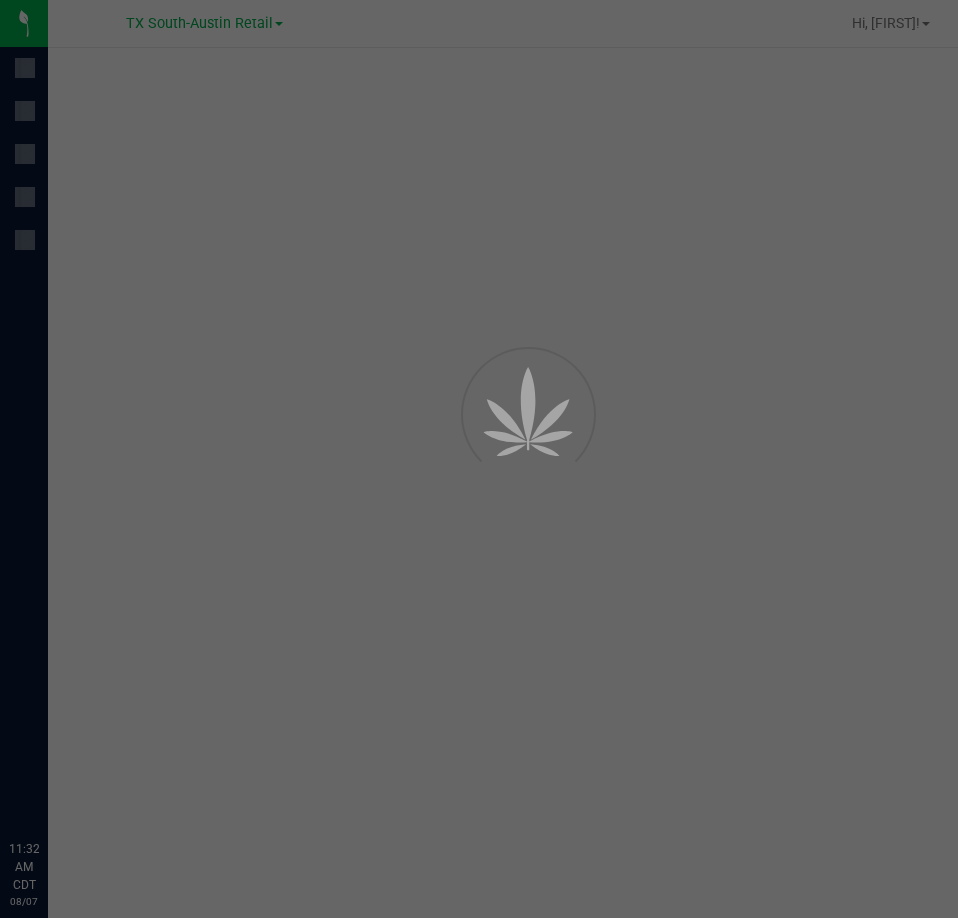 scroll, scrollTop: 0, scrollLeft: 0, axis: both 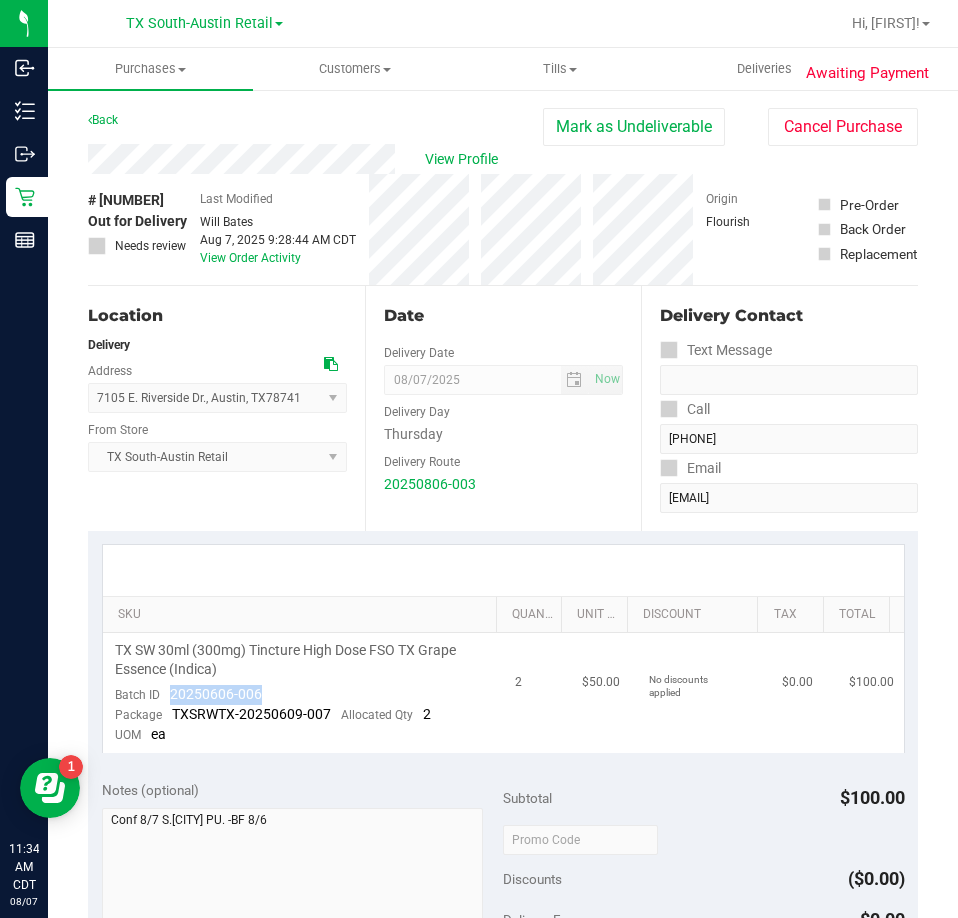 drag, startPoint x: 269, startPoint y: 692, endPoint x: 156, endPoint y: 686, distance: 113.15918 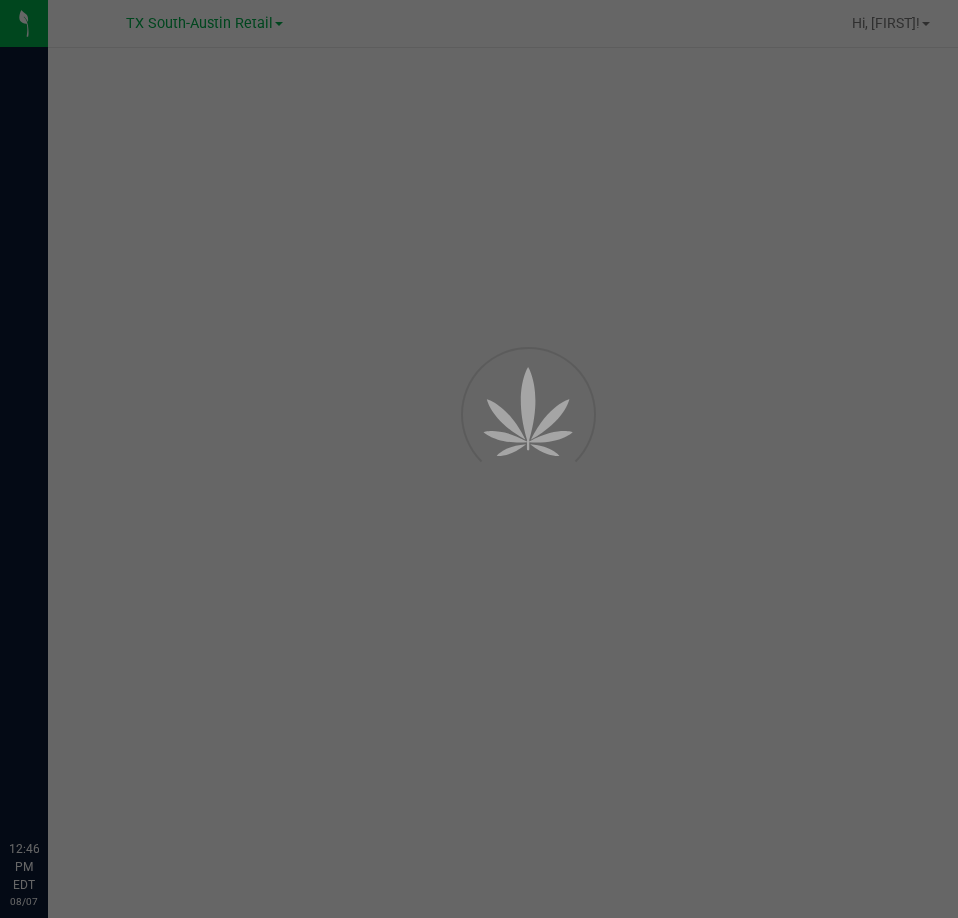 scroll, scrollTop: 0, scrollLeft: 0, axis: both 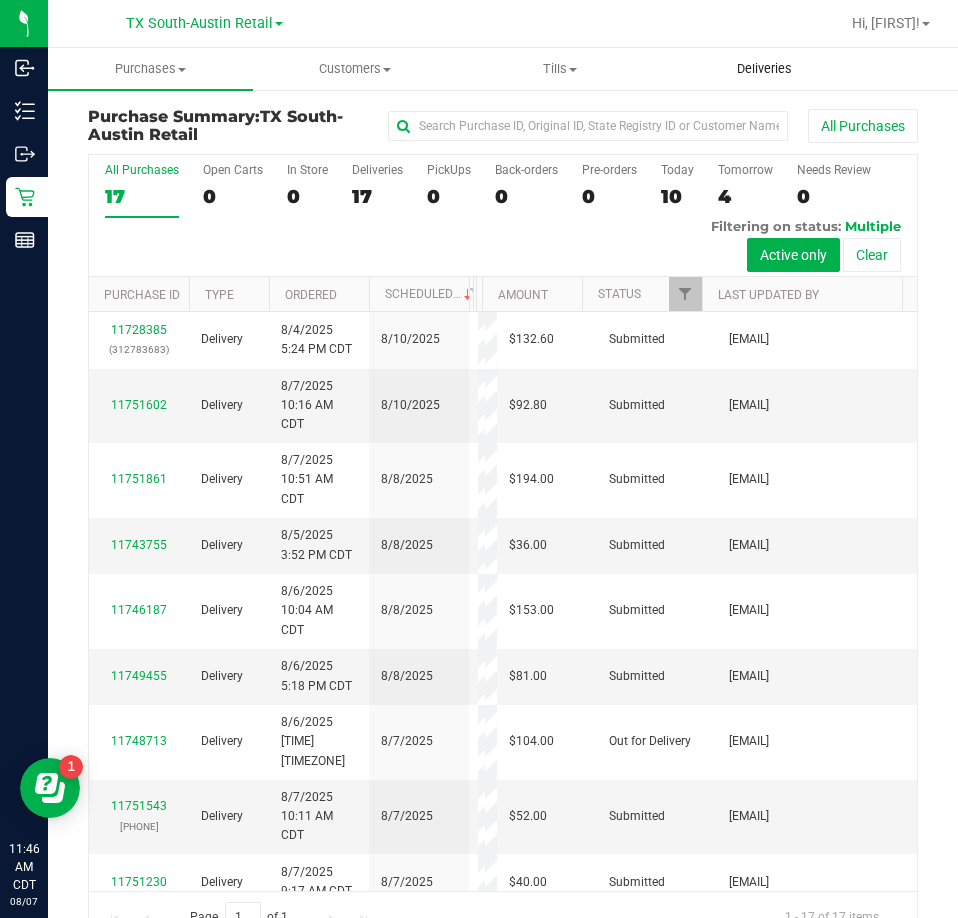 click on "Deliveries" at bounding box center [764, 69] 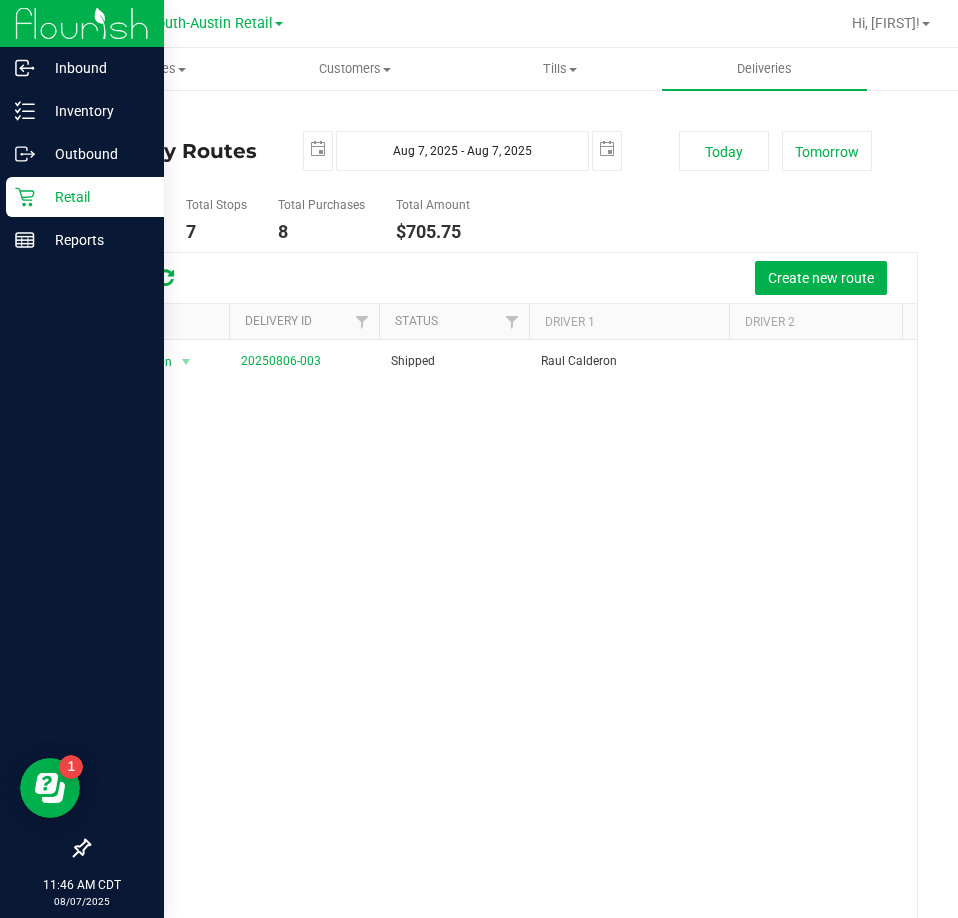 click on "Retail" at bounding box center (85, 197) 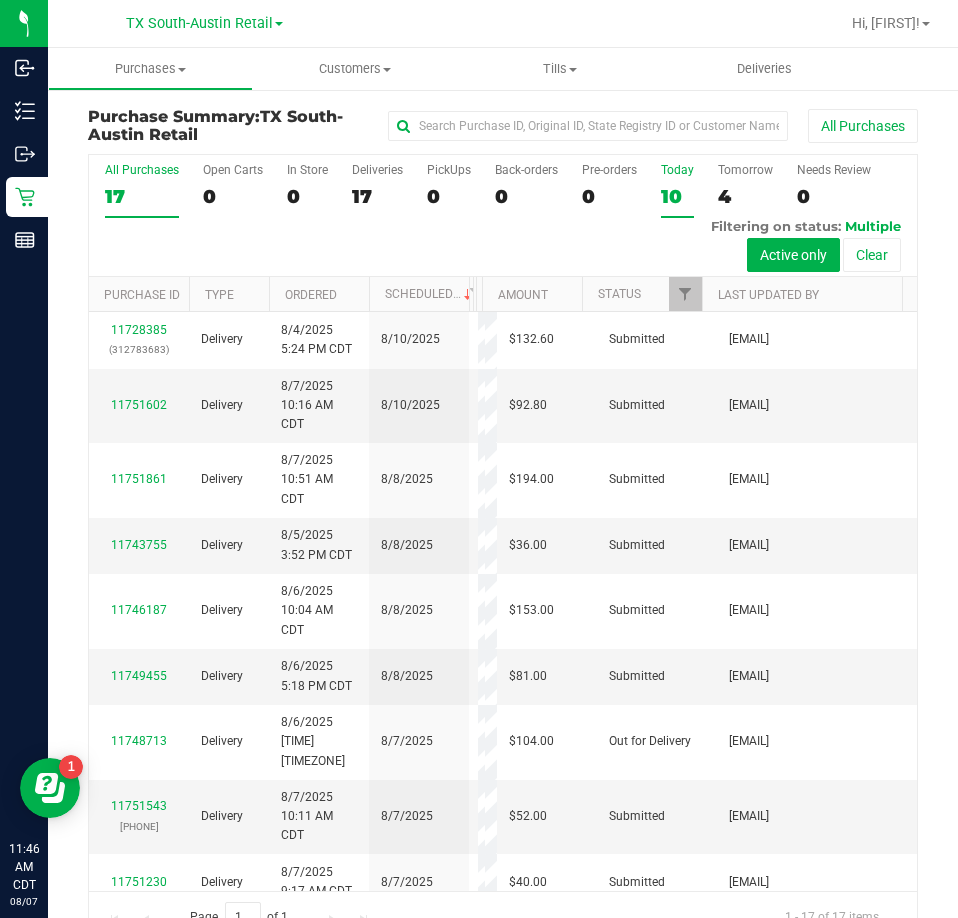 click on "10" at bounding box center [677, 196] 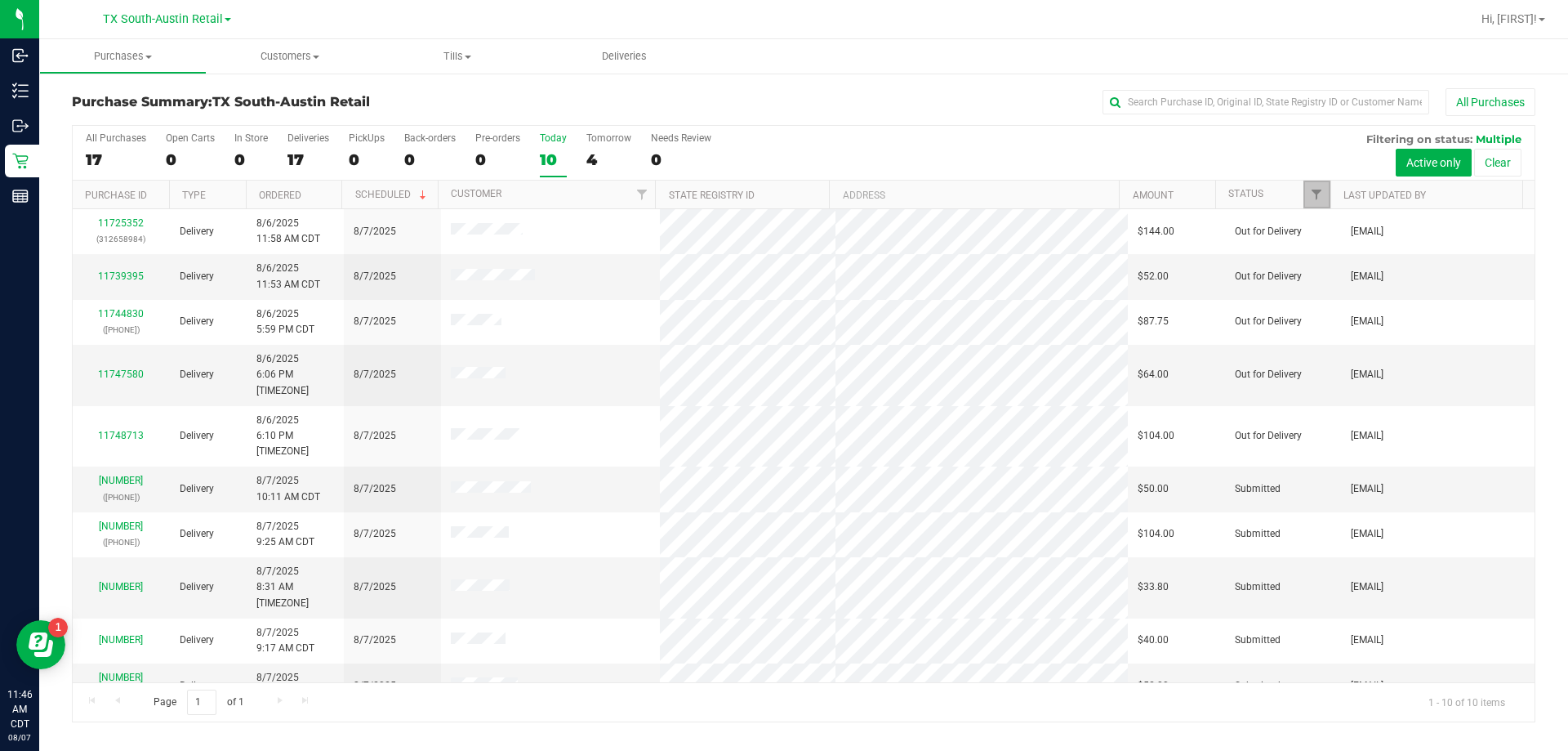 click 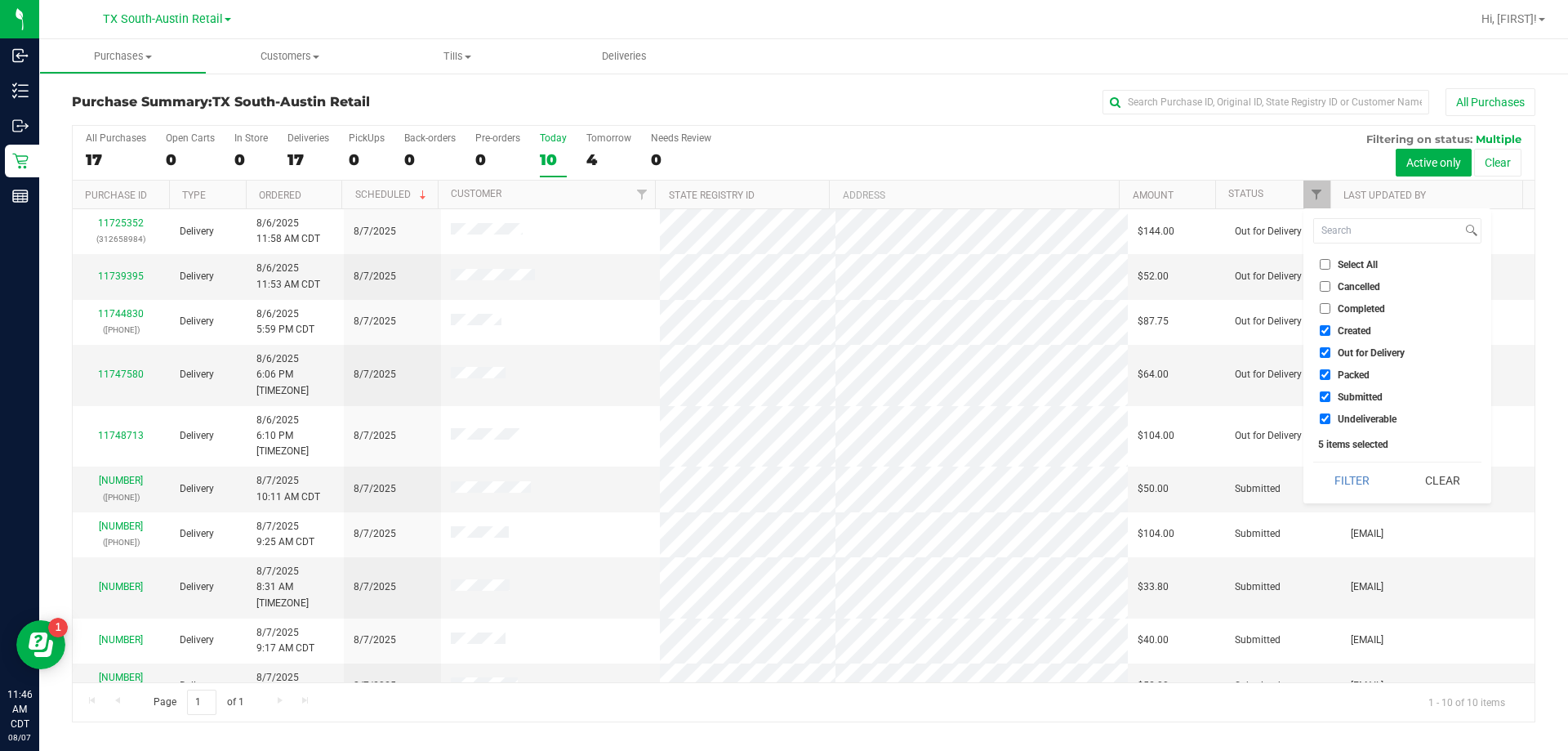 click on "Select All" 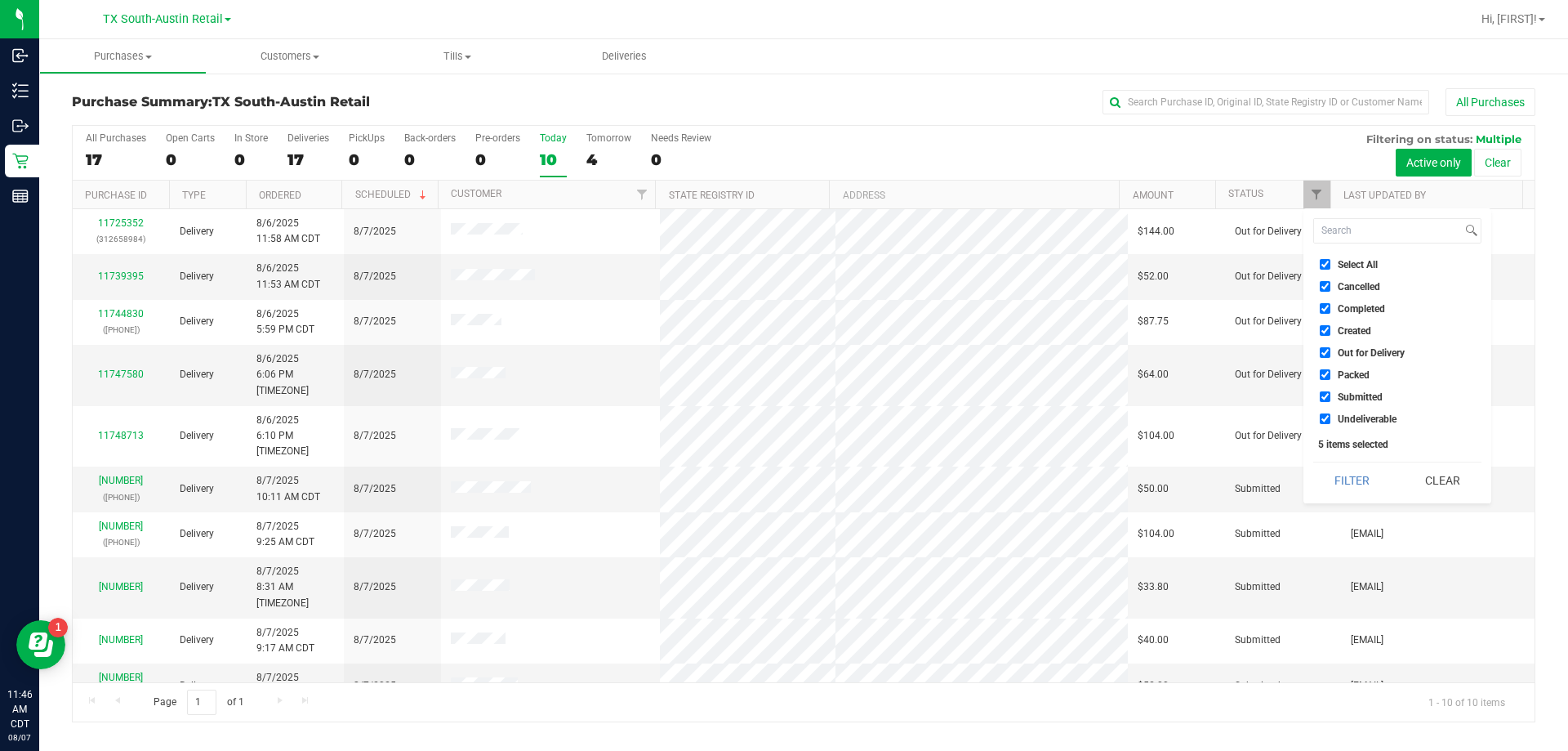 checkbox on "true" 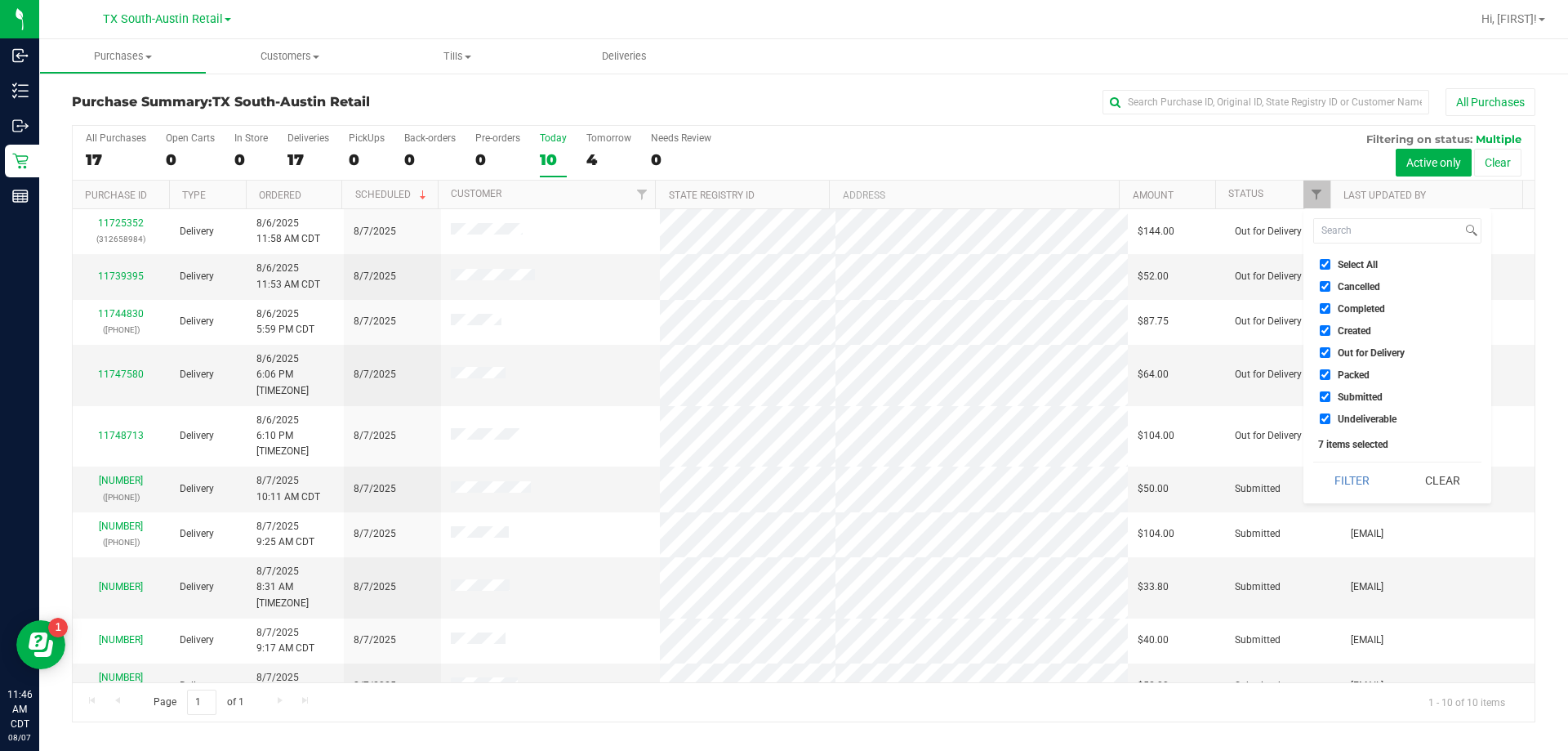 click on "Select All" 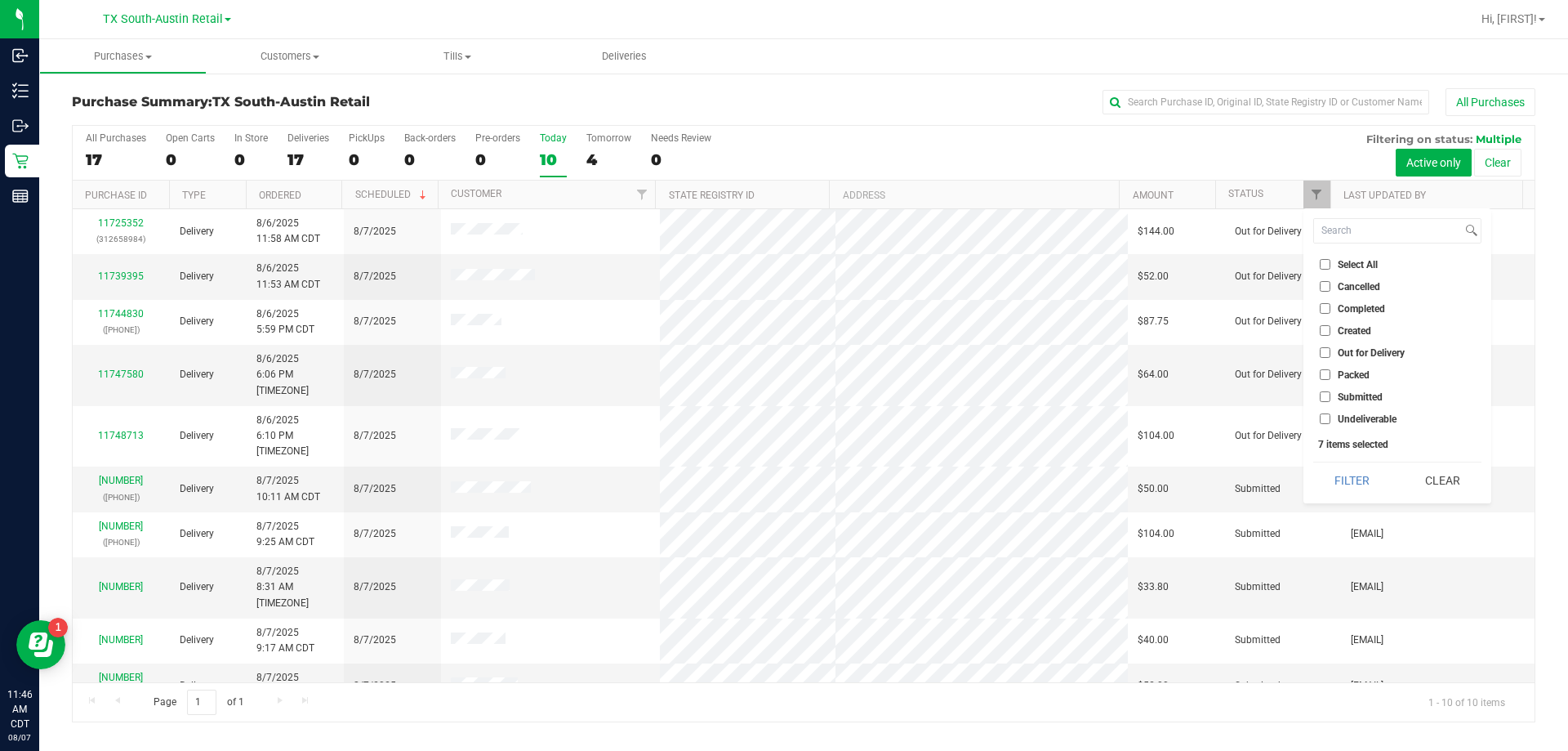checkbox on "false" 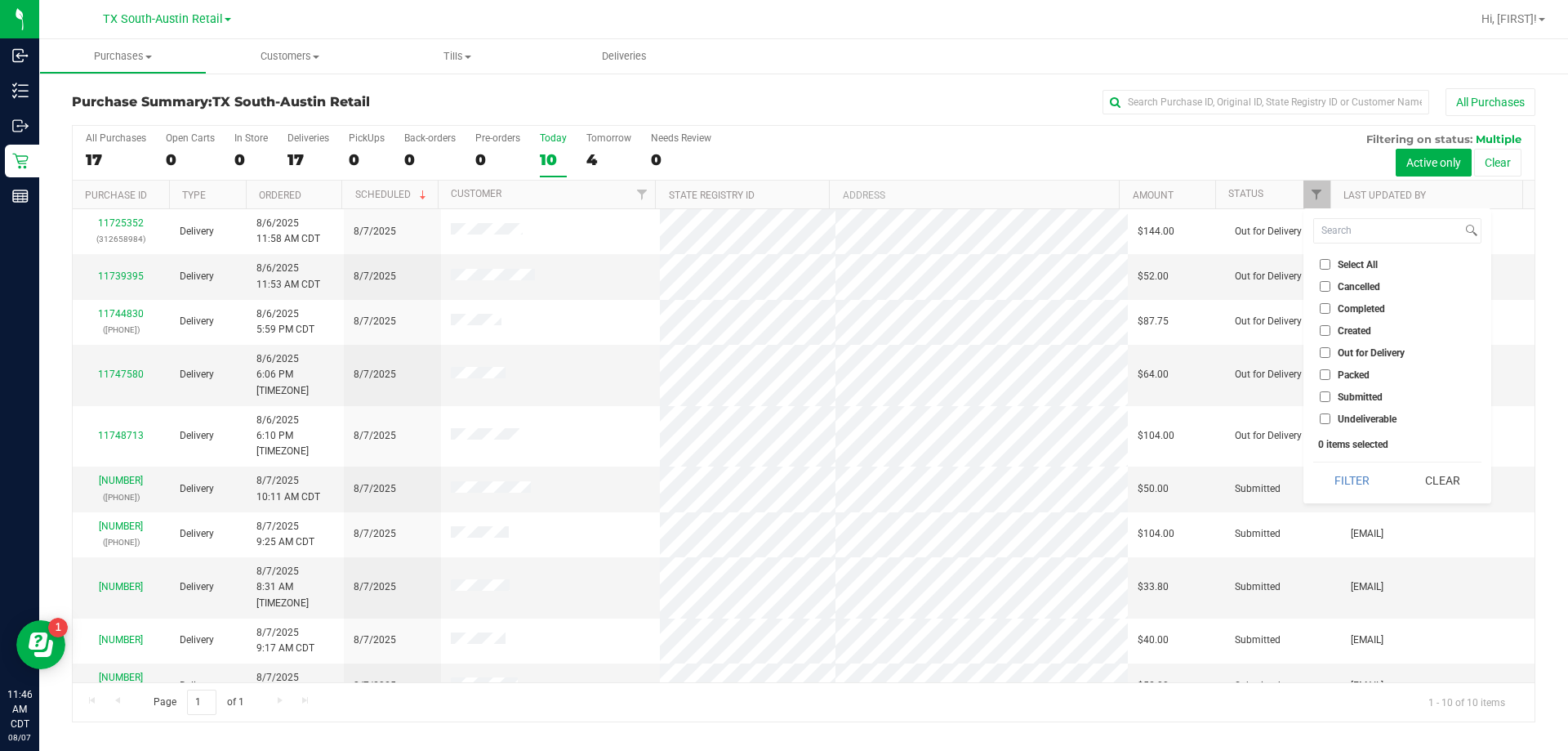 click on "Packed" 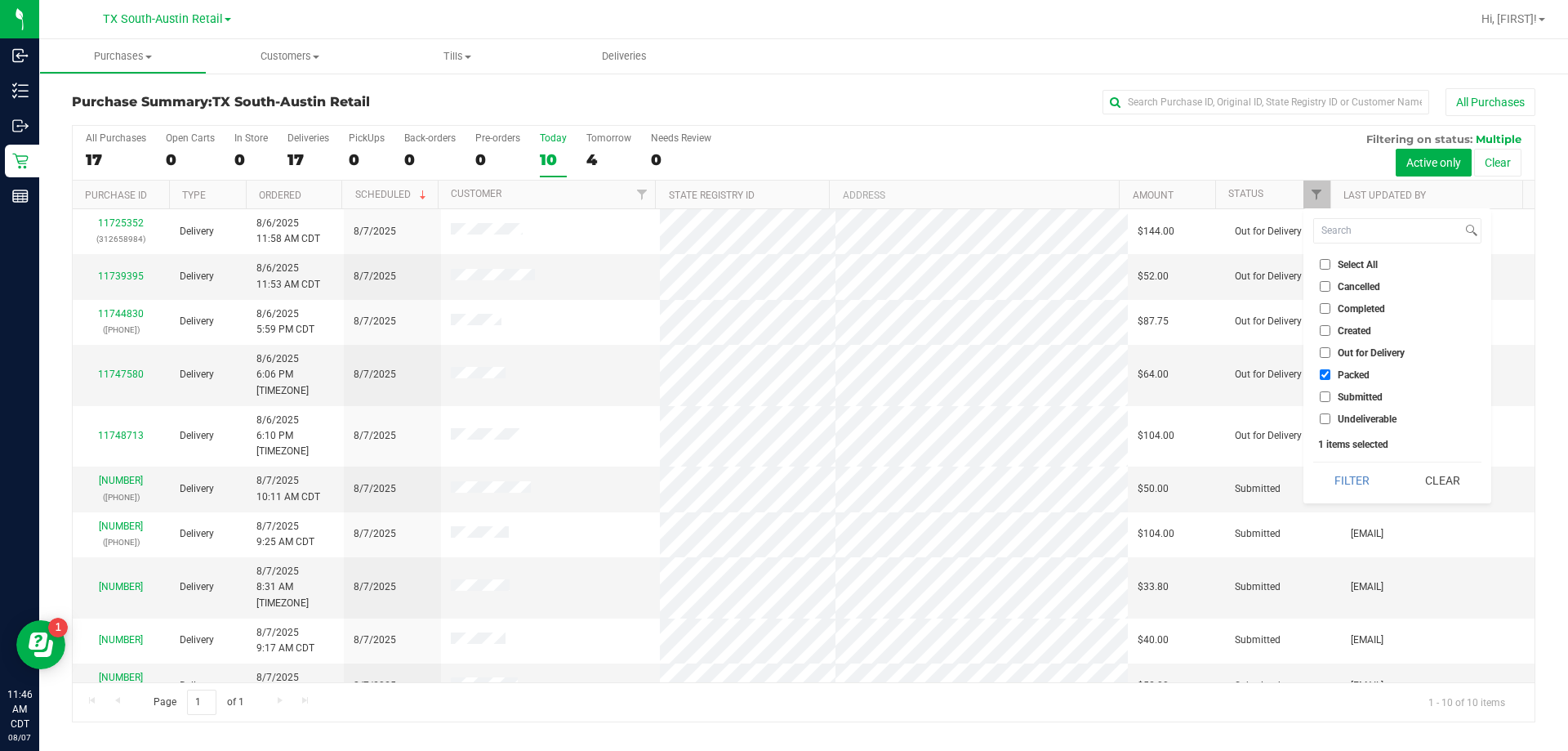 click on "Submitted" 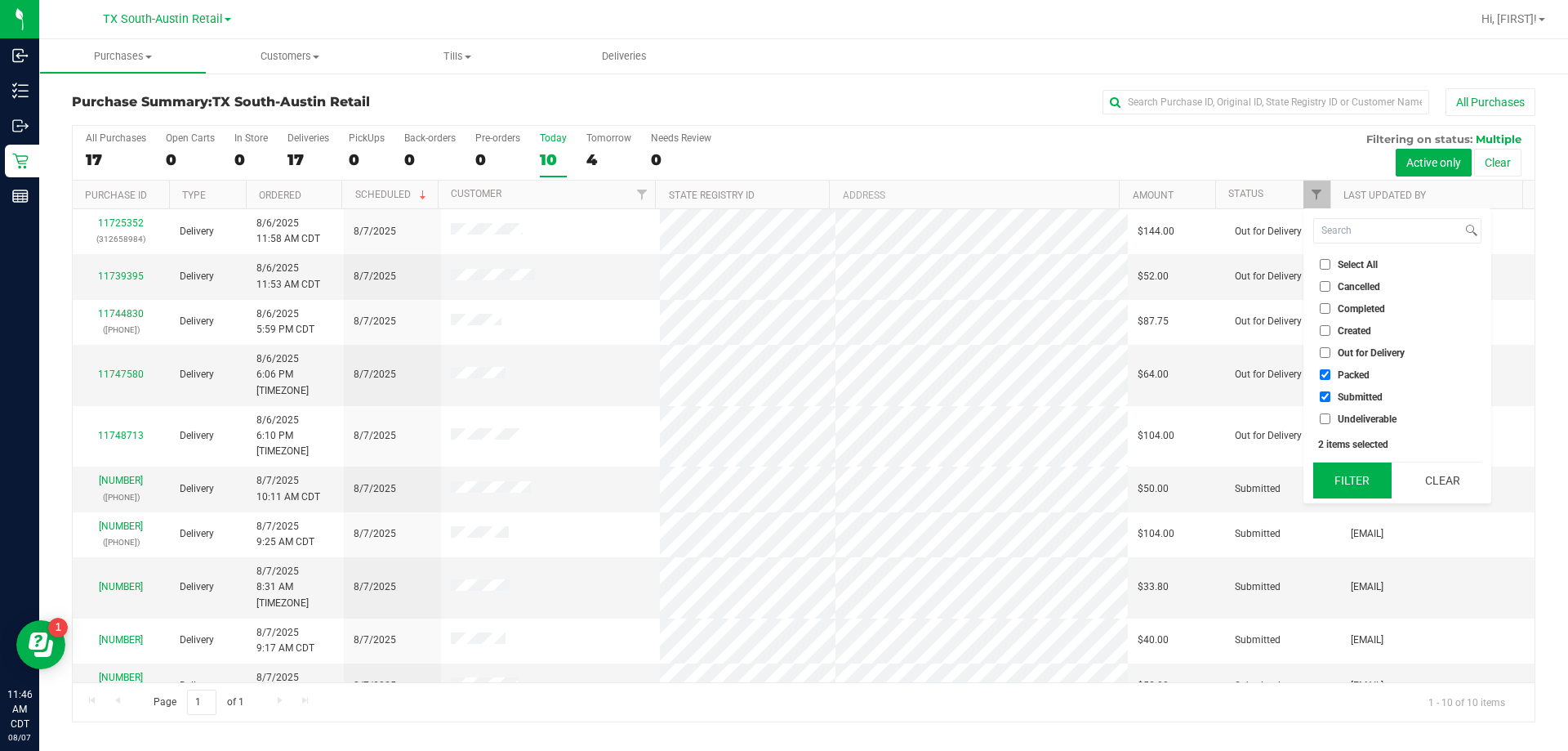 click on "Filter" 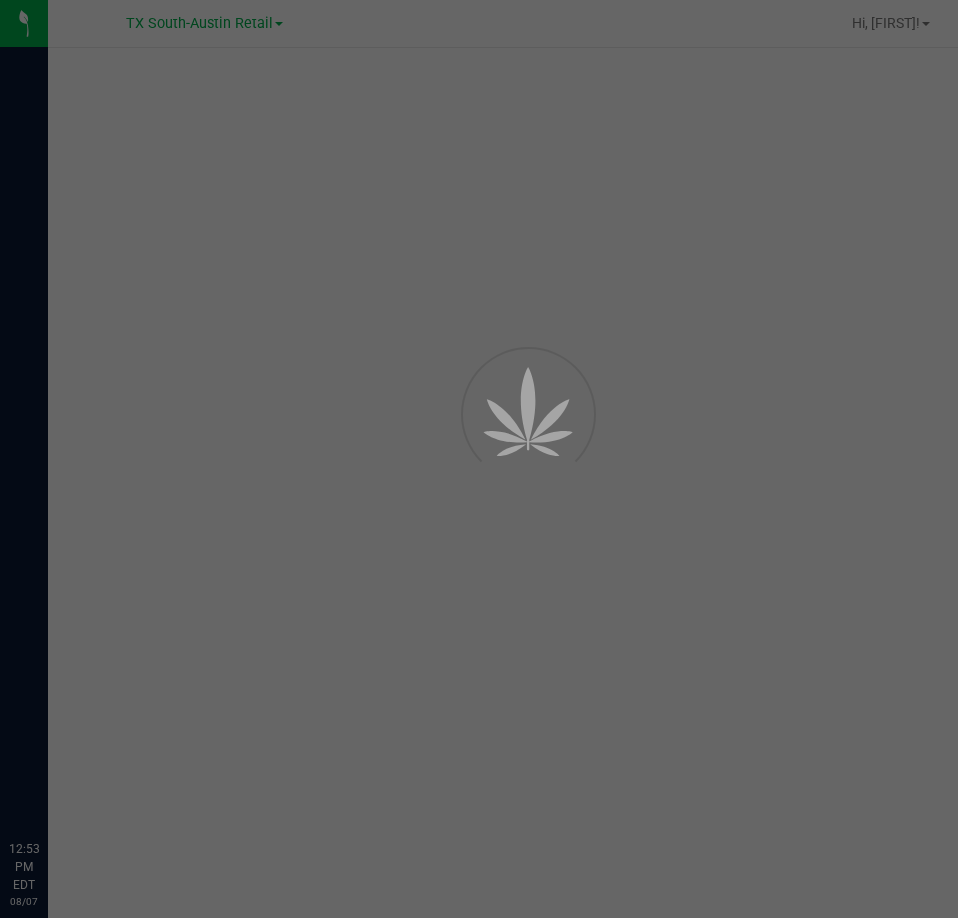scroll, scrollTop: 0, scrollLeft: 0, axis: both 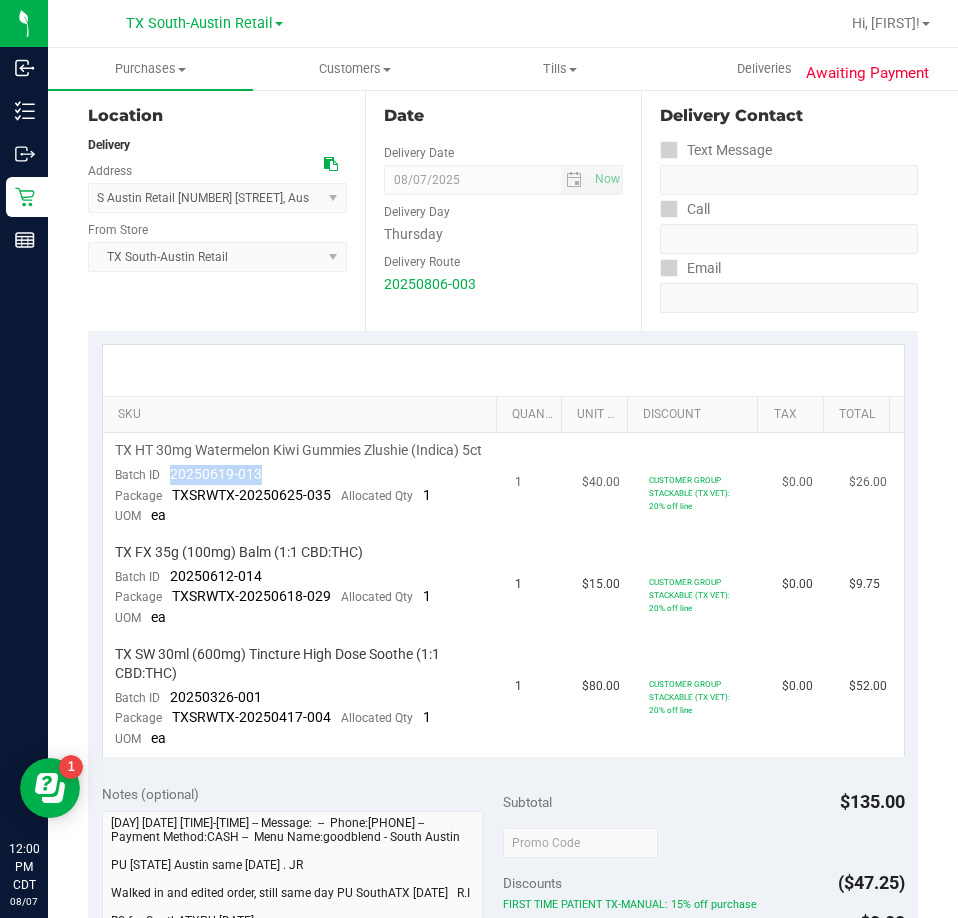 drag, startPoint x: 271, startPoint y: 485, endPoint x: 173, endPoint y: 487, distance: 98.02041 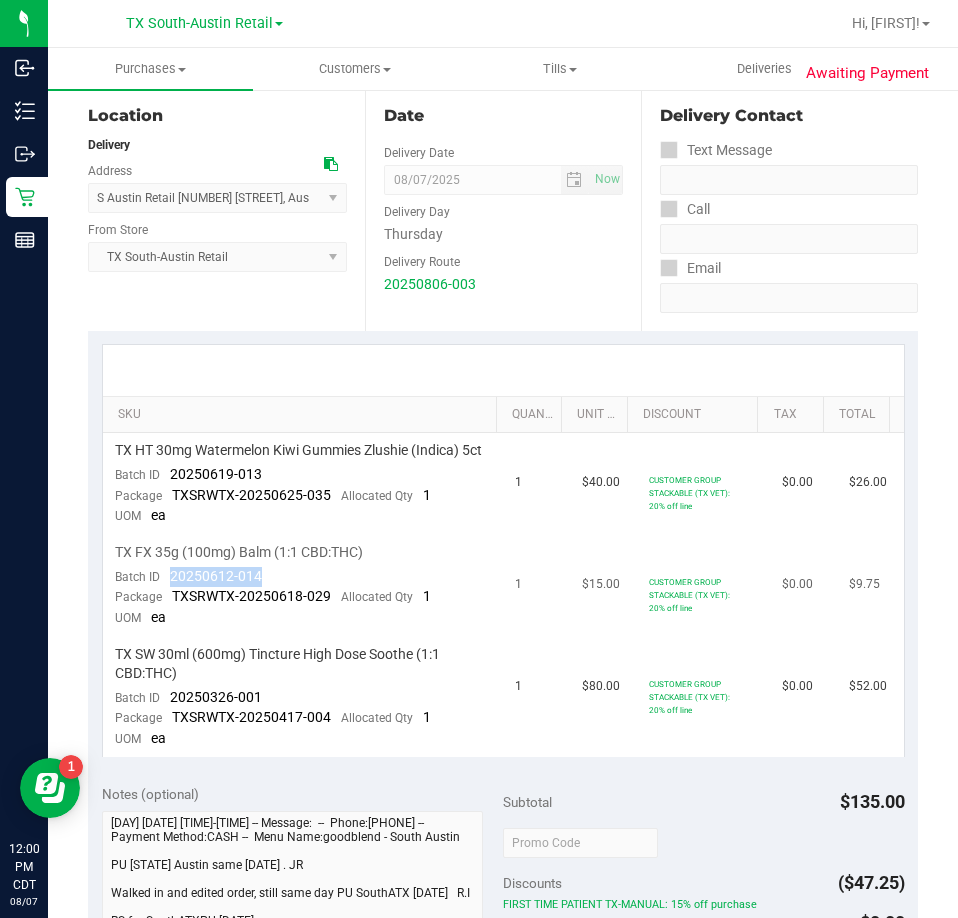 drag, startPoint x: 273, startPoint y: 588, endPoint x: 170, endPoint y: 596, distance: 103.31021 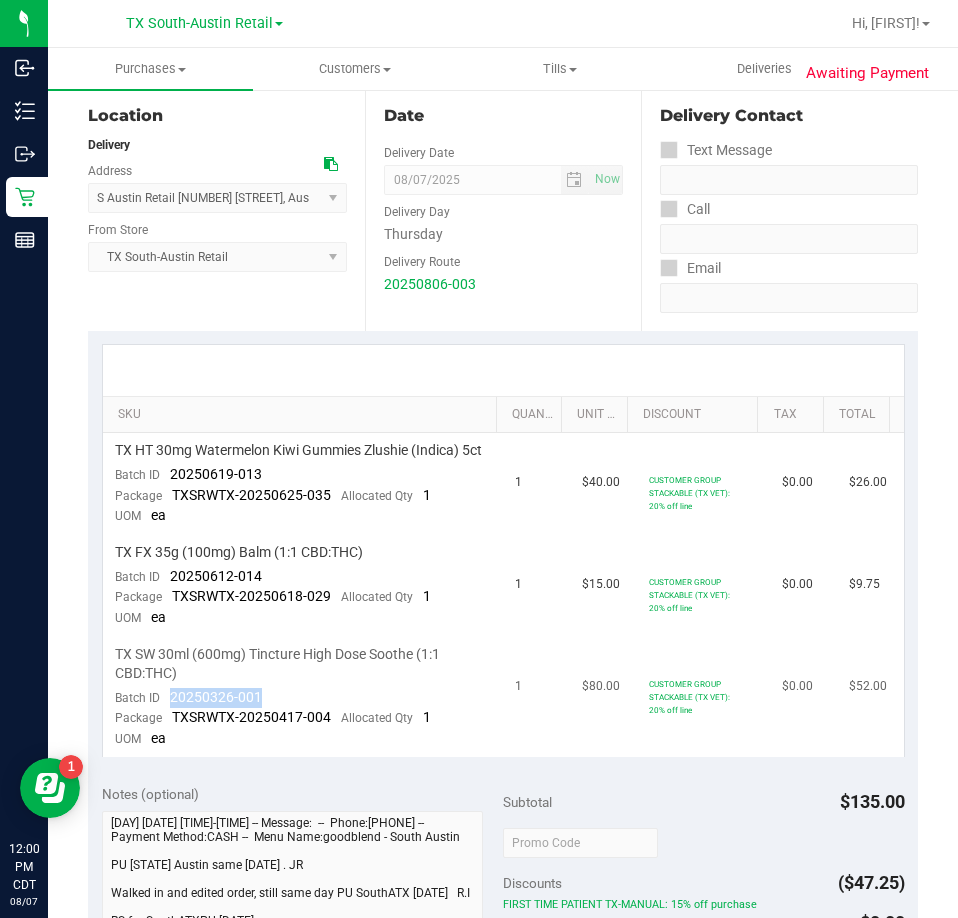 drag, startPoint x: 289, startPoint y: 709, endPoint x: 165, endPoint y: 713, distance: 124.0645 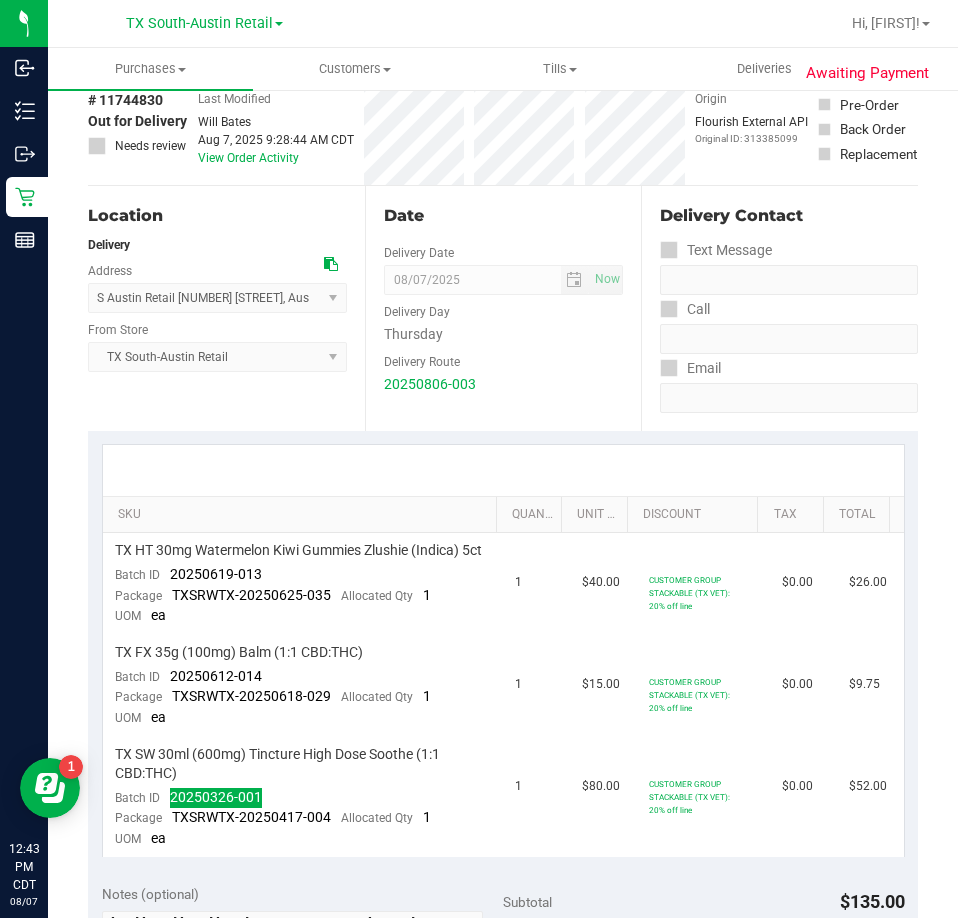 scroll, scrollTop: 0, scrollLeft: 0, axis: both 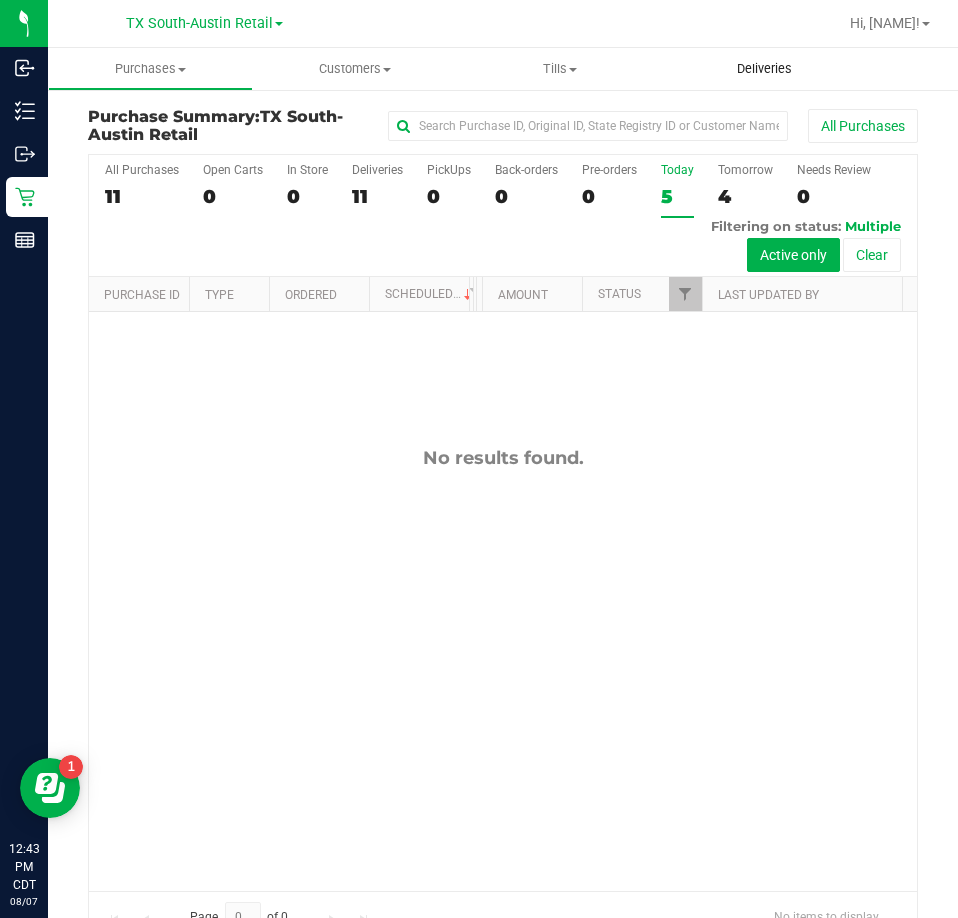 click on "Deliveries" at bounding box center (764, 69) 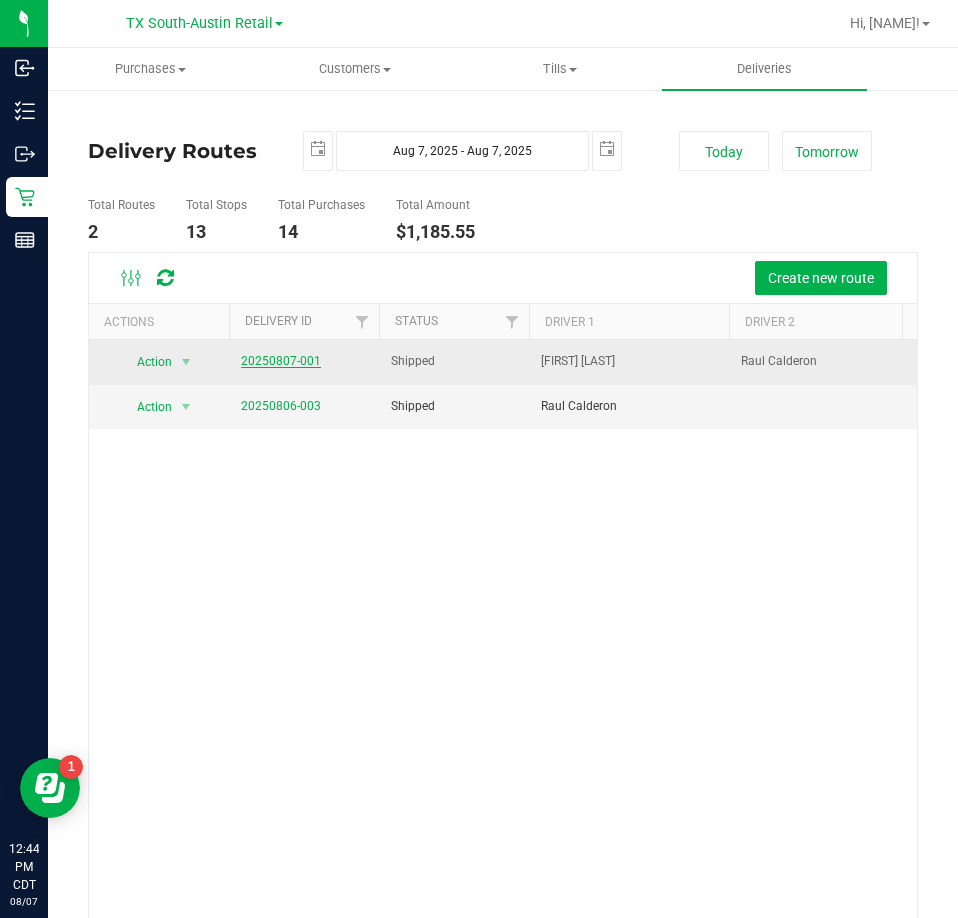 click on "20250807-001" at bounding box center [281, 361] 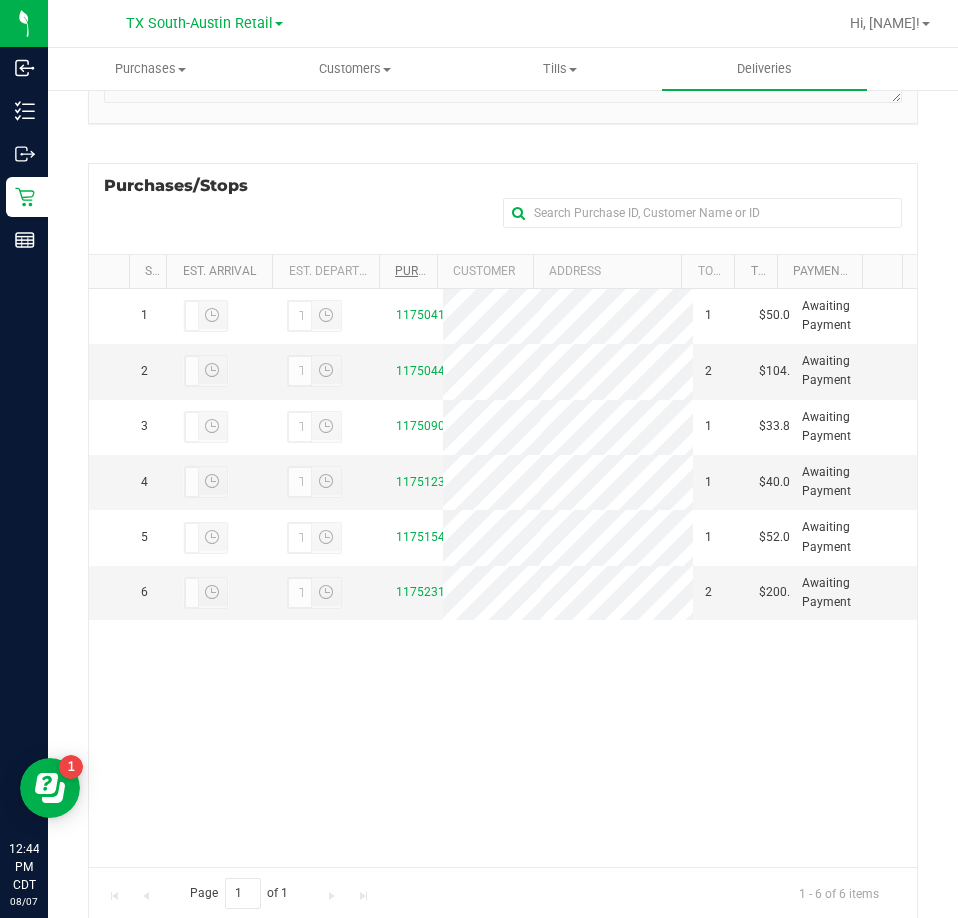scroll, scrollTop: 400, scrollLeft: 0, axis: vertical 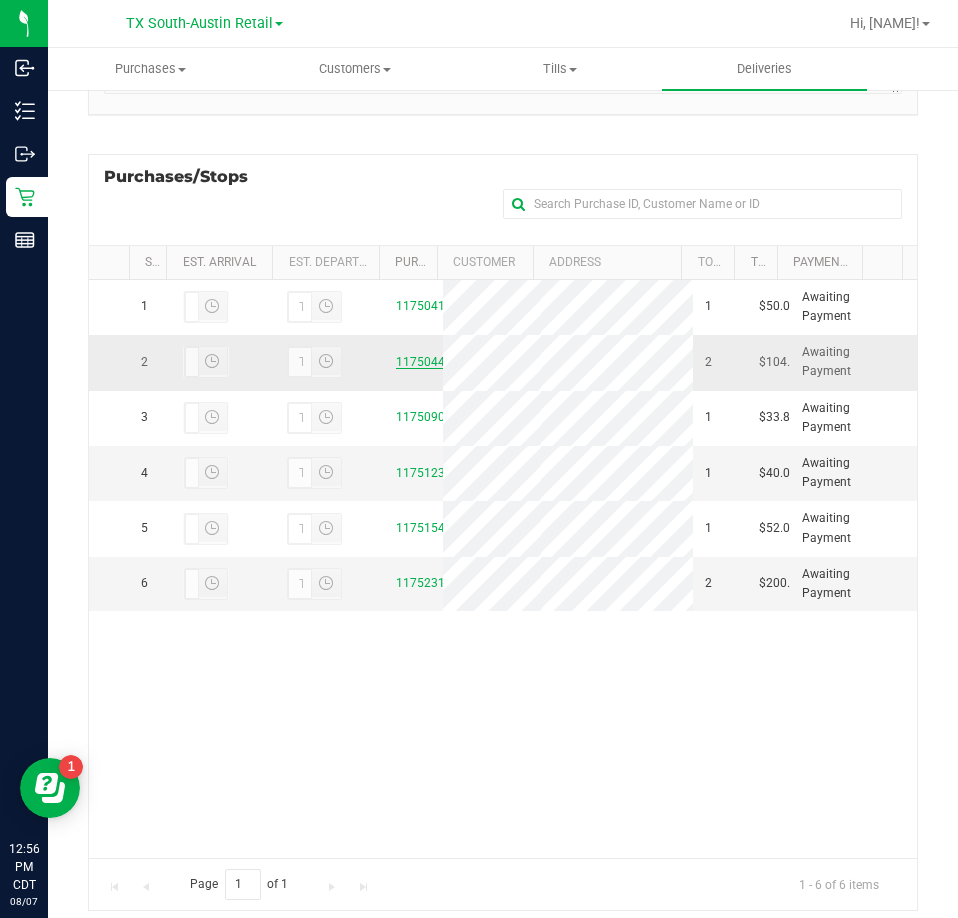 click on "11750449" at bounding box center (424, 362) 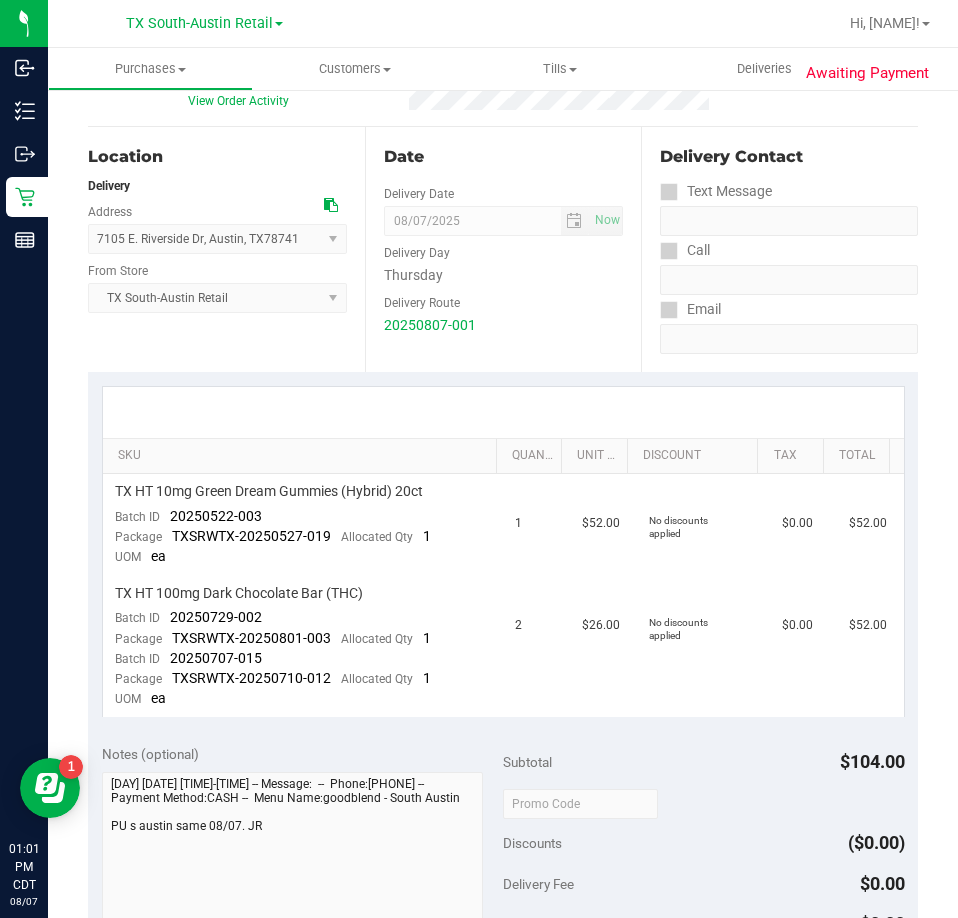 scroll, scrollTop: 0, scrollLeft: 0, axis: both 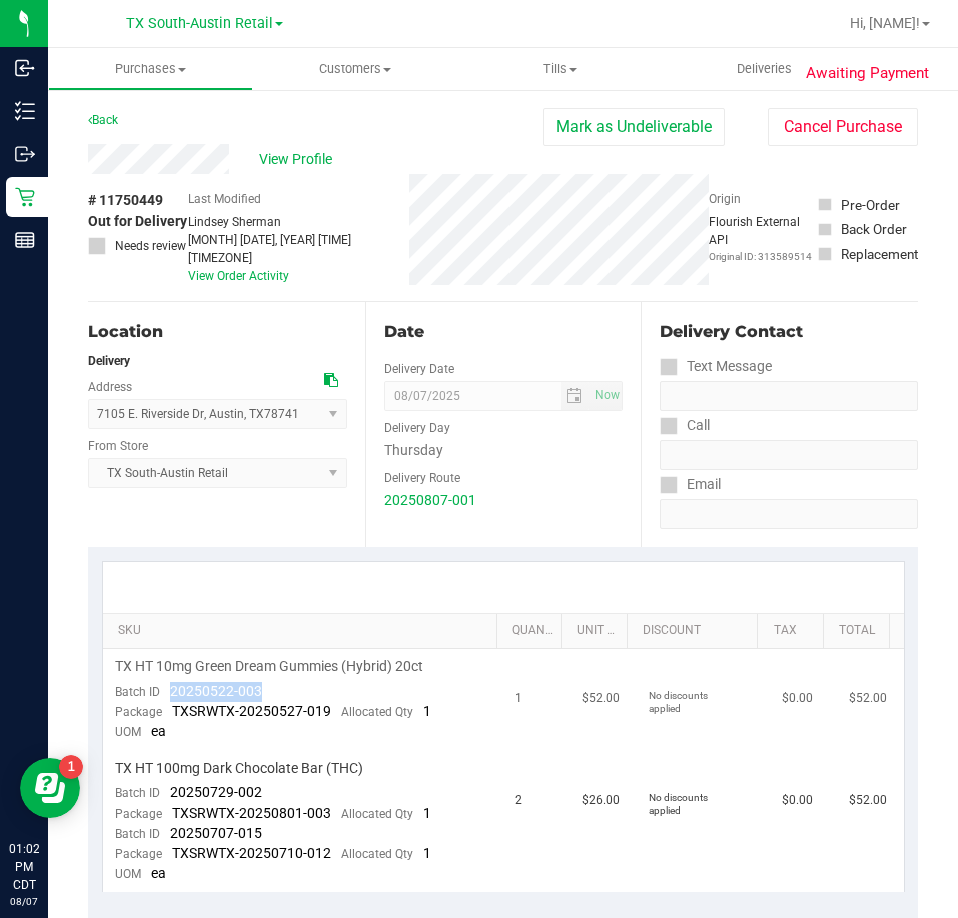 drag, startPoint x: 264, startPoint y: 675, endPoint x: 164, endPoint y: 674, distance: 100.005 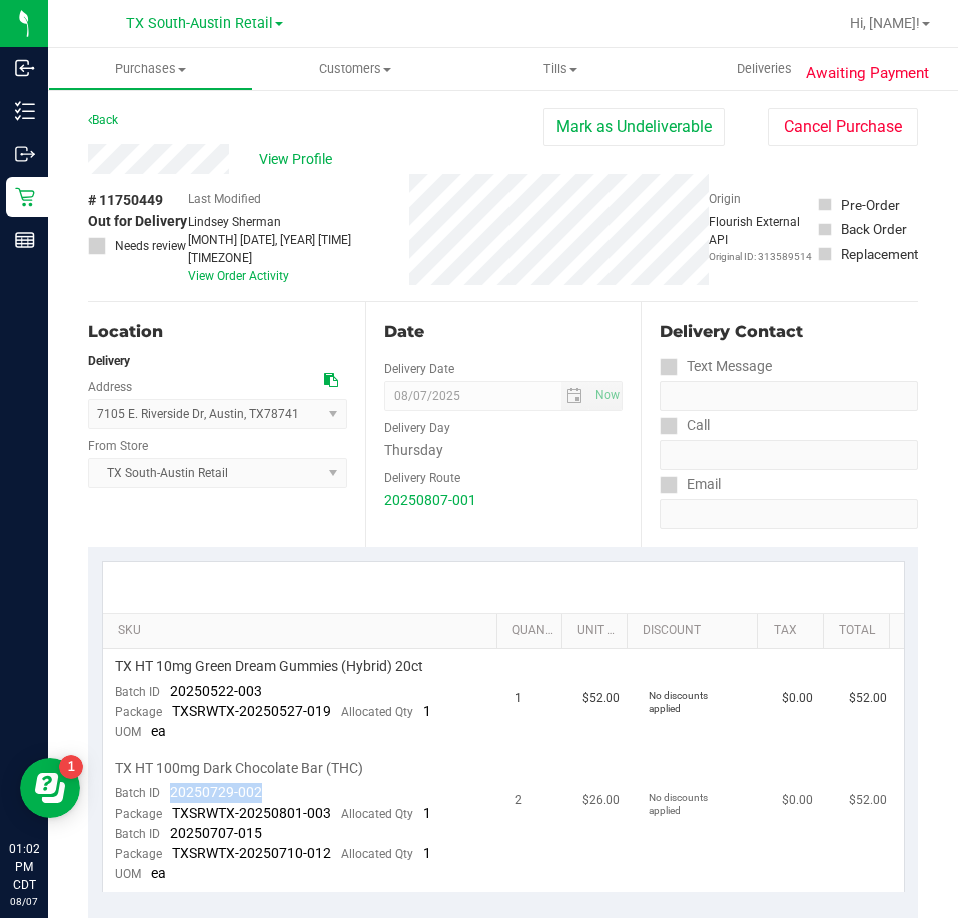 drag, startPoint x: 302, startPoint y: 782, endPoint x: 166, endPoint y: 777, distance: 136.09187 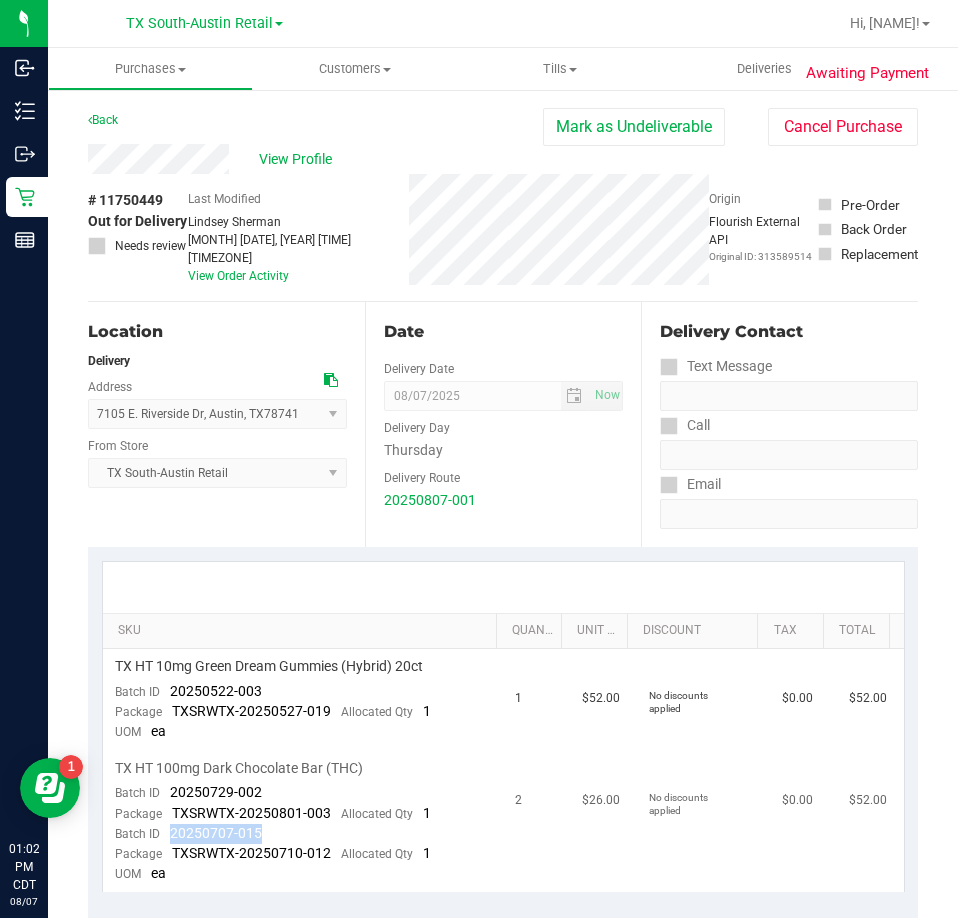 drag, startPoint x: 236, startPoint y: 818, endPoint x: 167, endPoint y: 811, distance: 69.354164 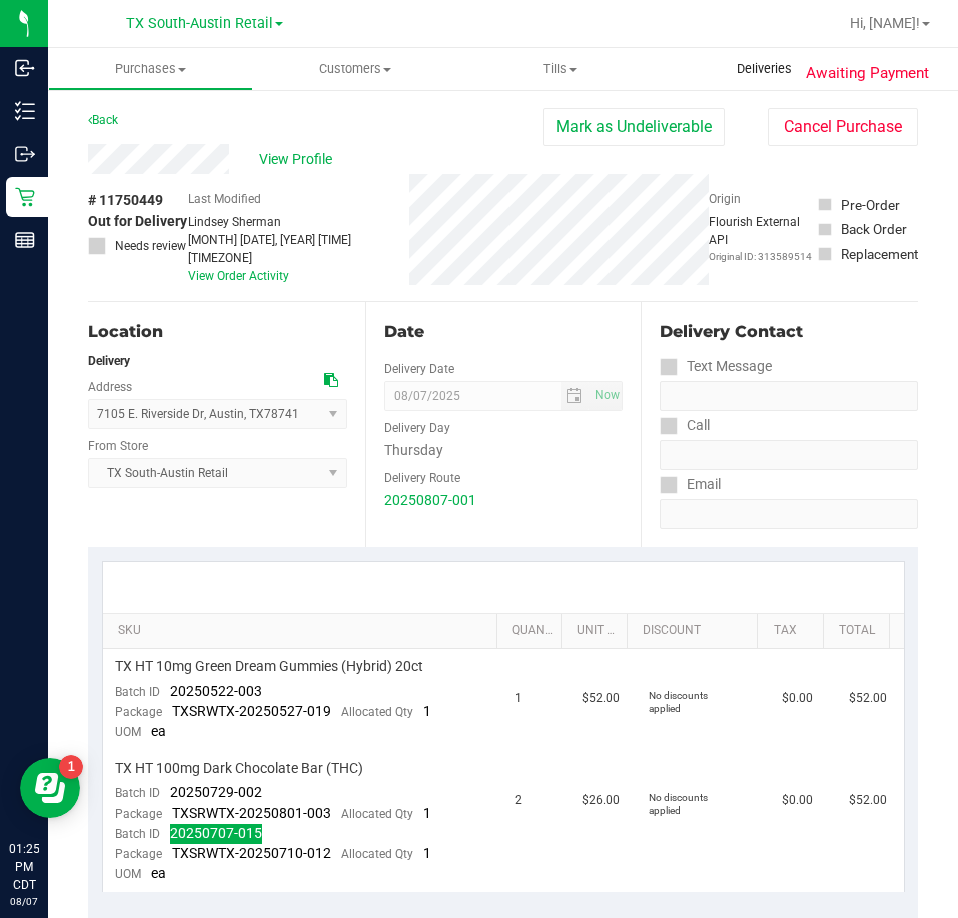 click on "Deliveries" at bounding box center (764, 69) 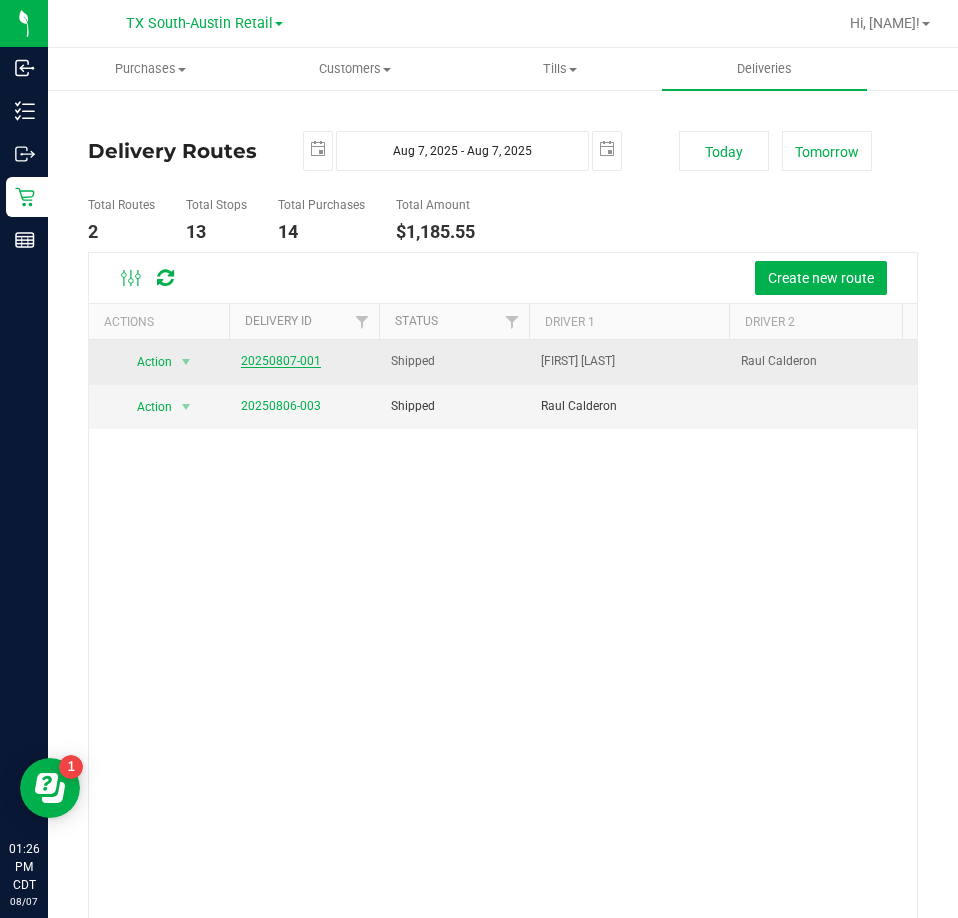 click on "20250807-001" at bounding box center (281, 361) 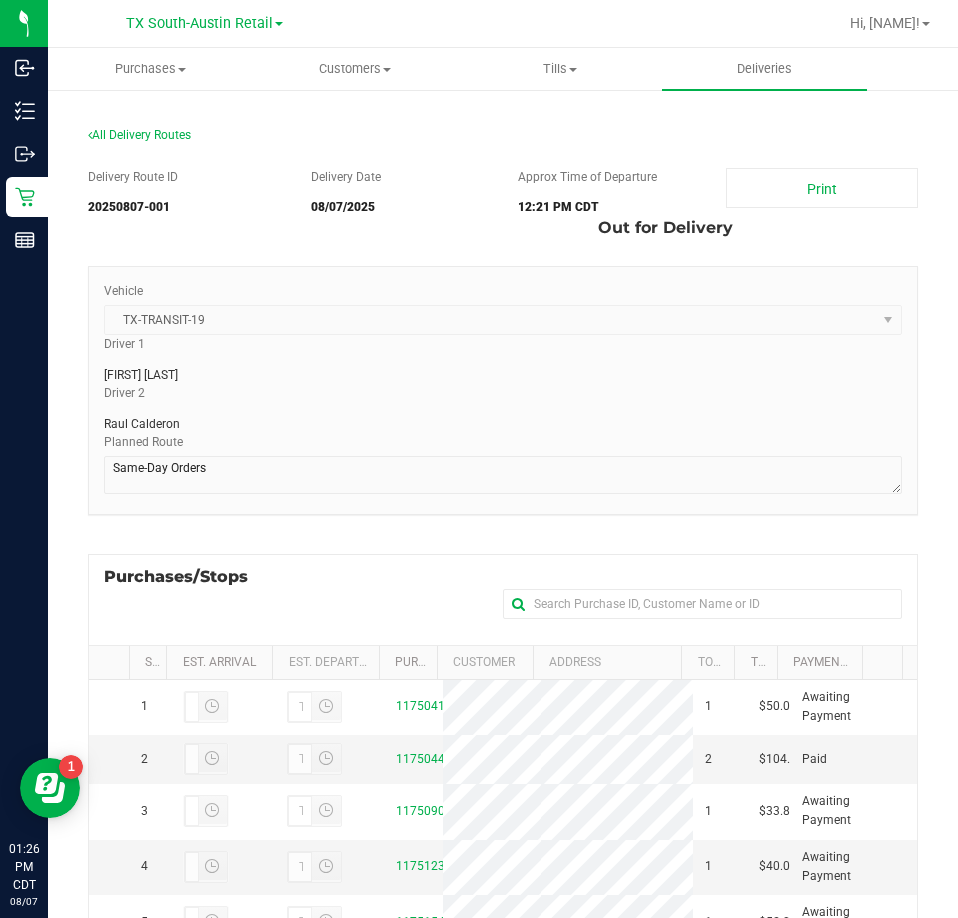 scroll, scrollTop: 100, scrollLeft: 0, axis: vertical 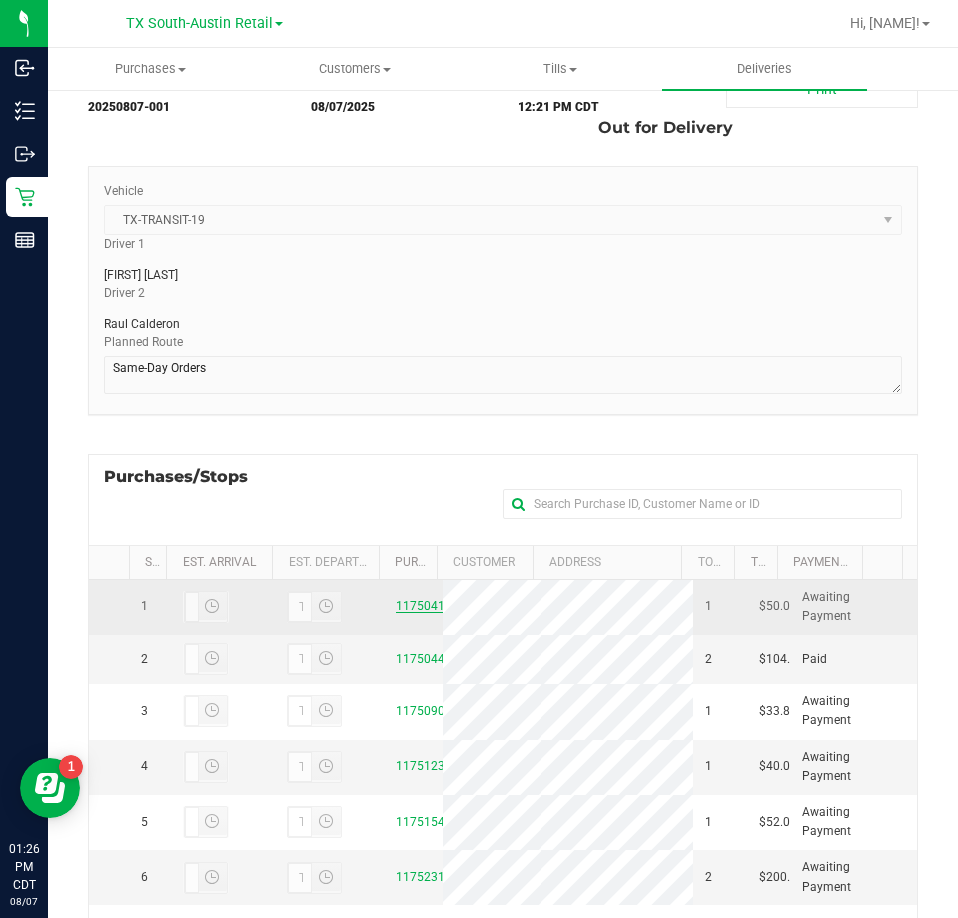 click on "11750419" at bounding box center (424, 606) 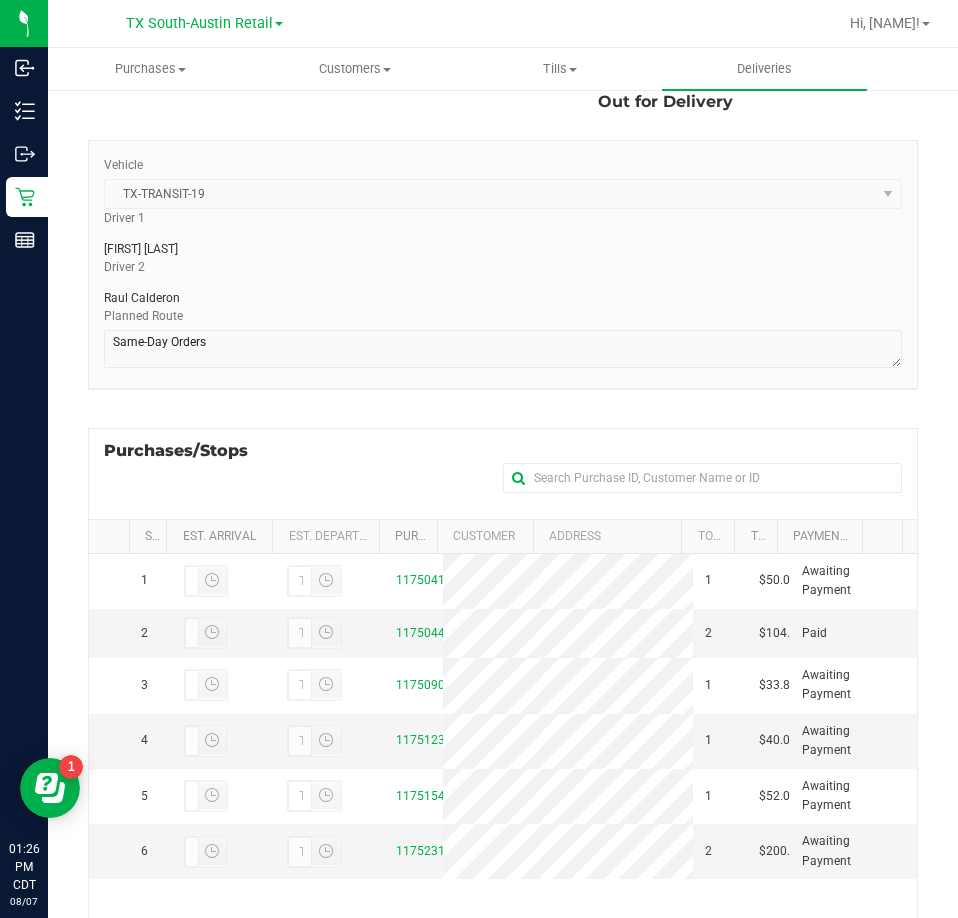 scroll, scrollTop: 200, scrollLeft: 0, axis: vertical 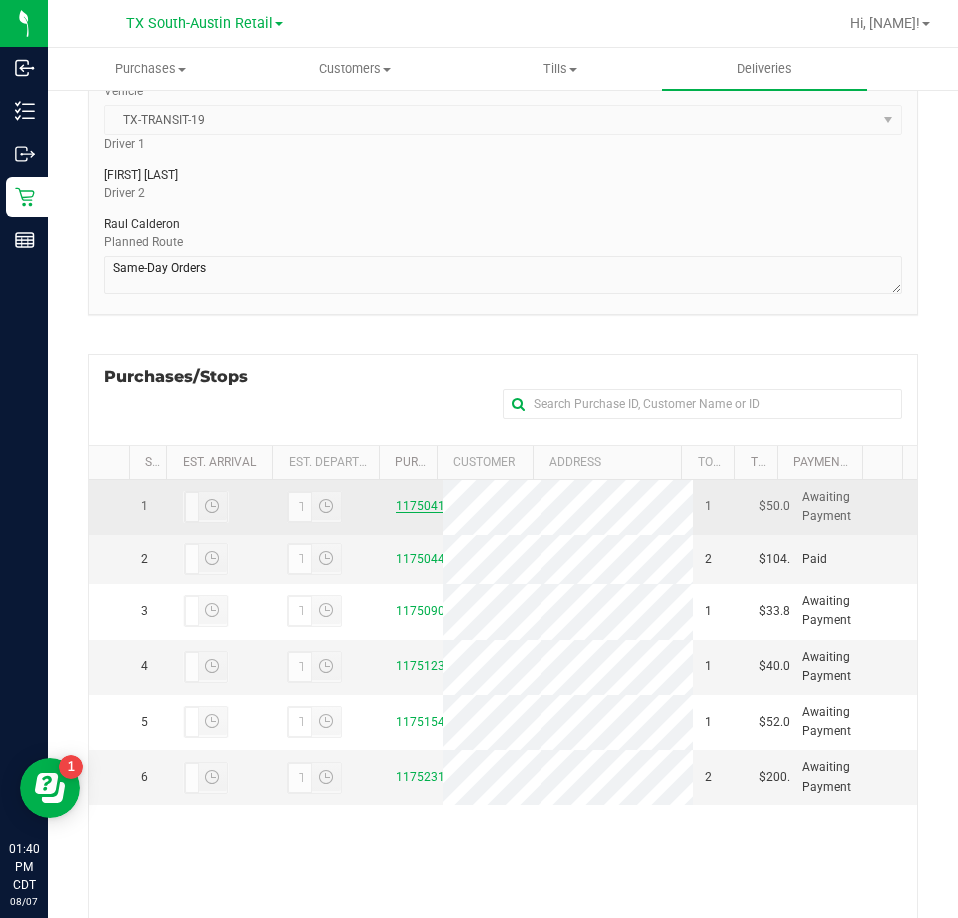 drag, startPoint x: 400, startPoint y: 507, endPoint x: 407, endPoint y: 516, distance: 11.401754 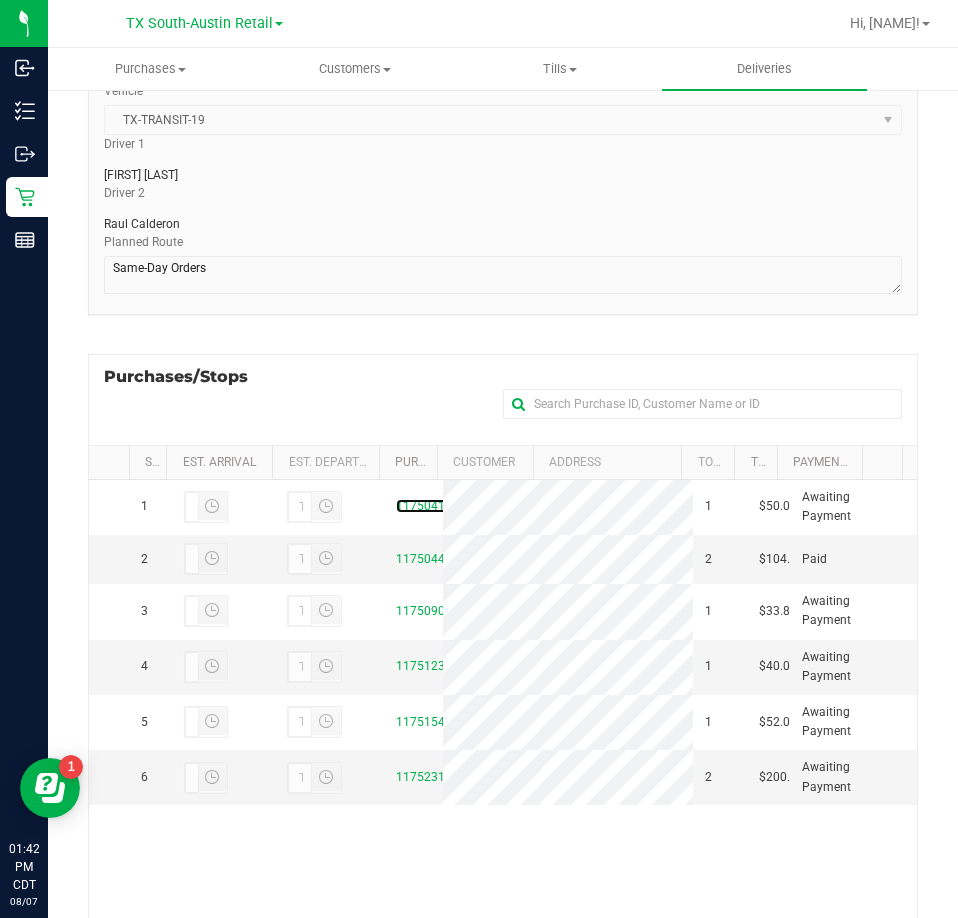 scroll, scrollTop: 300, scrollLeft: 0, axis: vertical 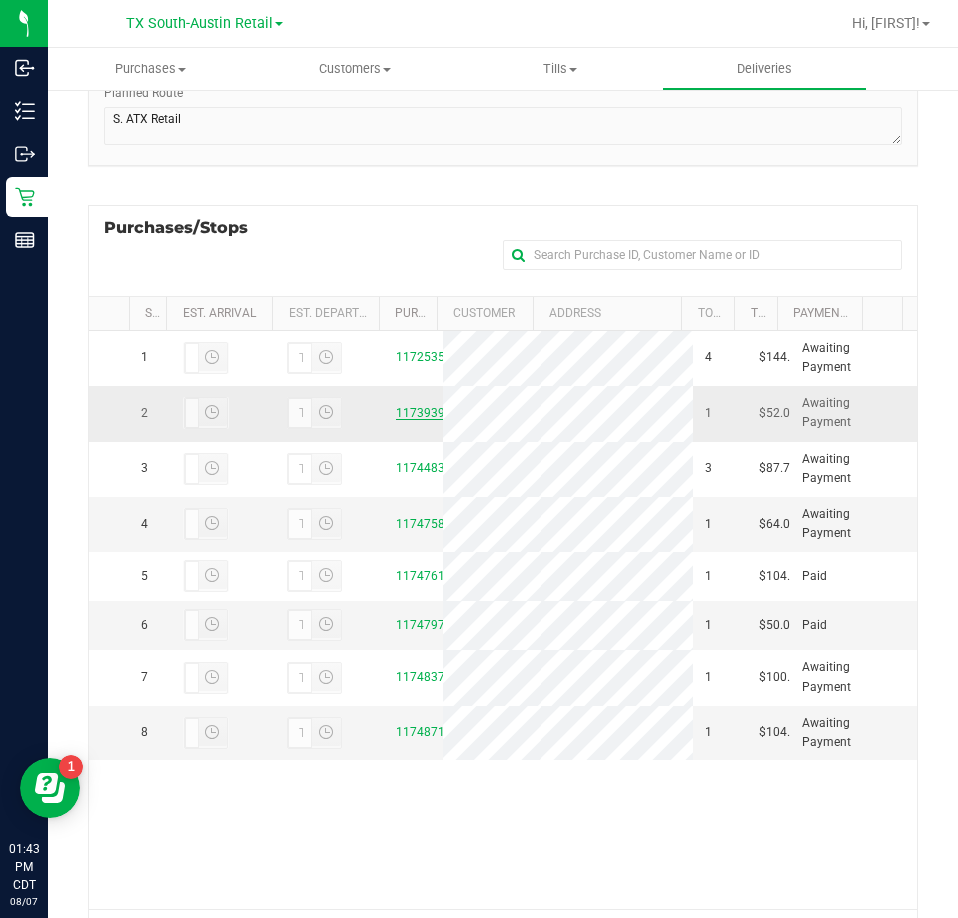 drag, startPoint x: 421, startPoint y: 412, endPoint x: 399, endPoint y: 417, distance: 22.561028 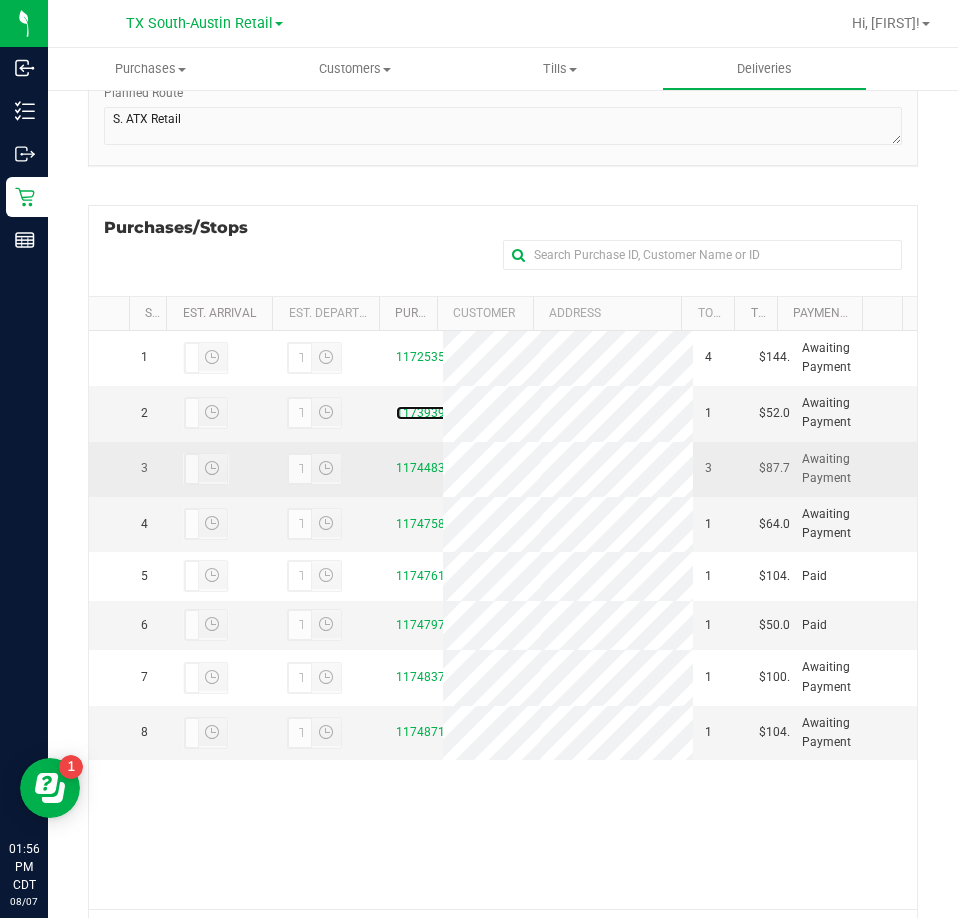 scroll, scrollTop: 397, scrollLeft: 0, axis: vertical 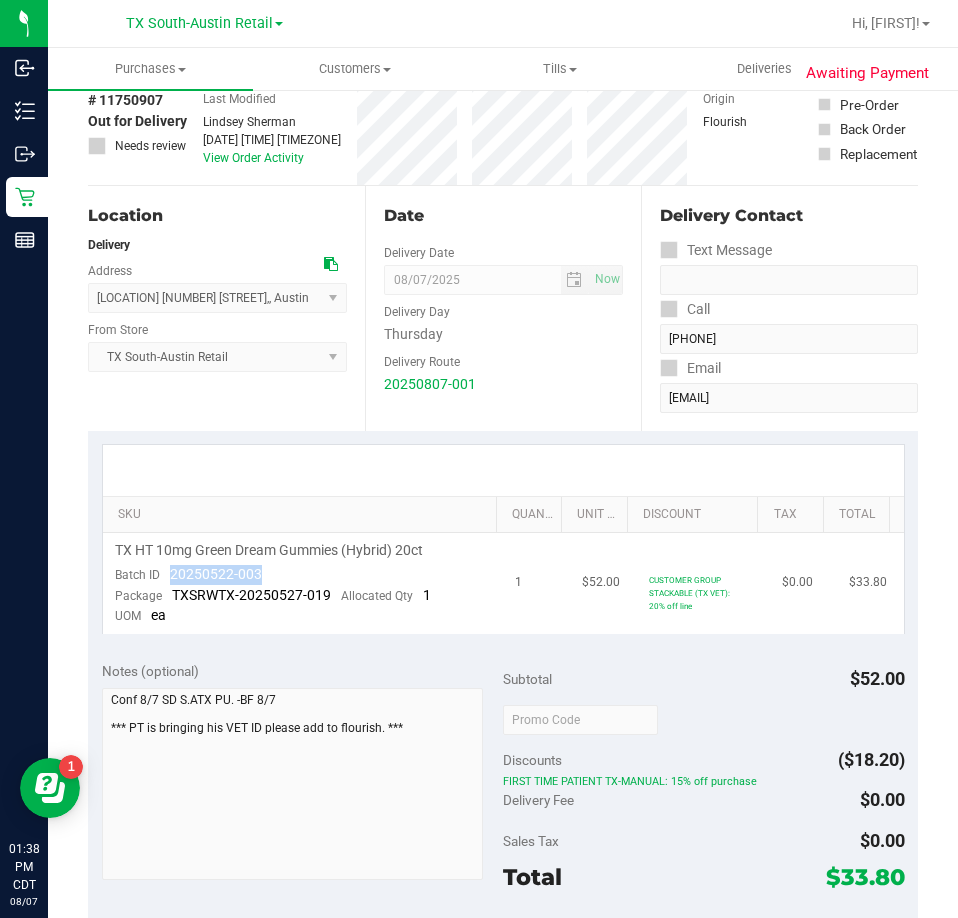 drag, startPoint x: 276, startPoint y: 578, endPoint x: 166, endPoint y: 578, distance: 110 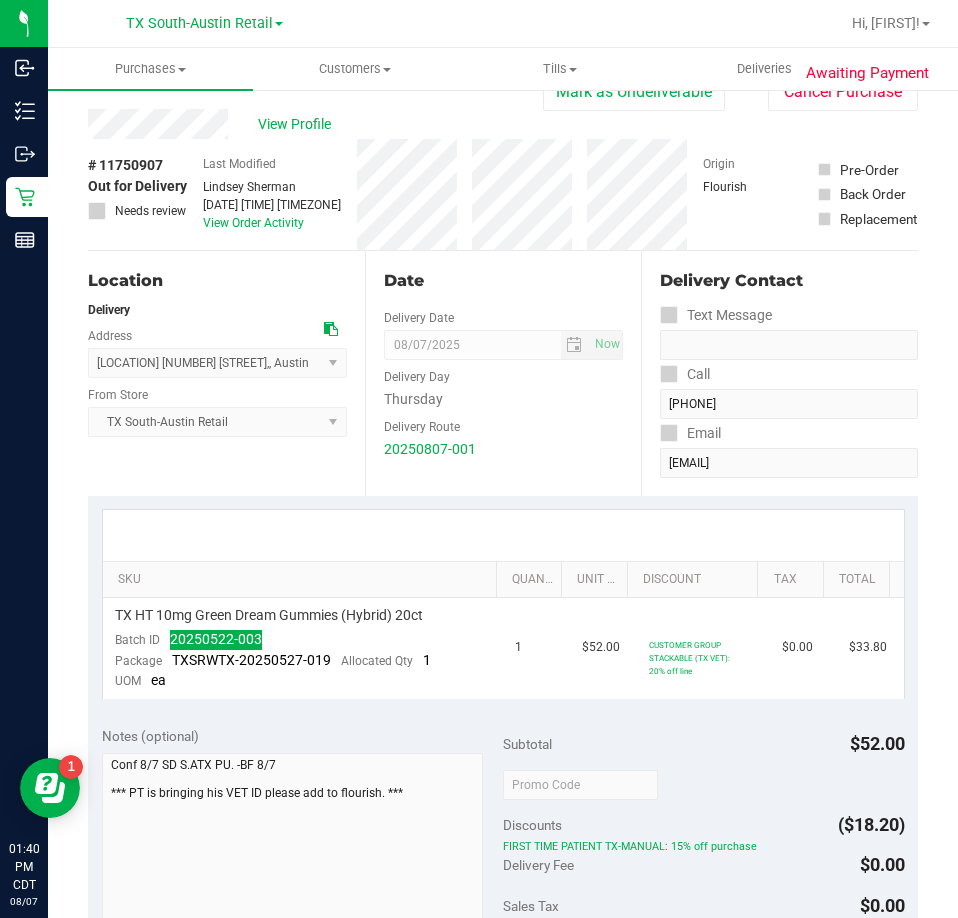 scroll, scrollTop: 0, scrollLeft: 0, axis: both 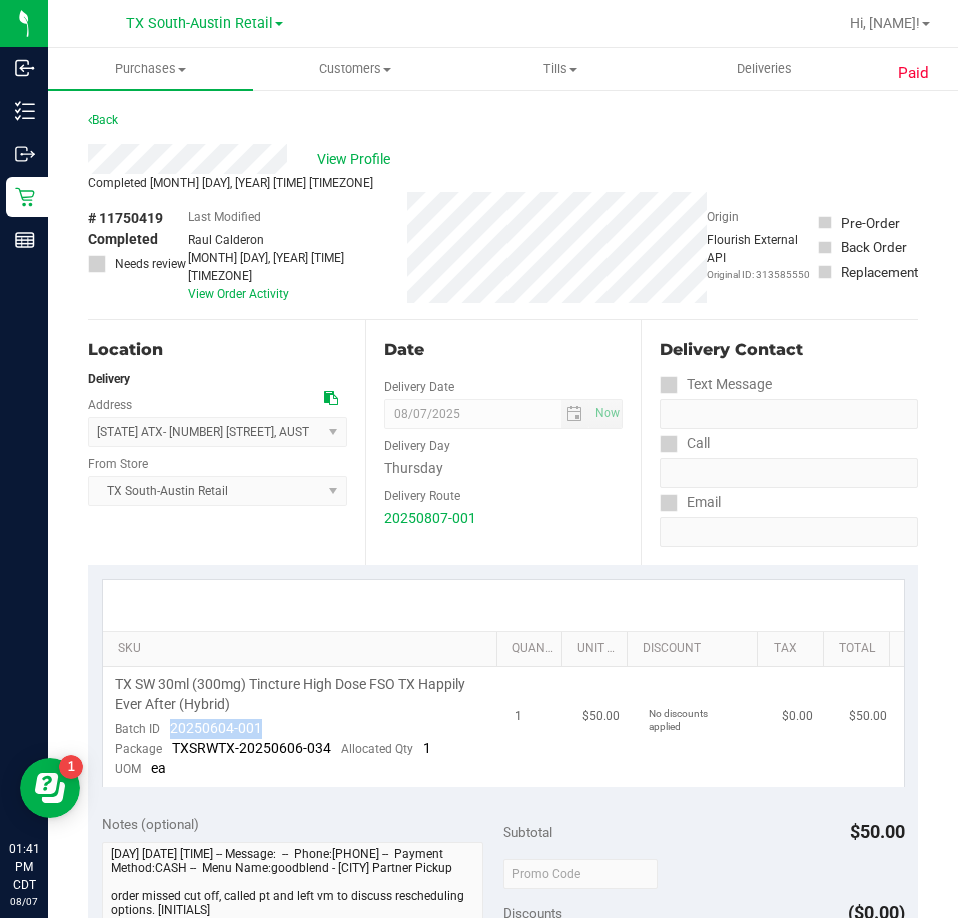 drag, startPoint x: 286, startPoint y: 714, endPoint x: 171, endPoint y: 711, distance: 115.03912 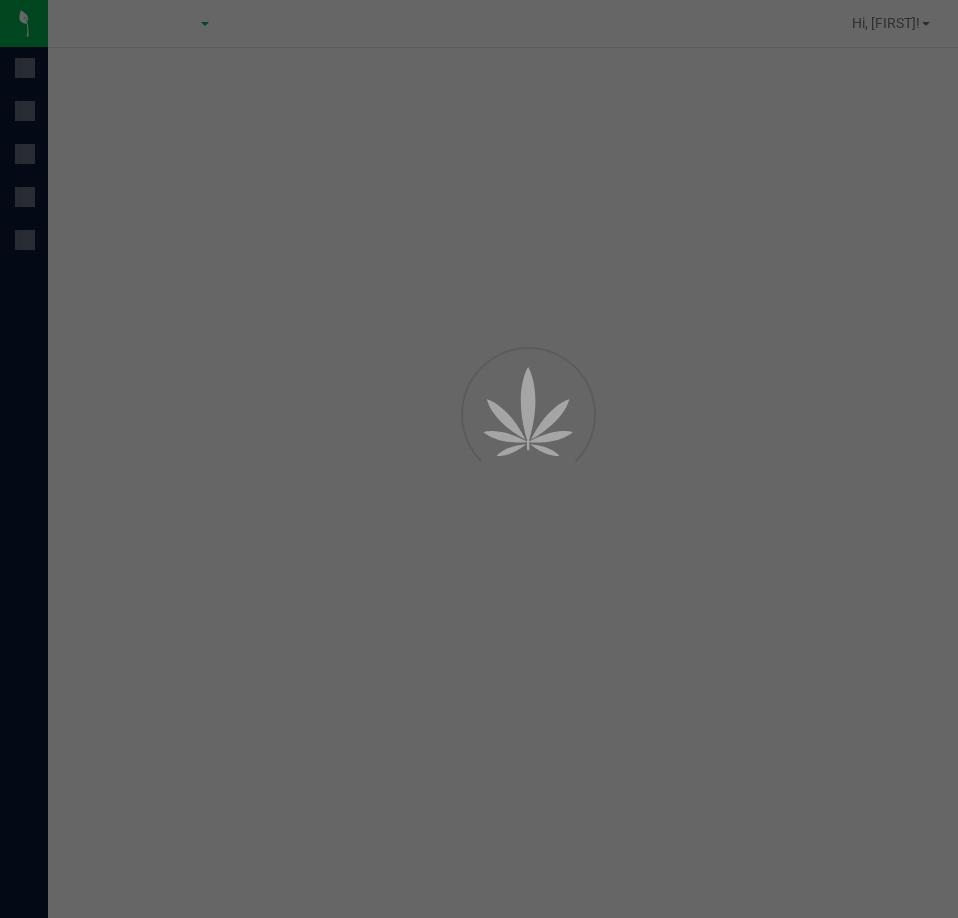 scroll, scrollTop: 0, scrollLeft: 0, axis: both 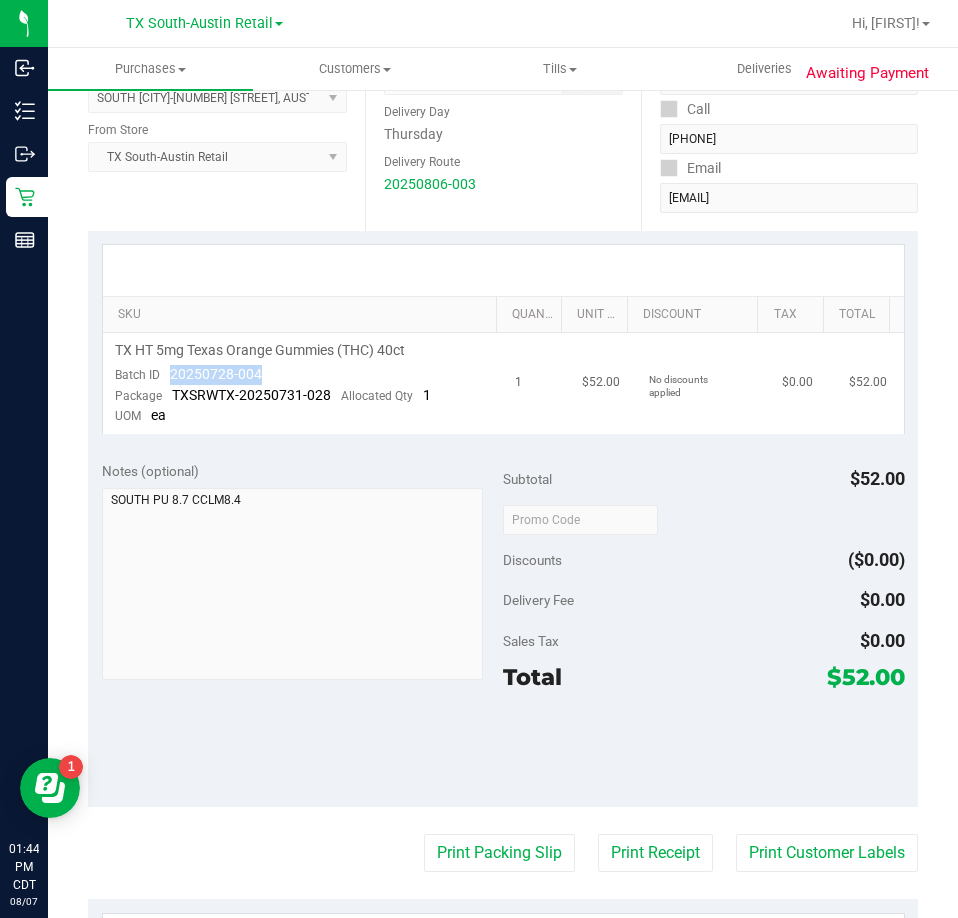 drag, startPoint x: 269, startPoint y: 376, endPoint x: 171, endPoint y: 375, distance: 98.005104 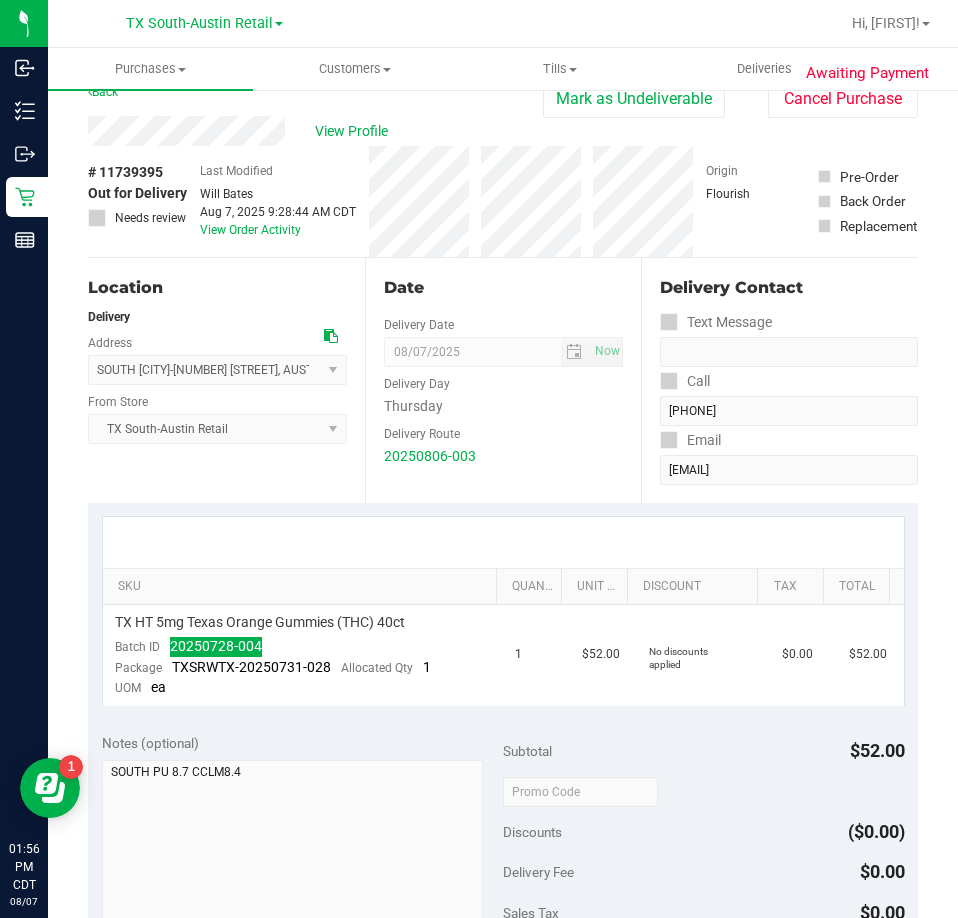 scroll, scrollTop: 0, scrollLeft: 0, axis: both 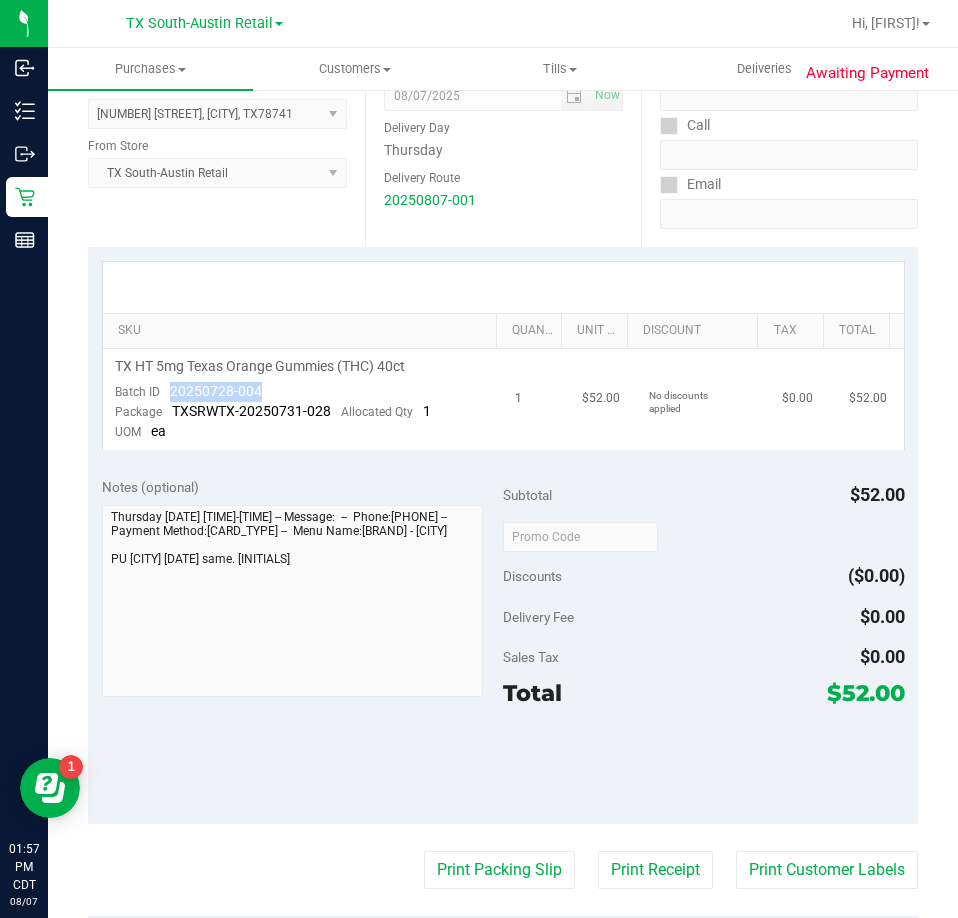 drag, startPoint x: 271, startPoint y: 378, endPoint x: 183, endPoint y: 382, distance: 88.09086 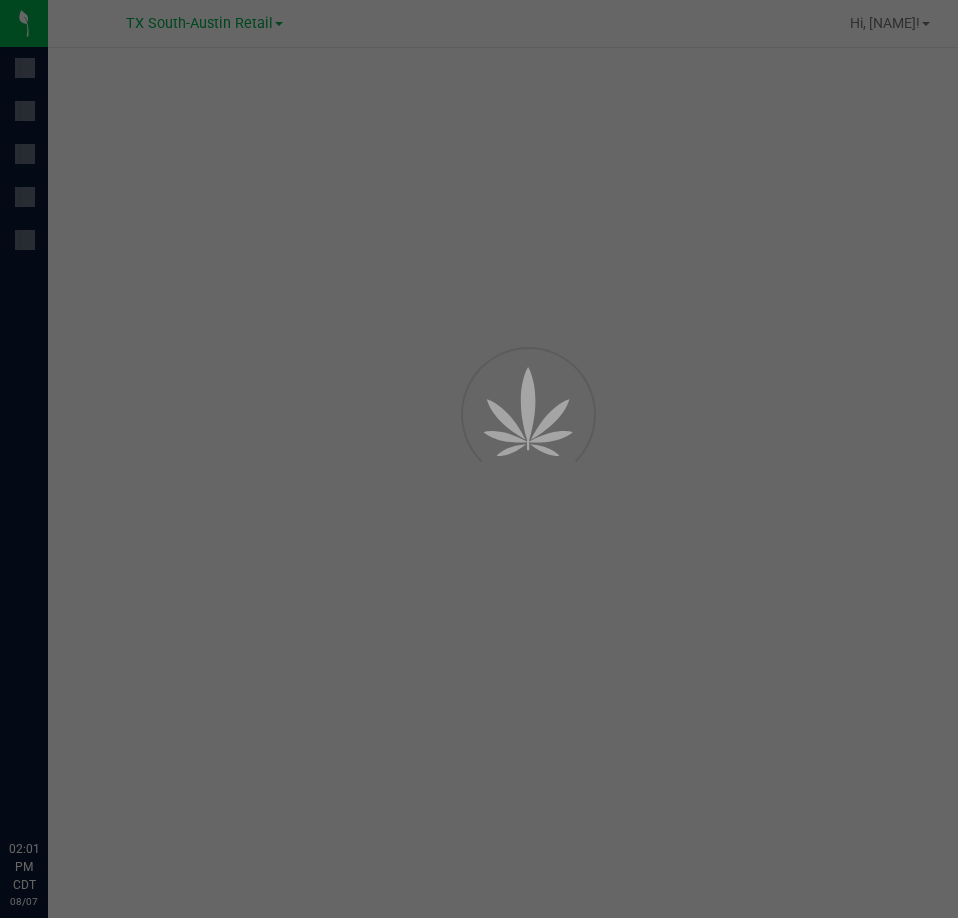 scroll, scrollTop: 0, scrollLeft: 0, axis: both 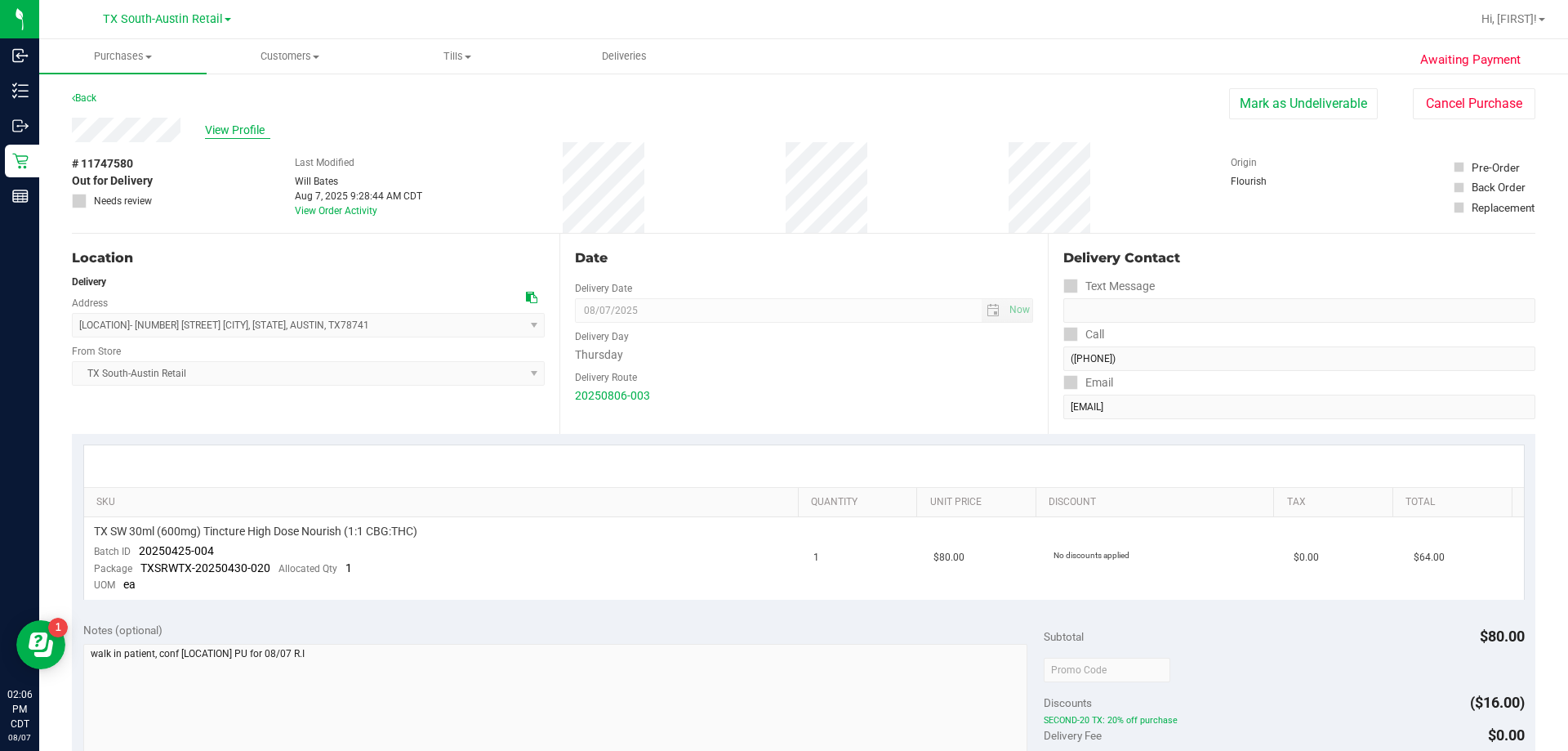 click on "View Profile" at bounding box center (238, 130) 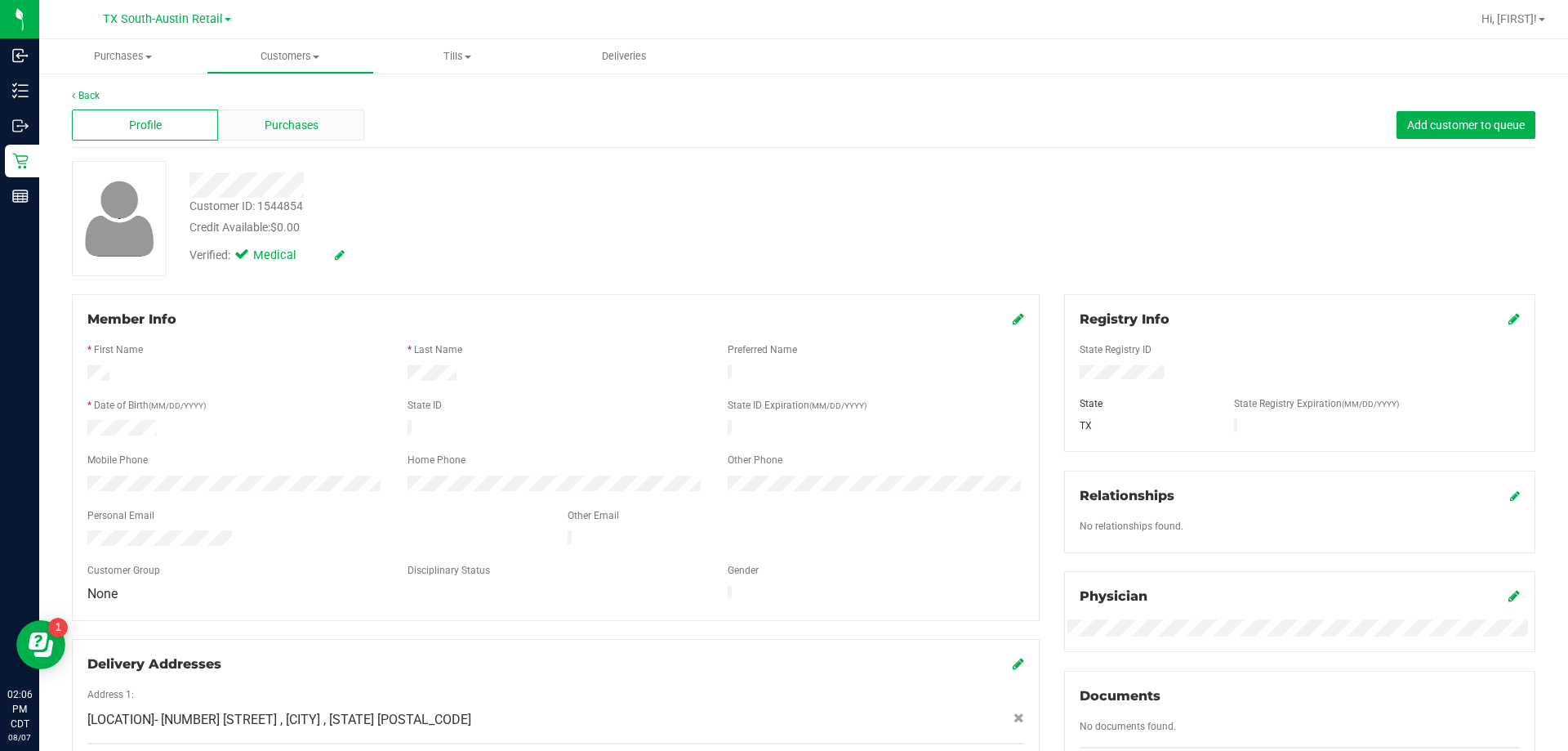click on "Purchases" at bounding box center [291, 125] 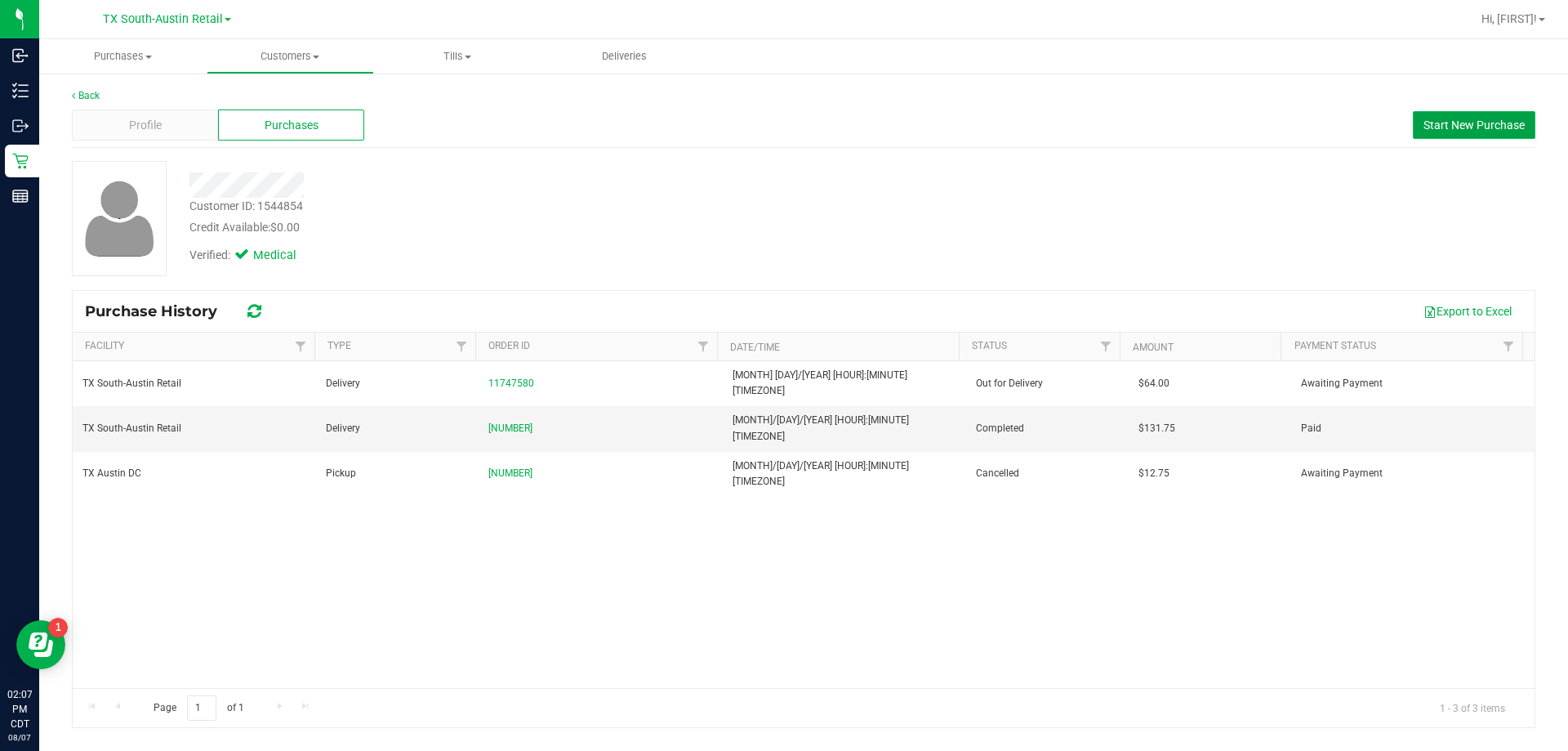 click on "Start New Purchase" at bounding box center (1474, 125) 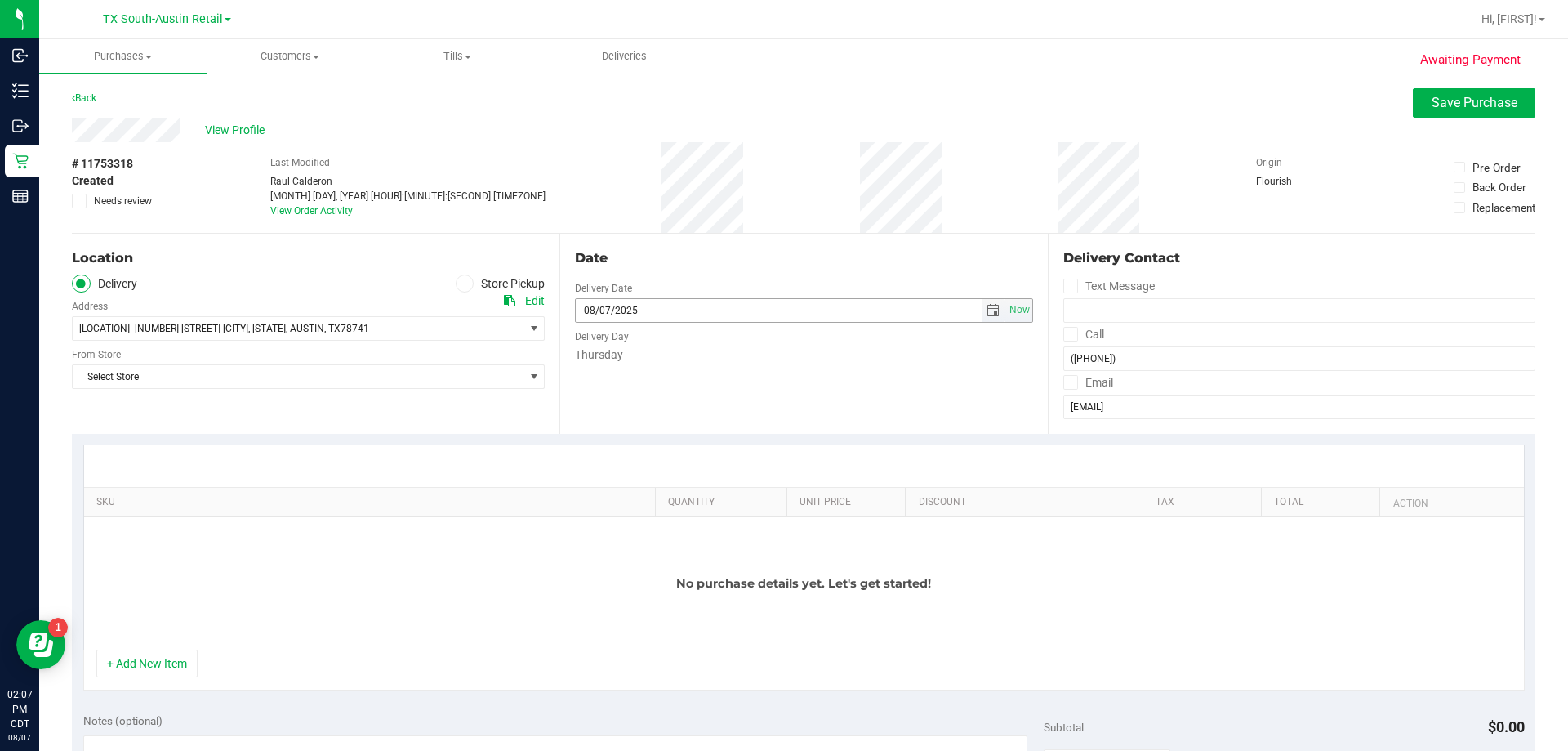 click at bounding box center (993, 311) 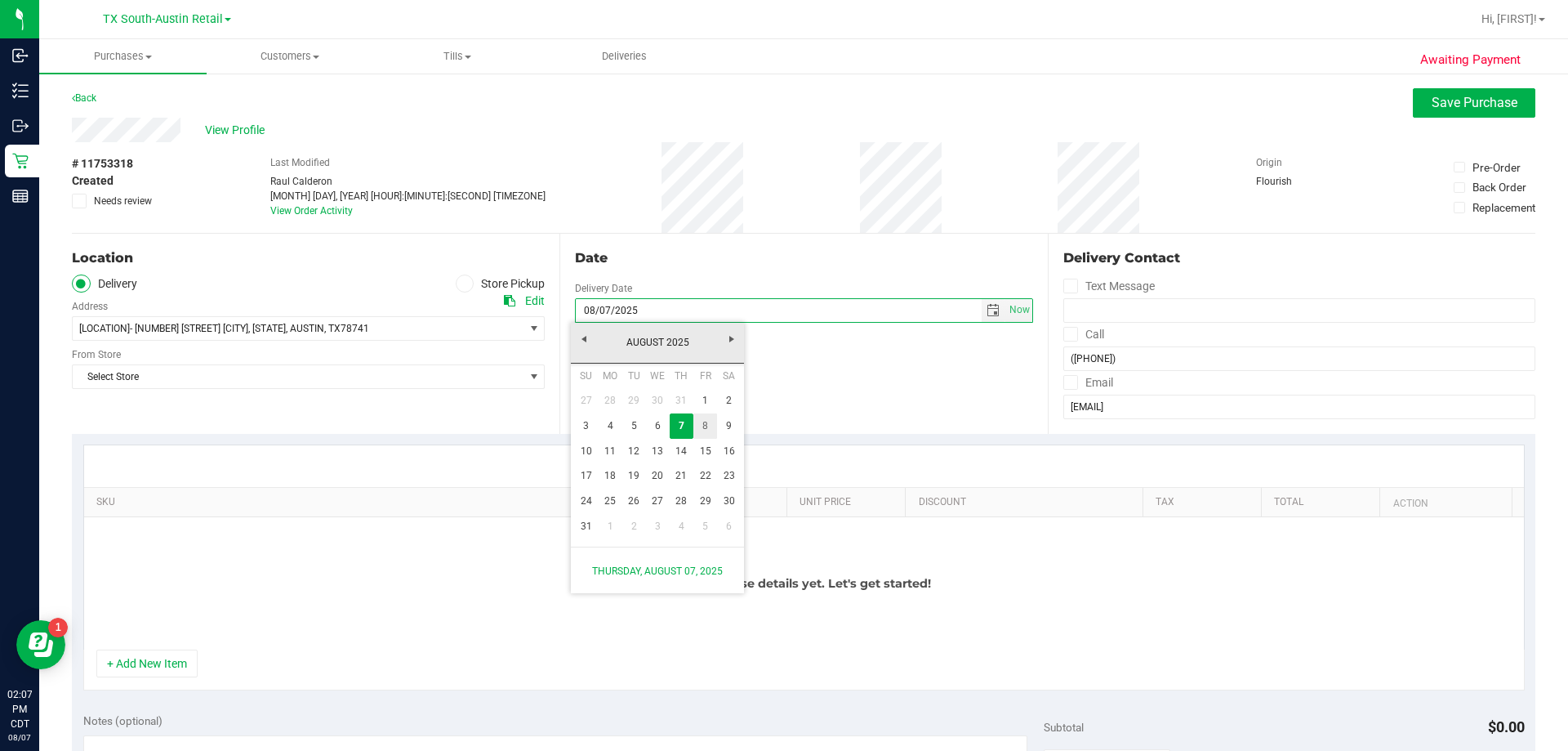 click on "8" at bounding box center (705, 426) 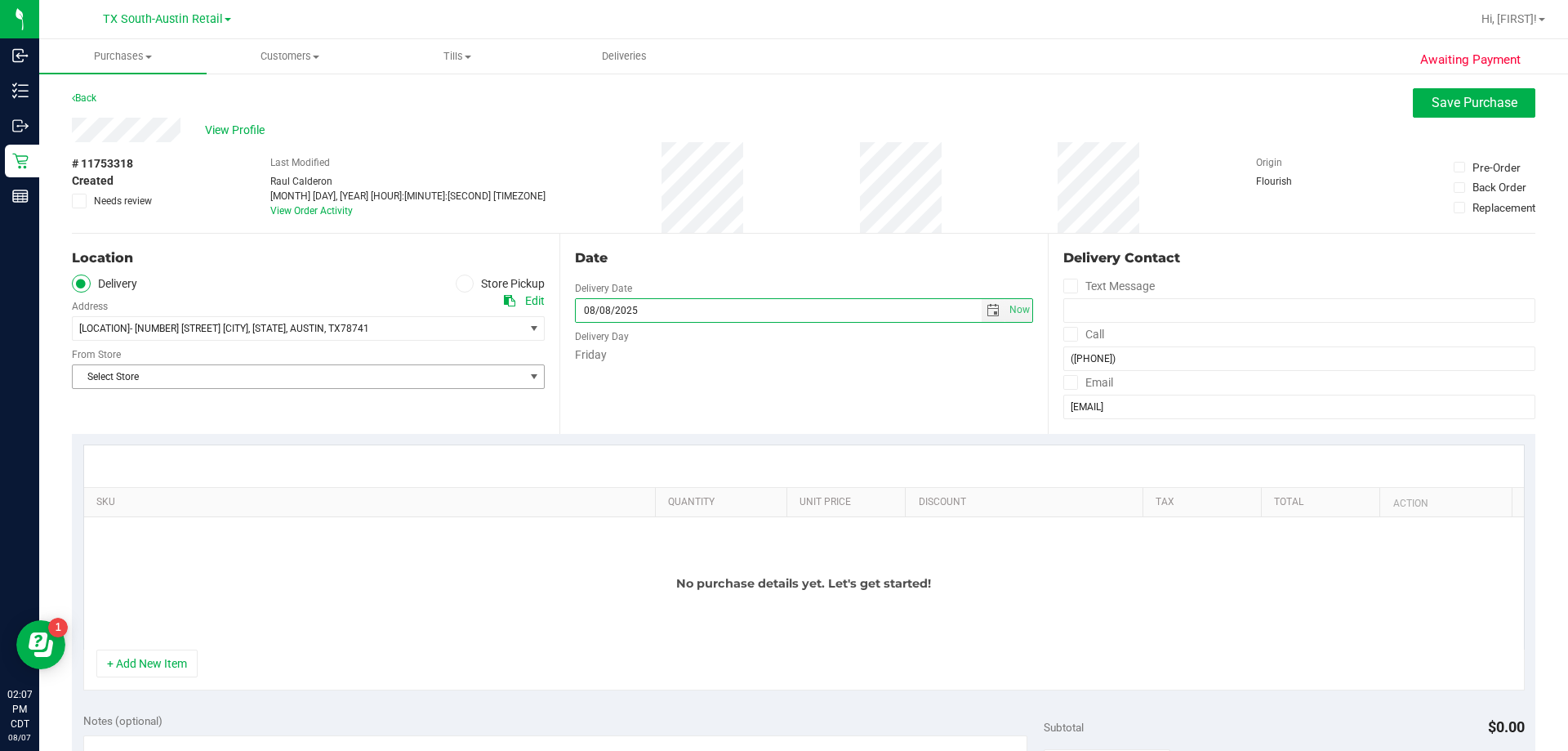 click on "Select Store" at bounding box center (298, 377) 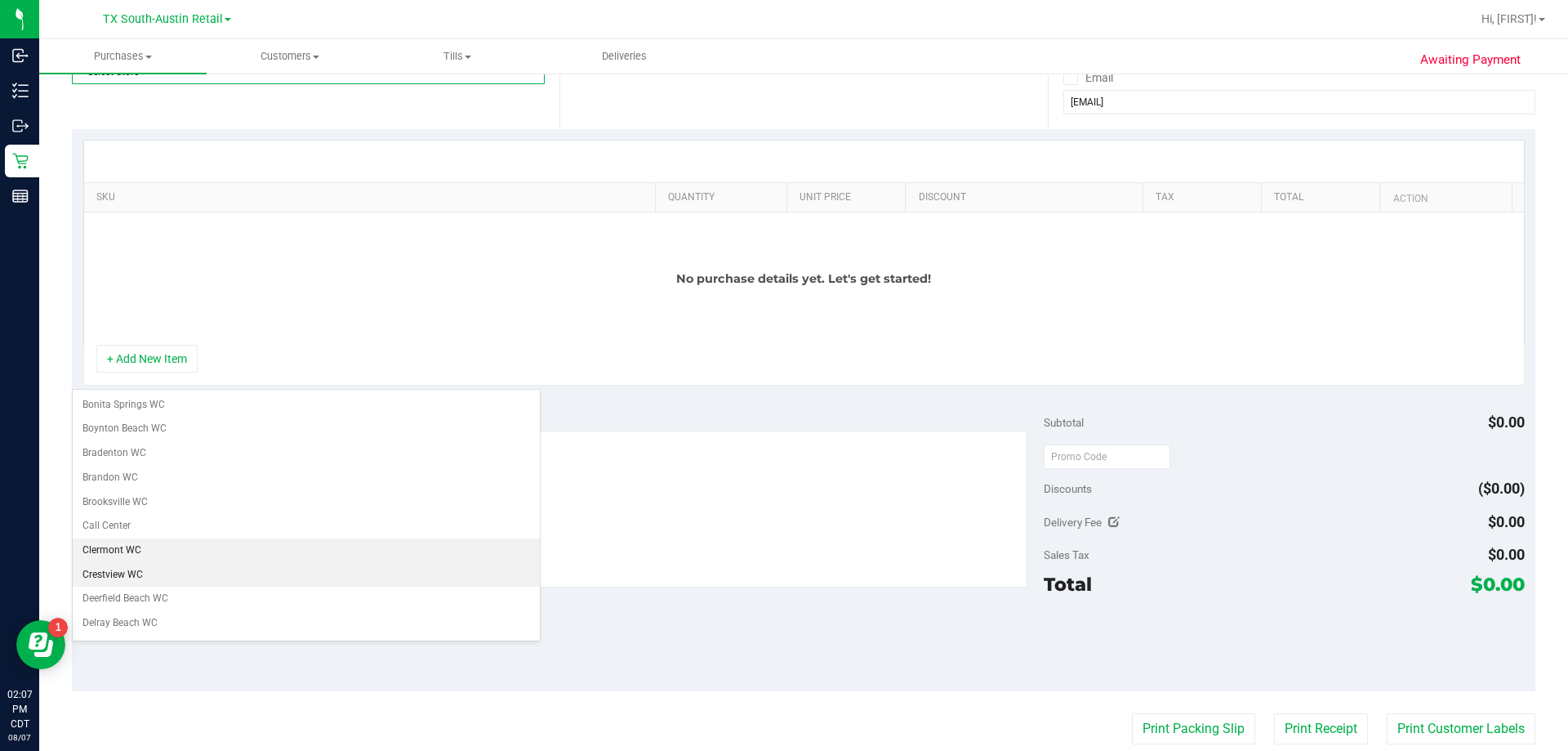 scroll, scrollTop: 327, scrollLeft: 0, axis: vertical 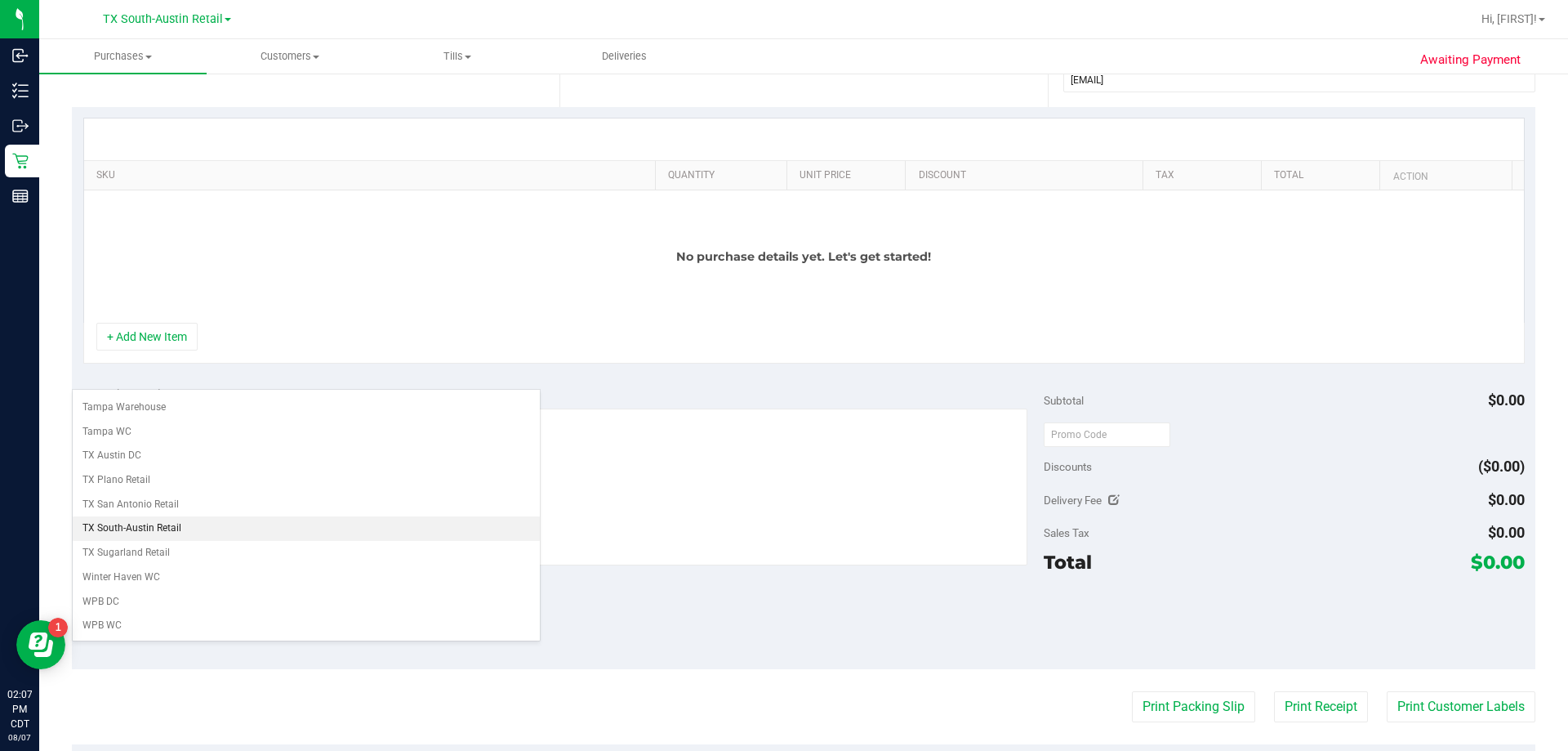 click on "TX South-Austin Retail" at bounding box center [306, 529] 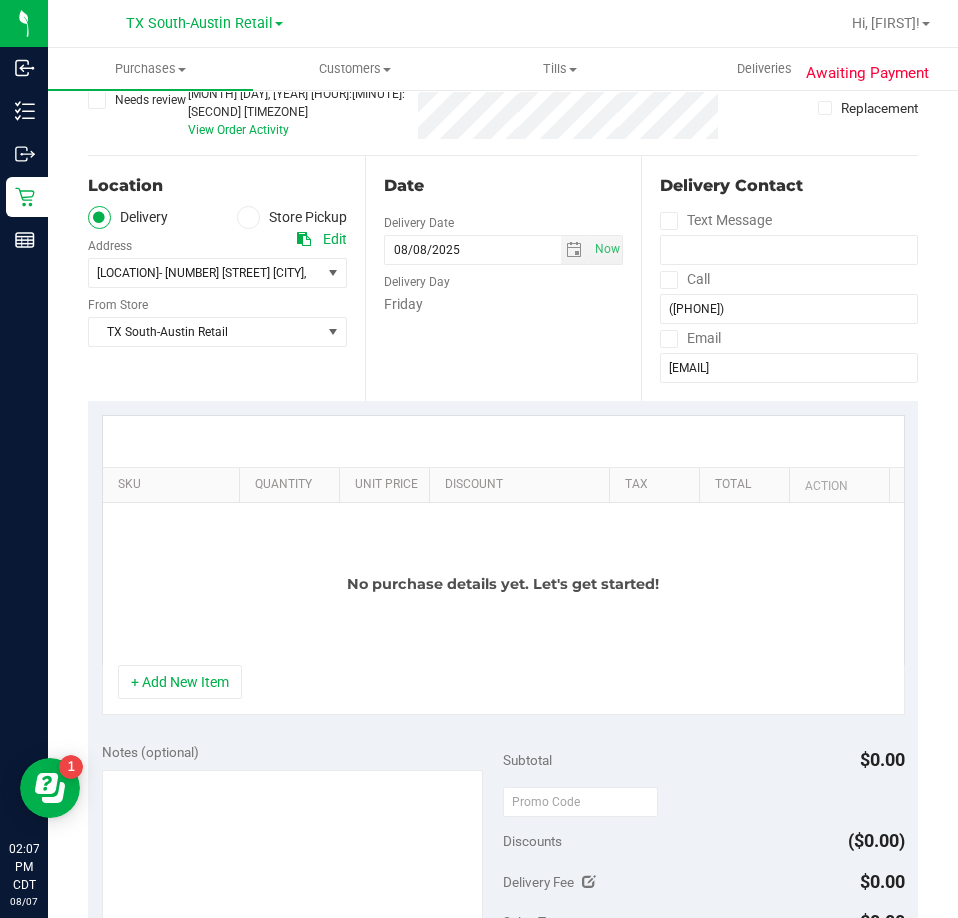 scroll, scrollTop: 0, scrollLeft: 0, axis: both 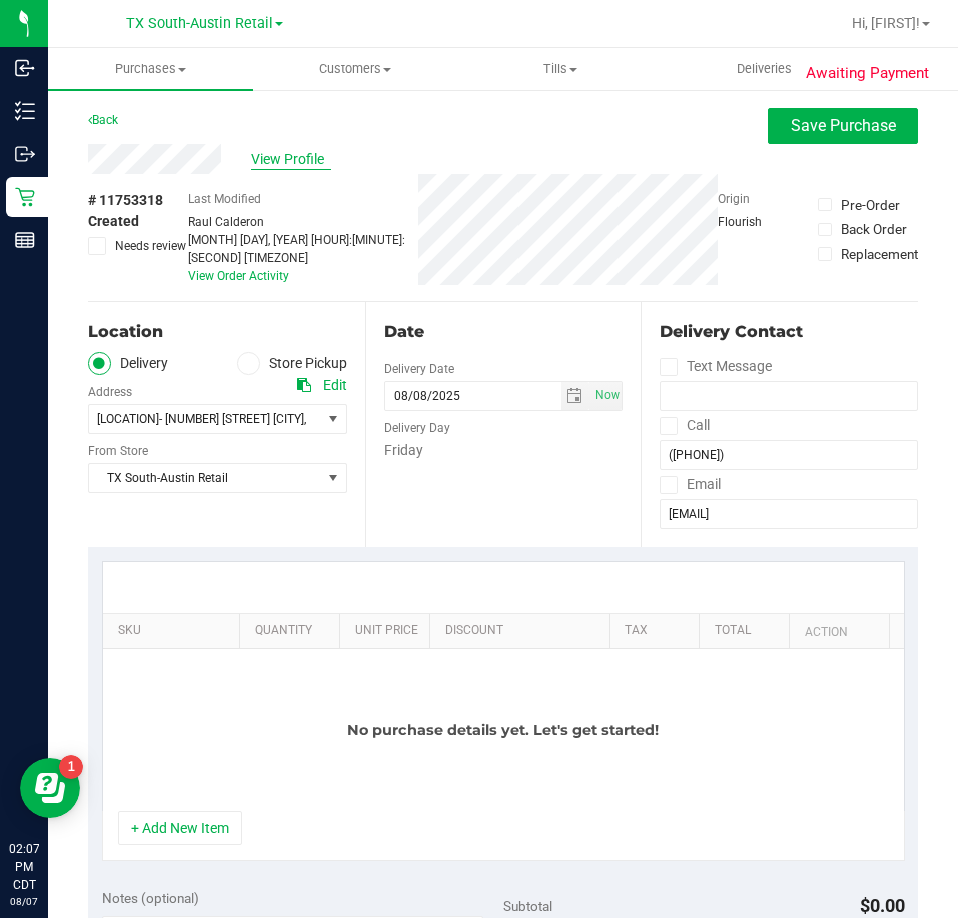 click on "View Profile" at bounding box center [291, 159] 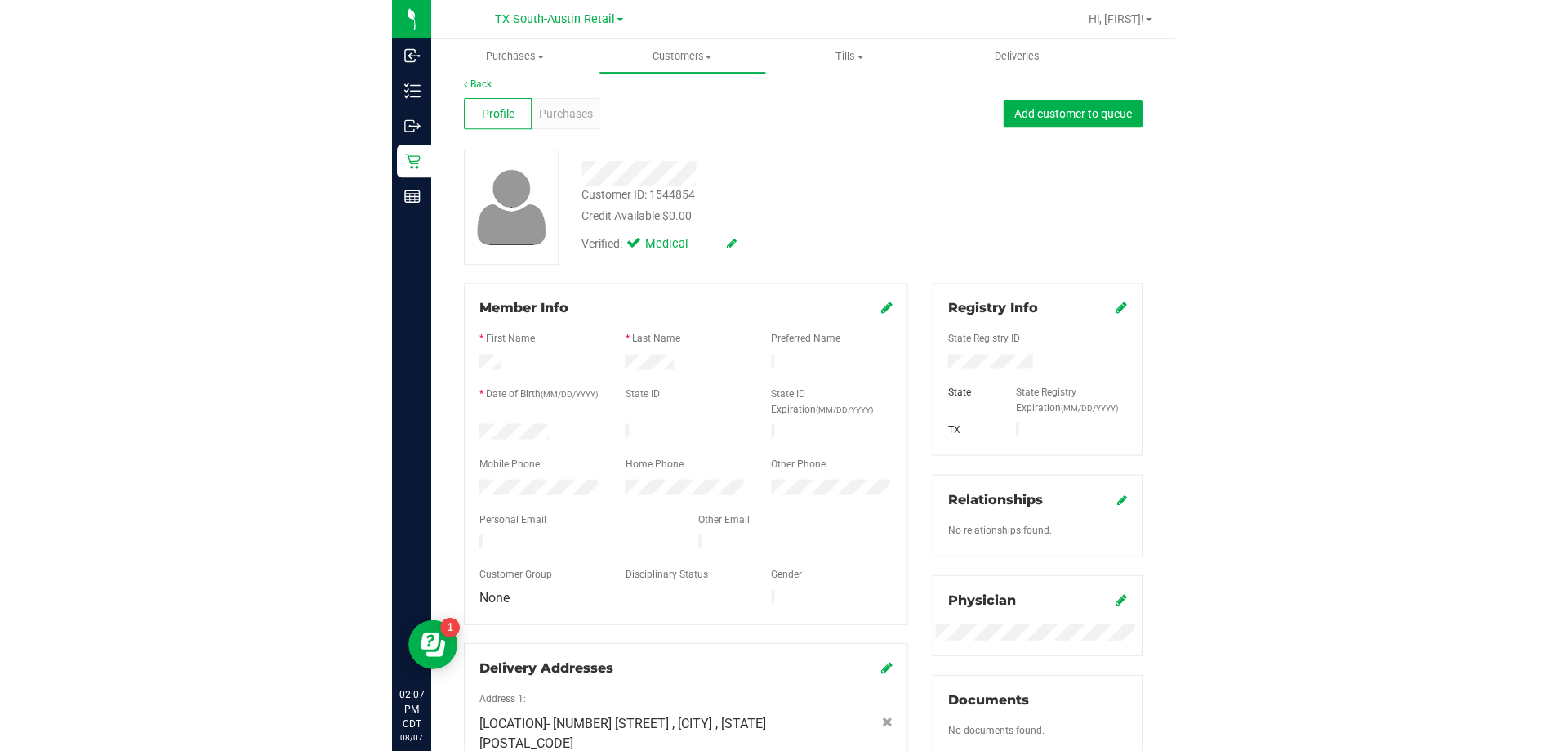 scroll, scrollTop: 0, scrollLeft: 0, axis: both 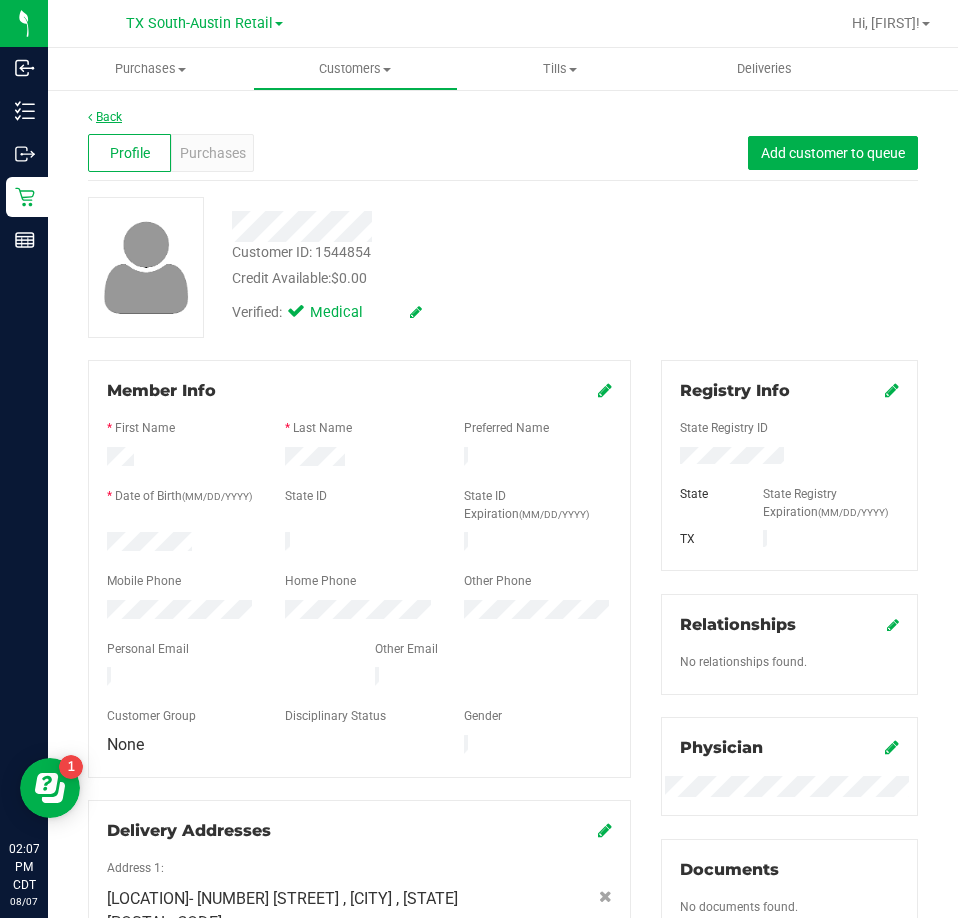 click on "Back" at bounding box center [105, 117] 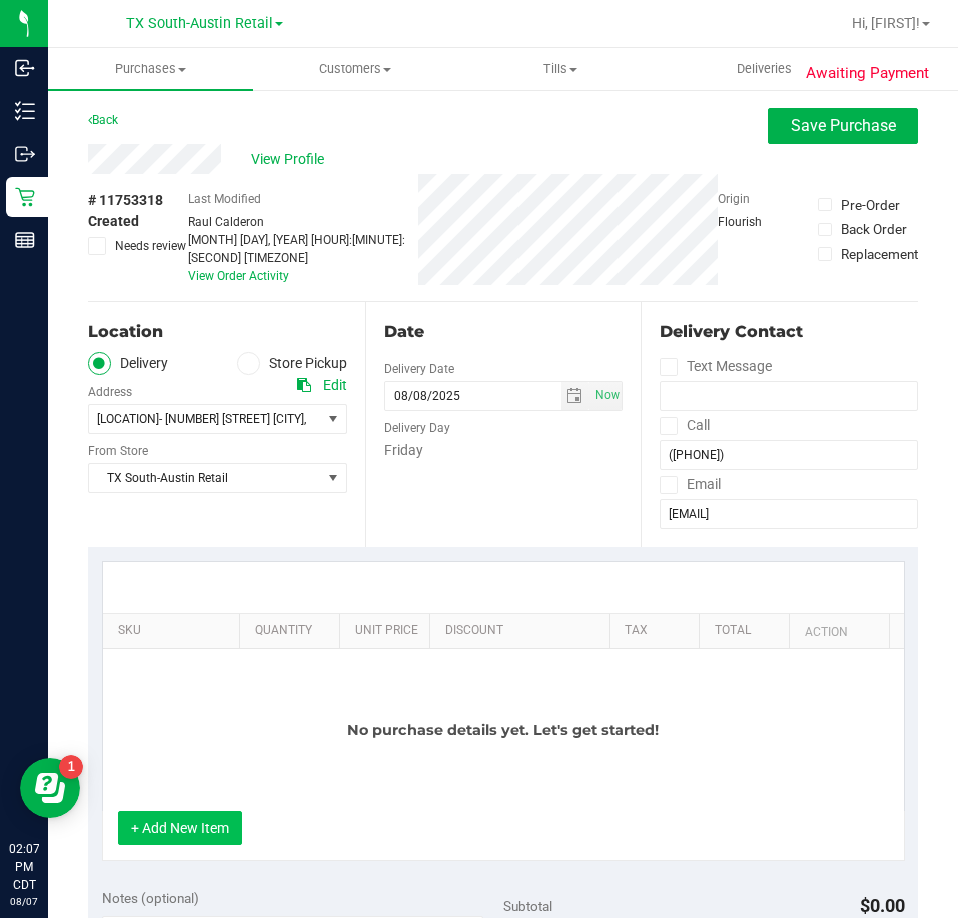 click on "+ Add New Item" at bounding box center (180, 828) 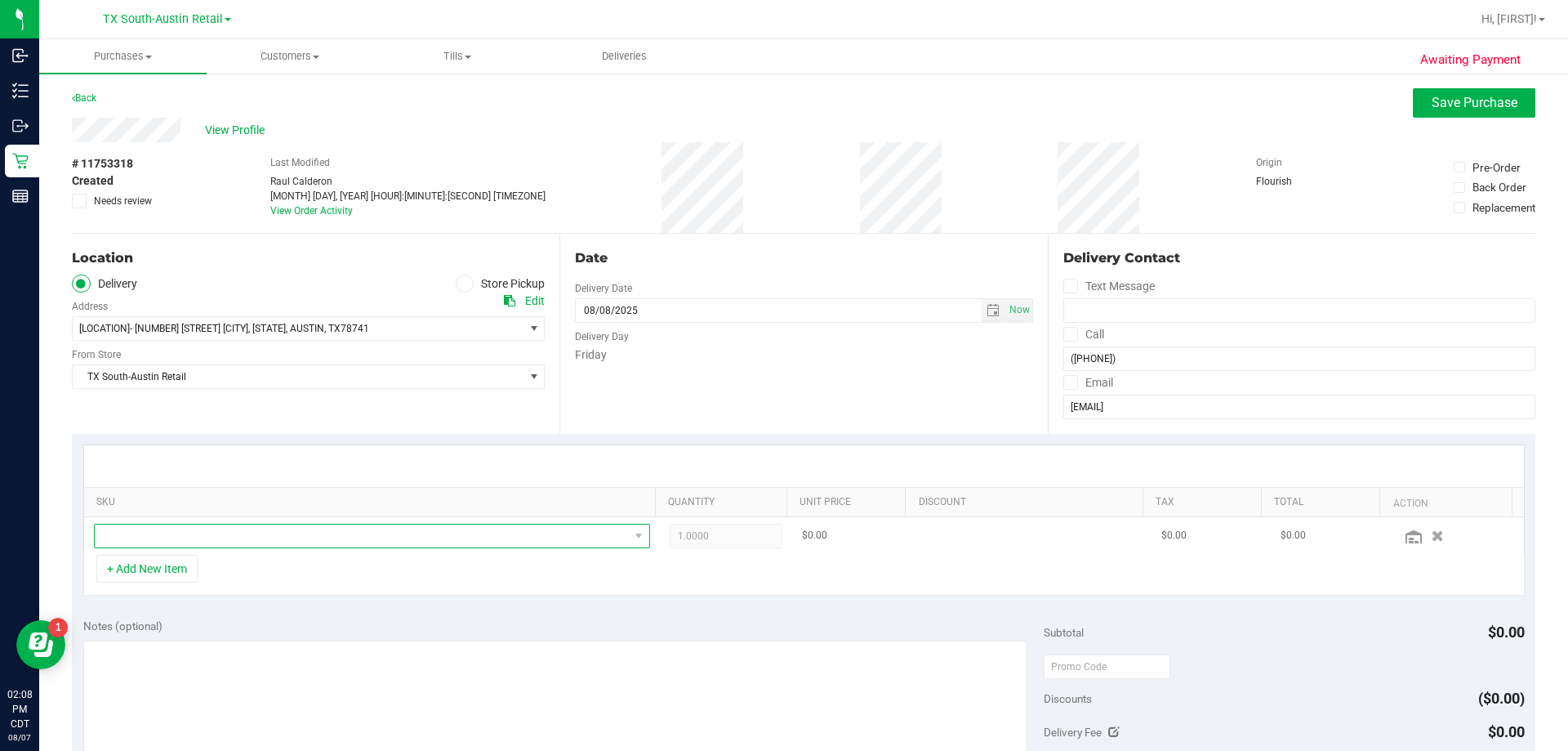 click at bounding box center (362, 536) 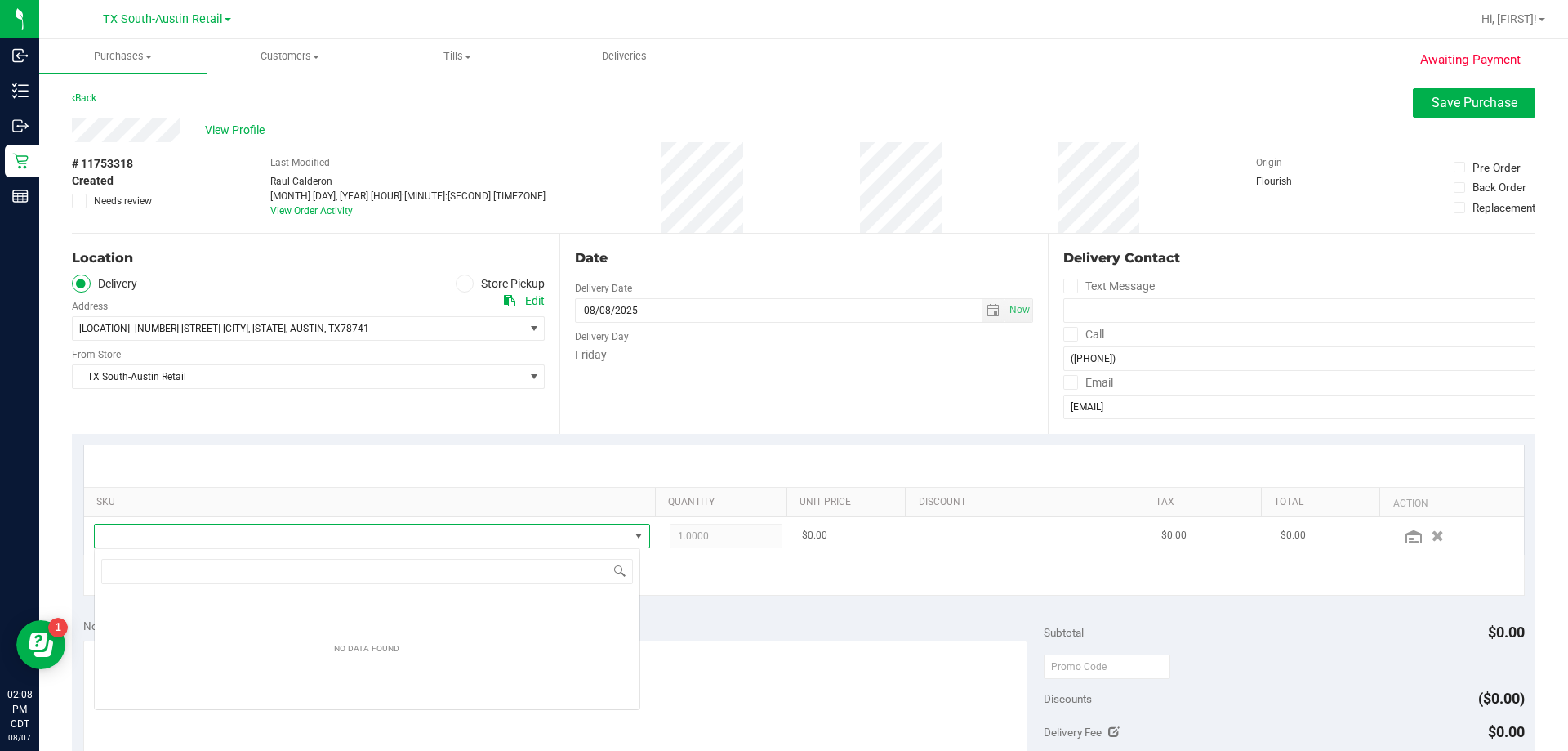 scroll, scrollTop: 81695, scrollLeft: 81120, axis: both 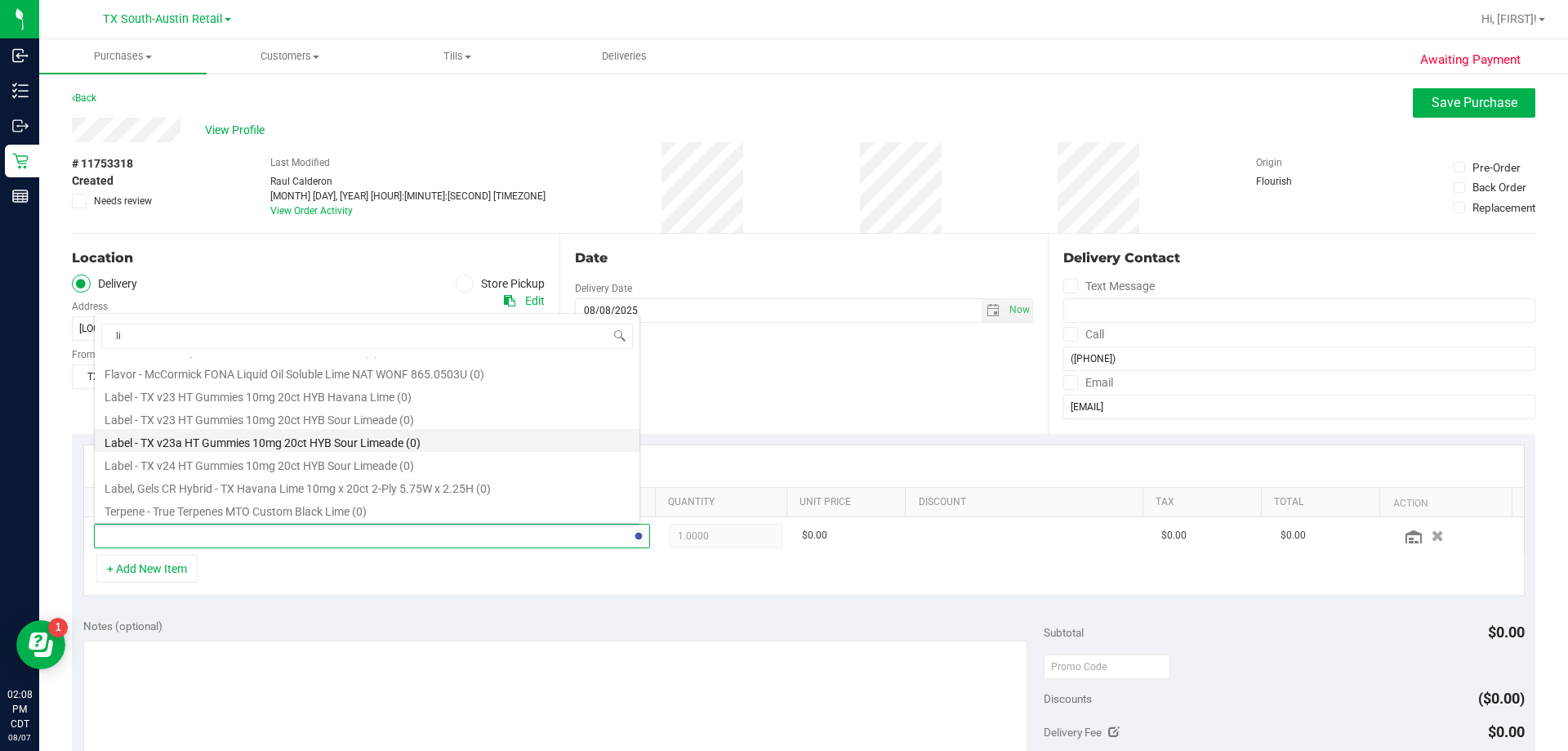 type on "l" 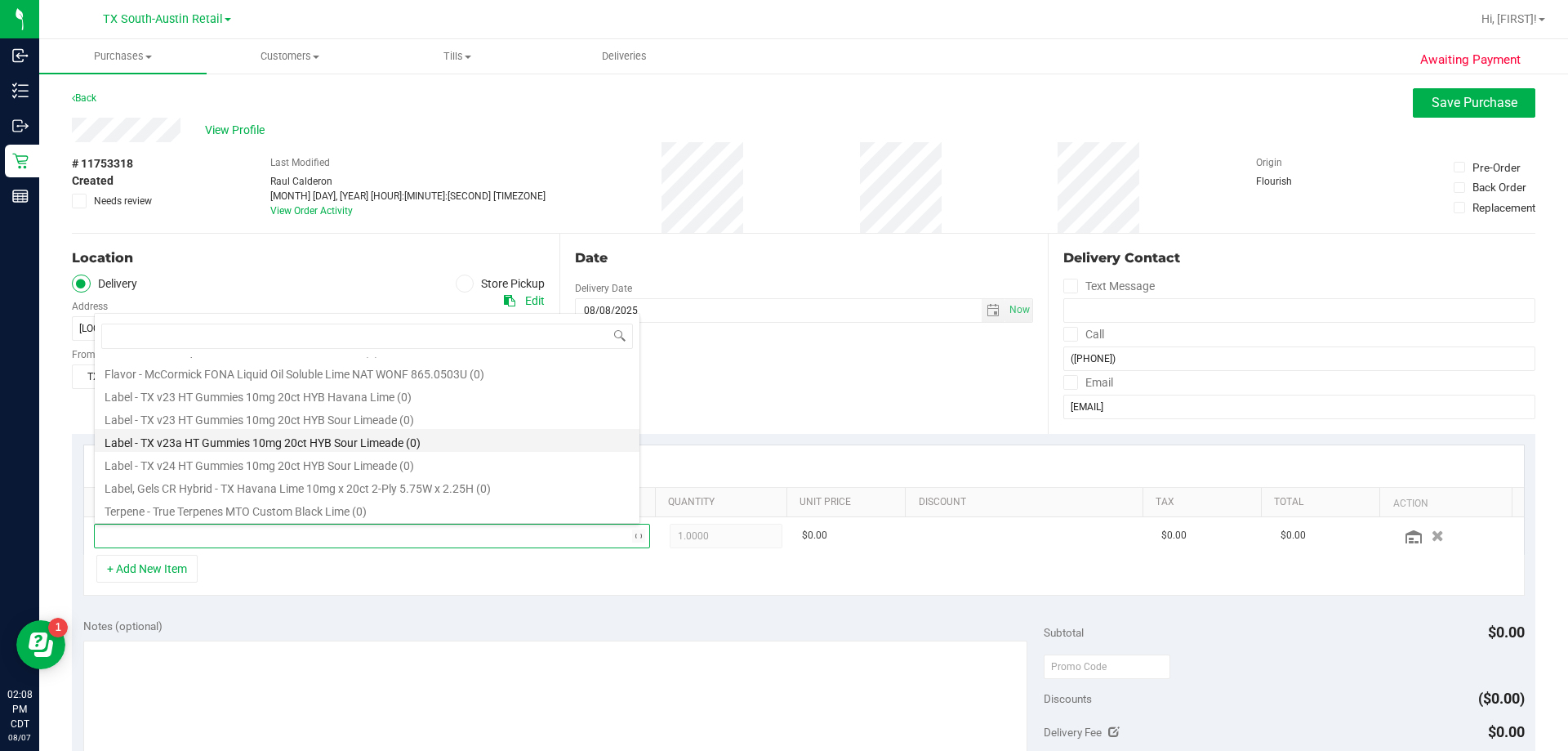 scroll, scrollTop: 0, scrollLeft: 0, axis: both 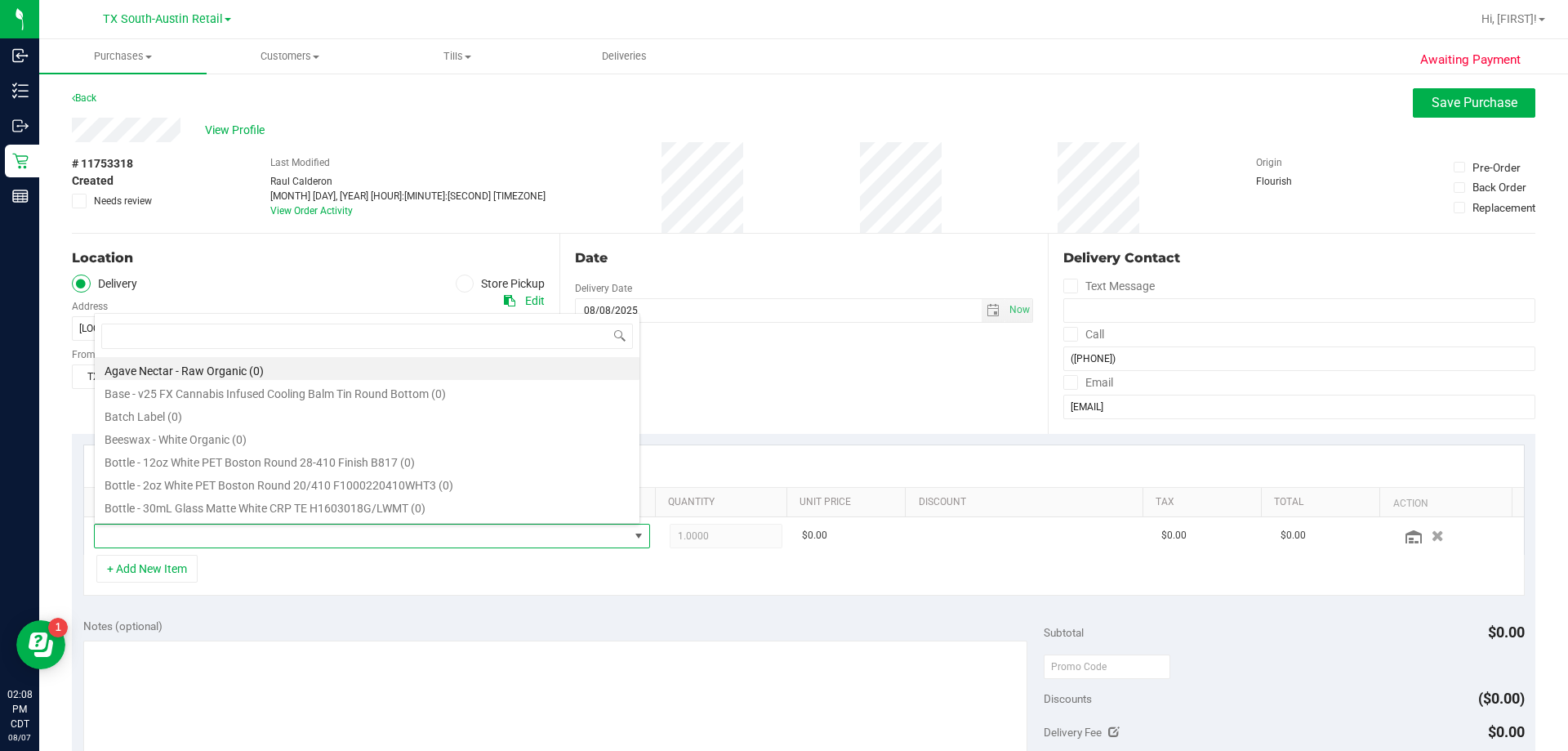 type on "a" 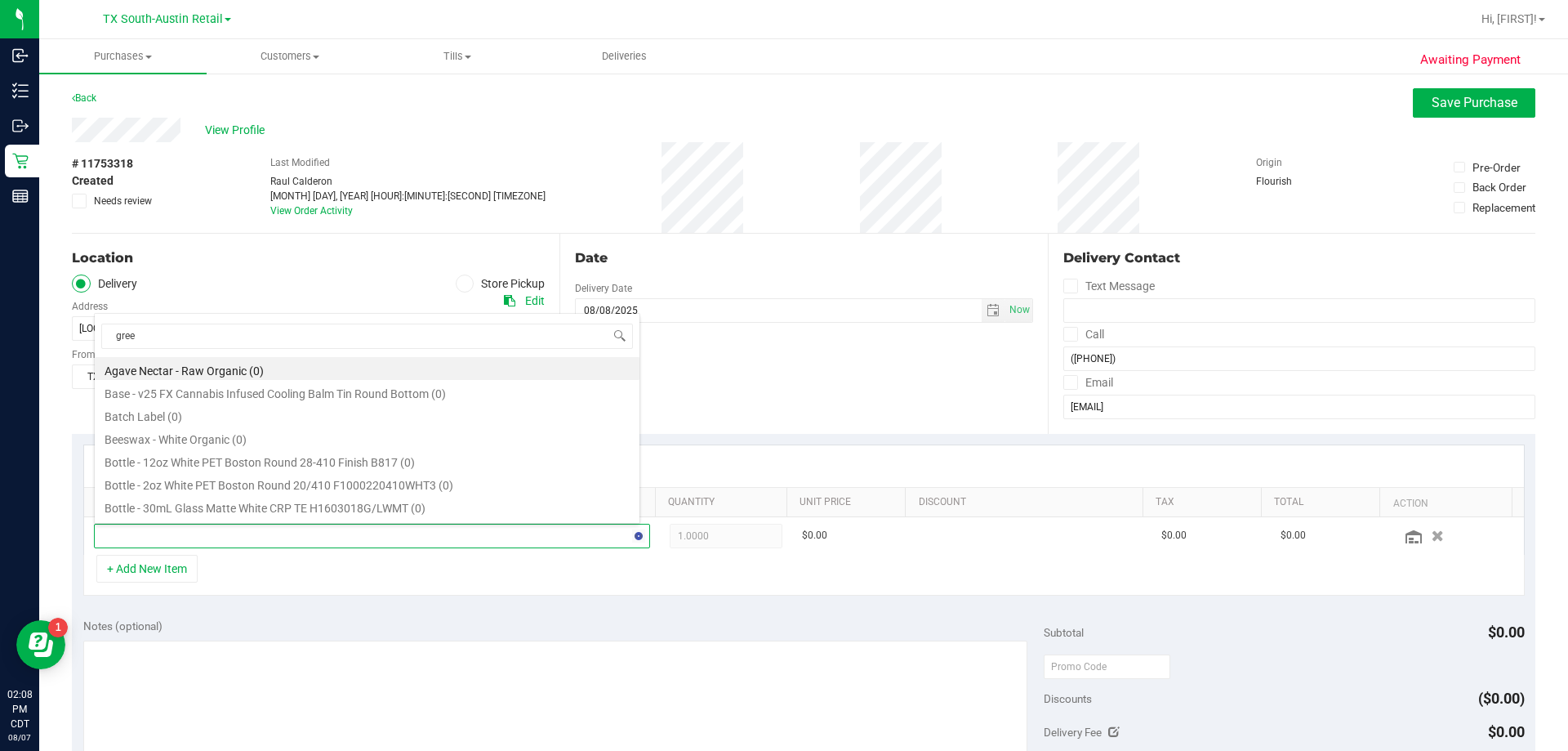 type on "green" 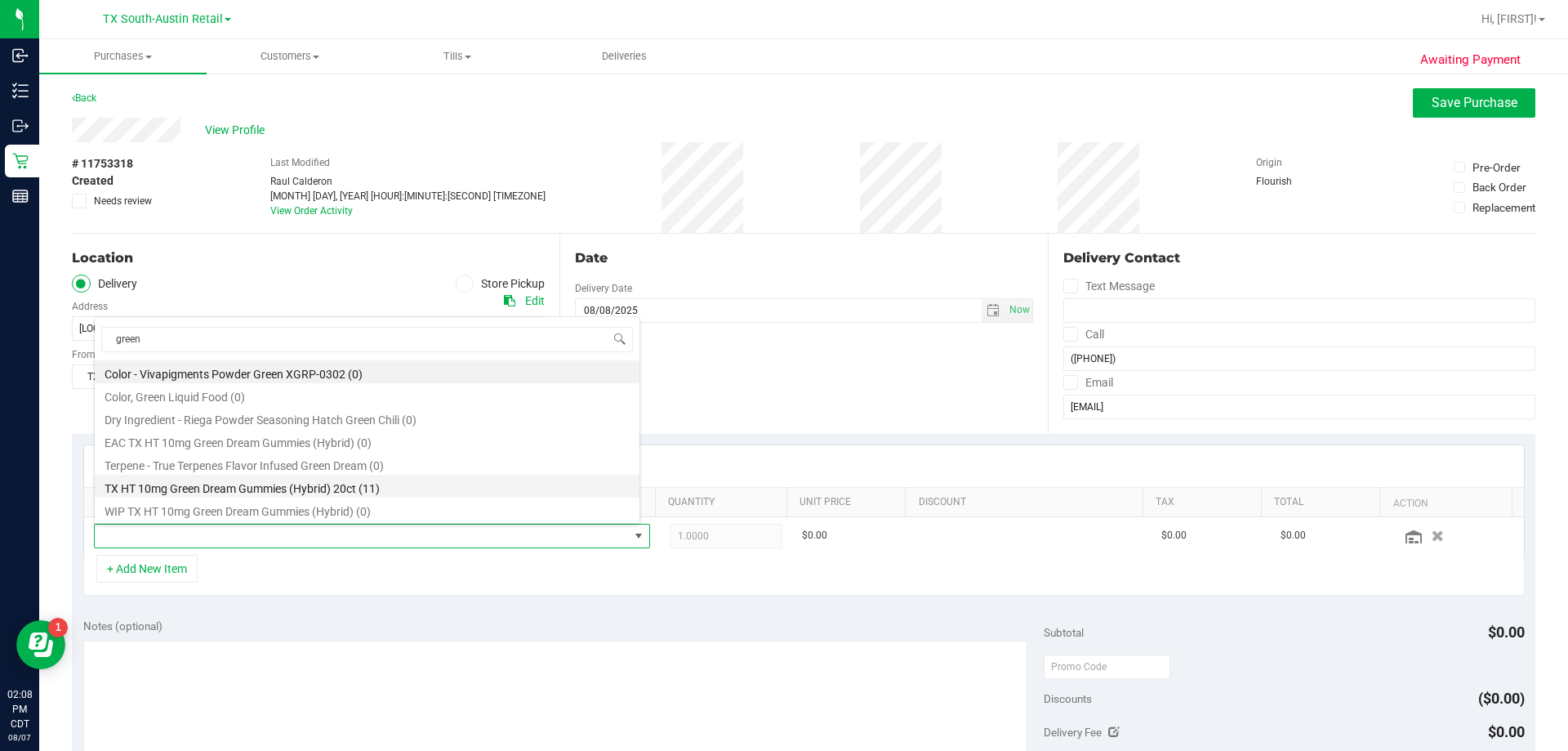 click on "TX HT 10mg Green Dream Gummies (Hybrid) 20ct (11)" at bounding box center (367, 486) 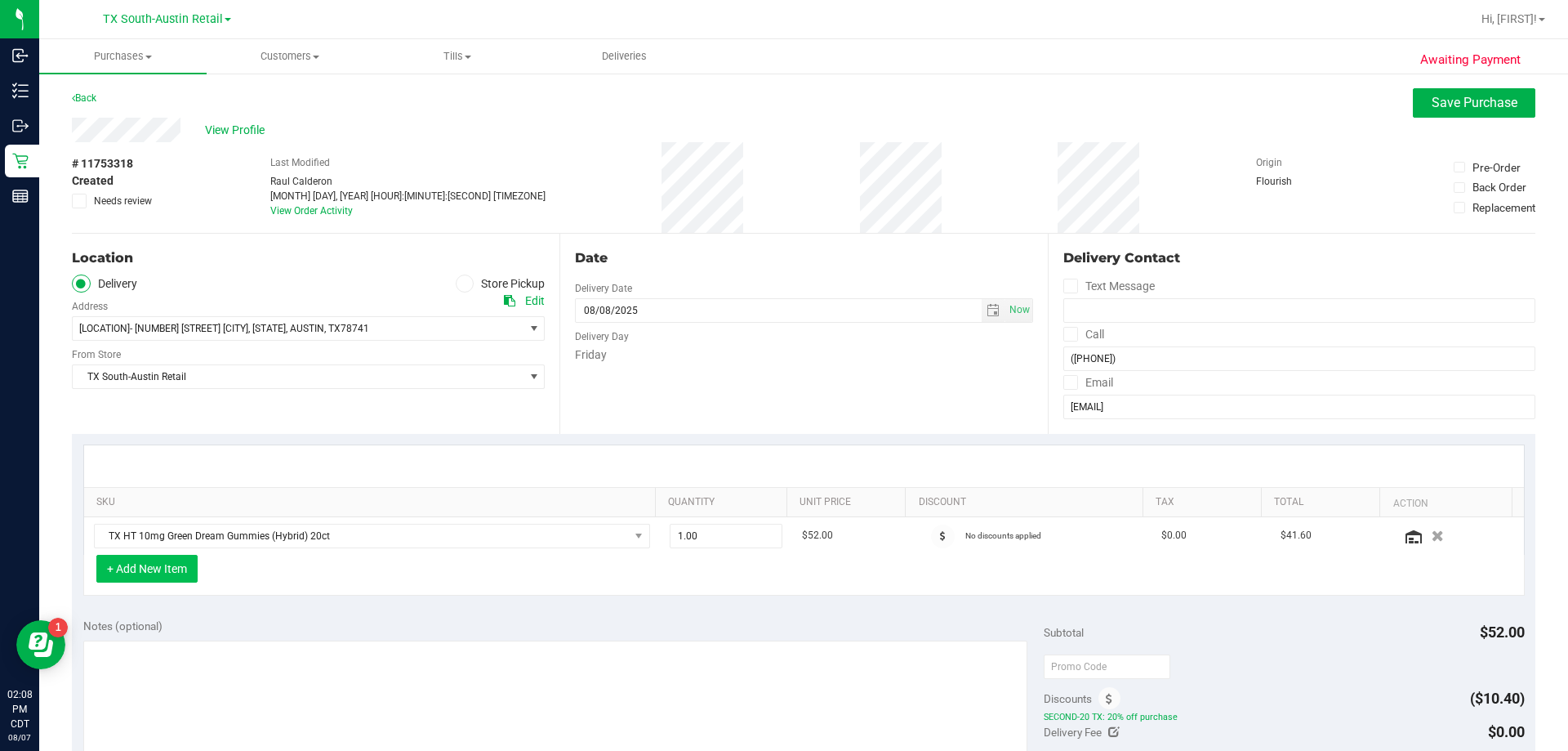 click on "+ Add New Item" at bounding box center [147, 569] 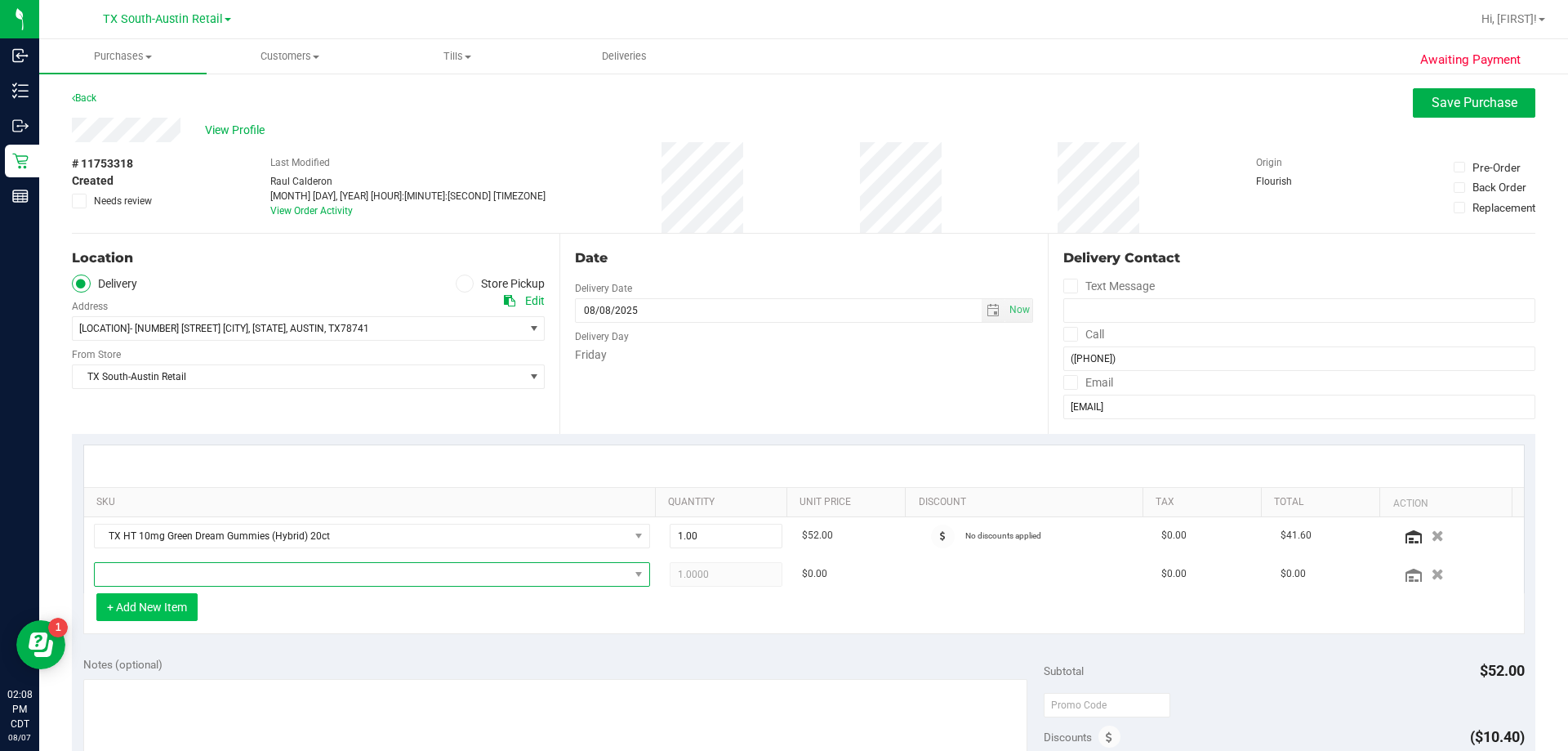 click at bounding box center [362, 574] 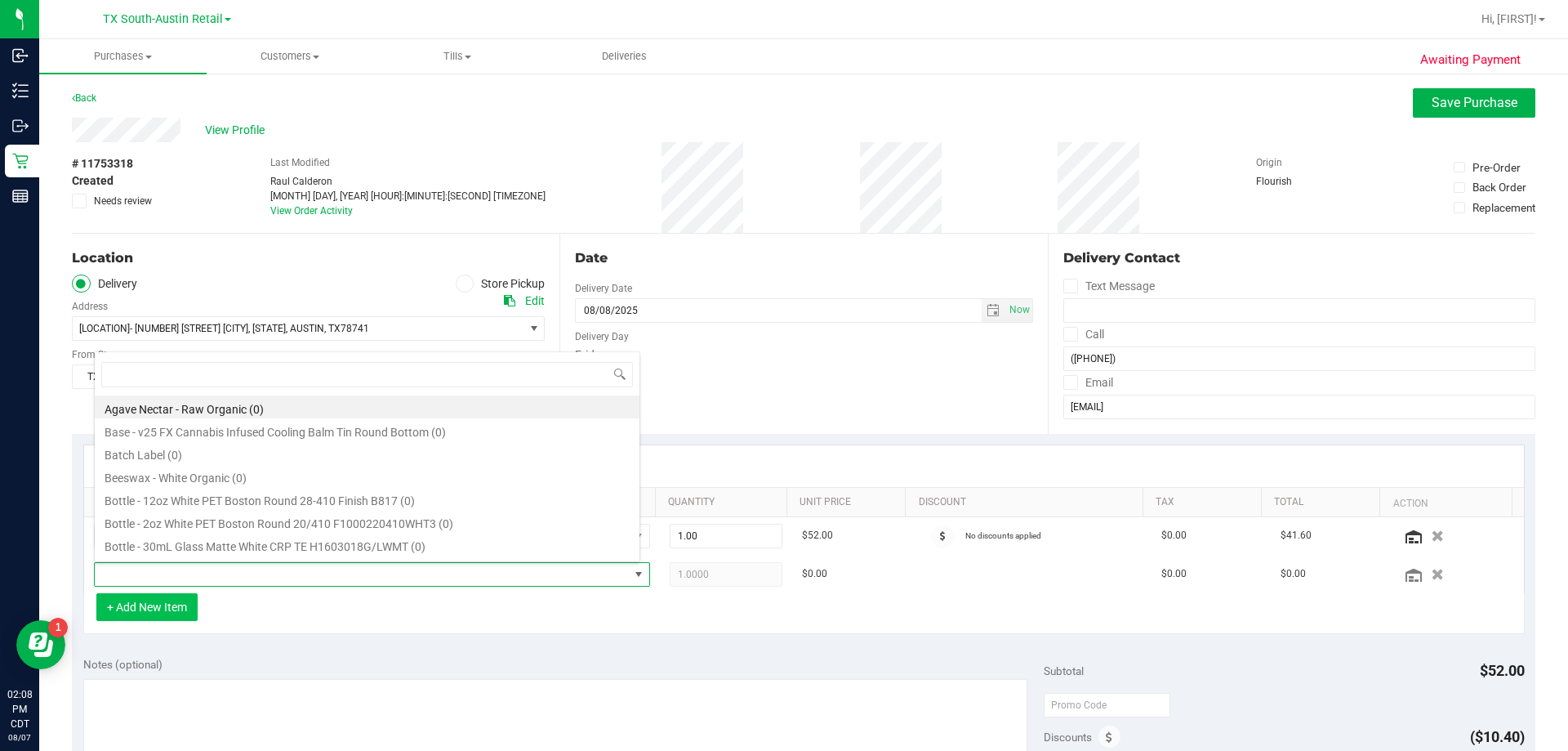 scroll, scrollTop: 81695, scrollLeft: 81120, axis: both 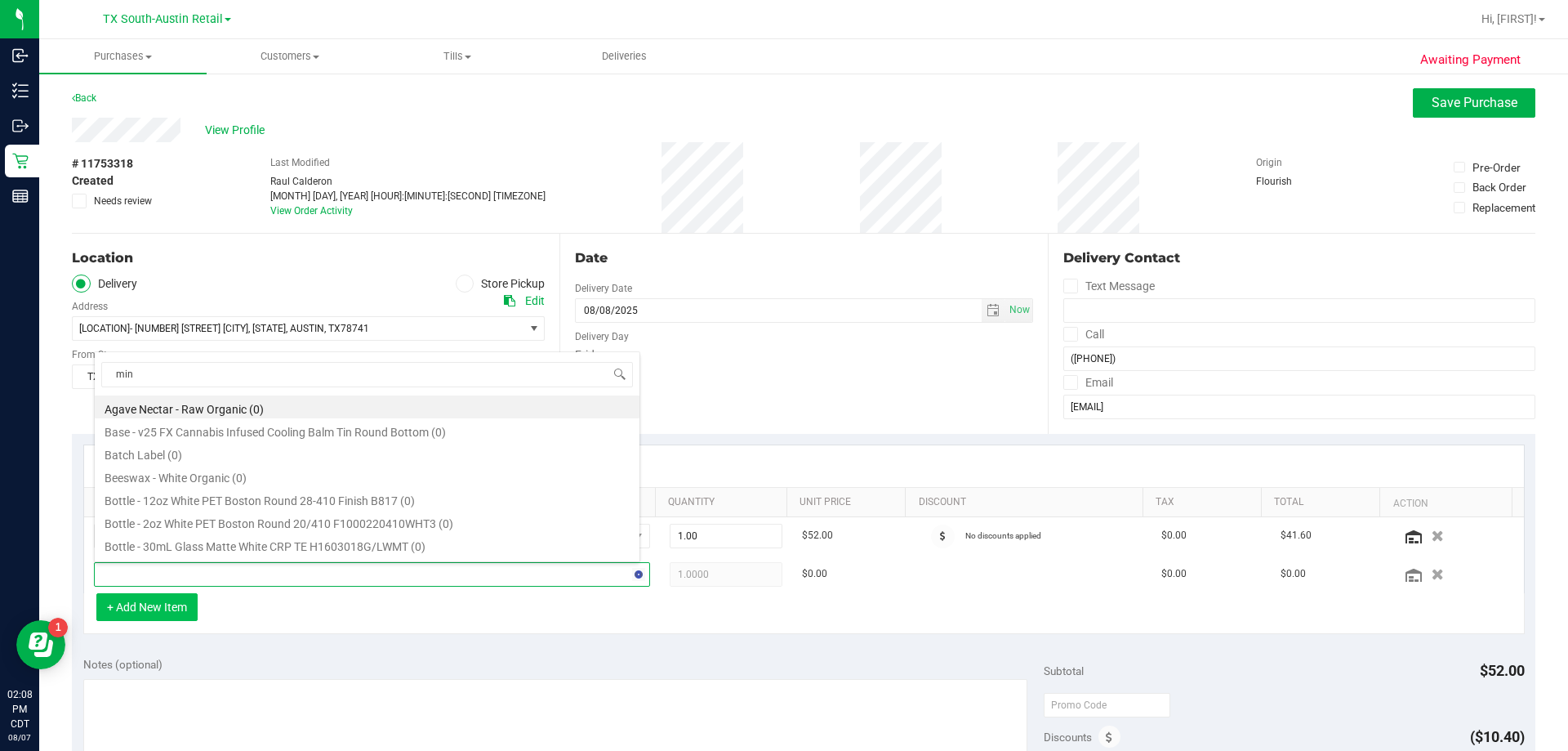 type on "mint" 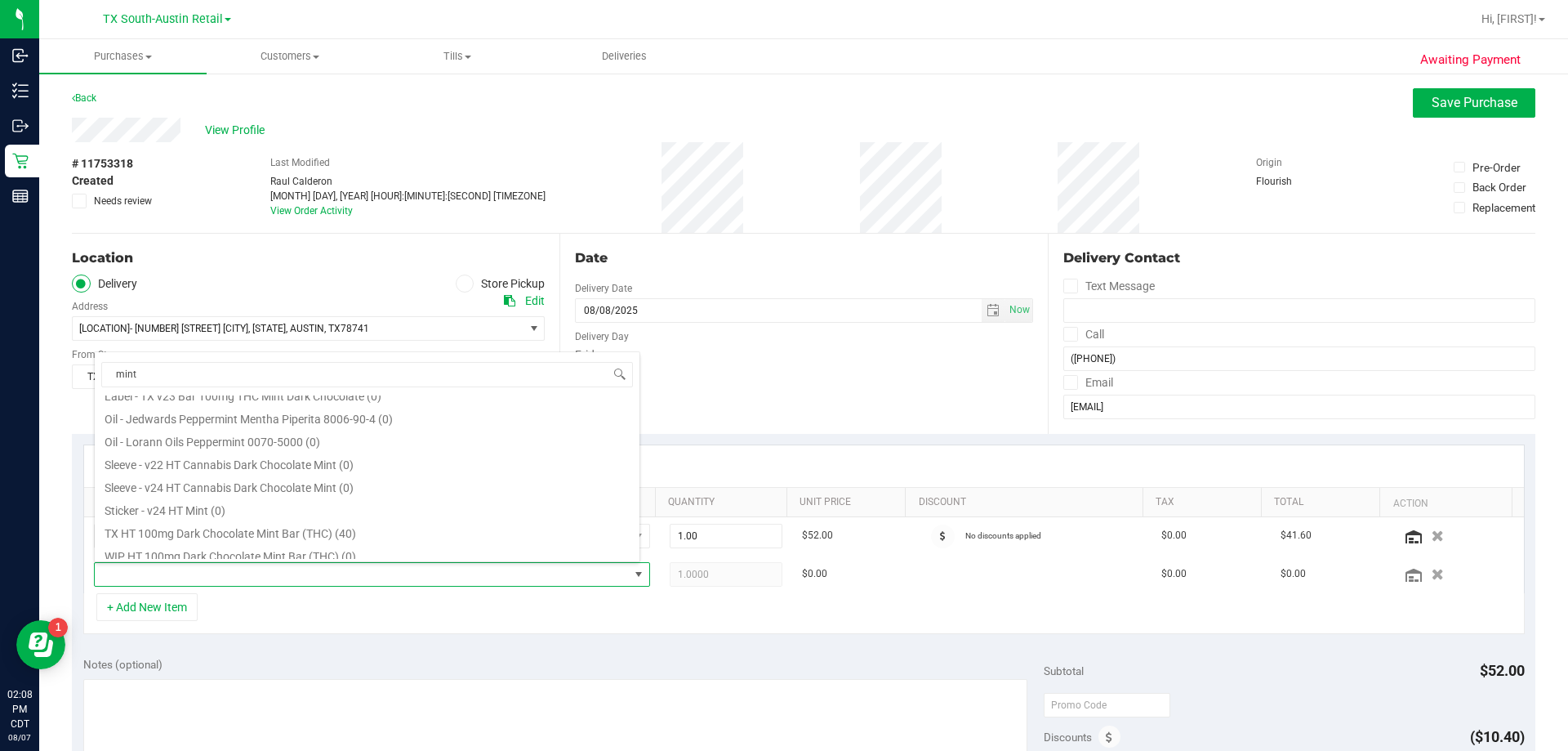 scroll, scrollTop: 111, scrollLeft: 0, axis: vertical 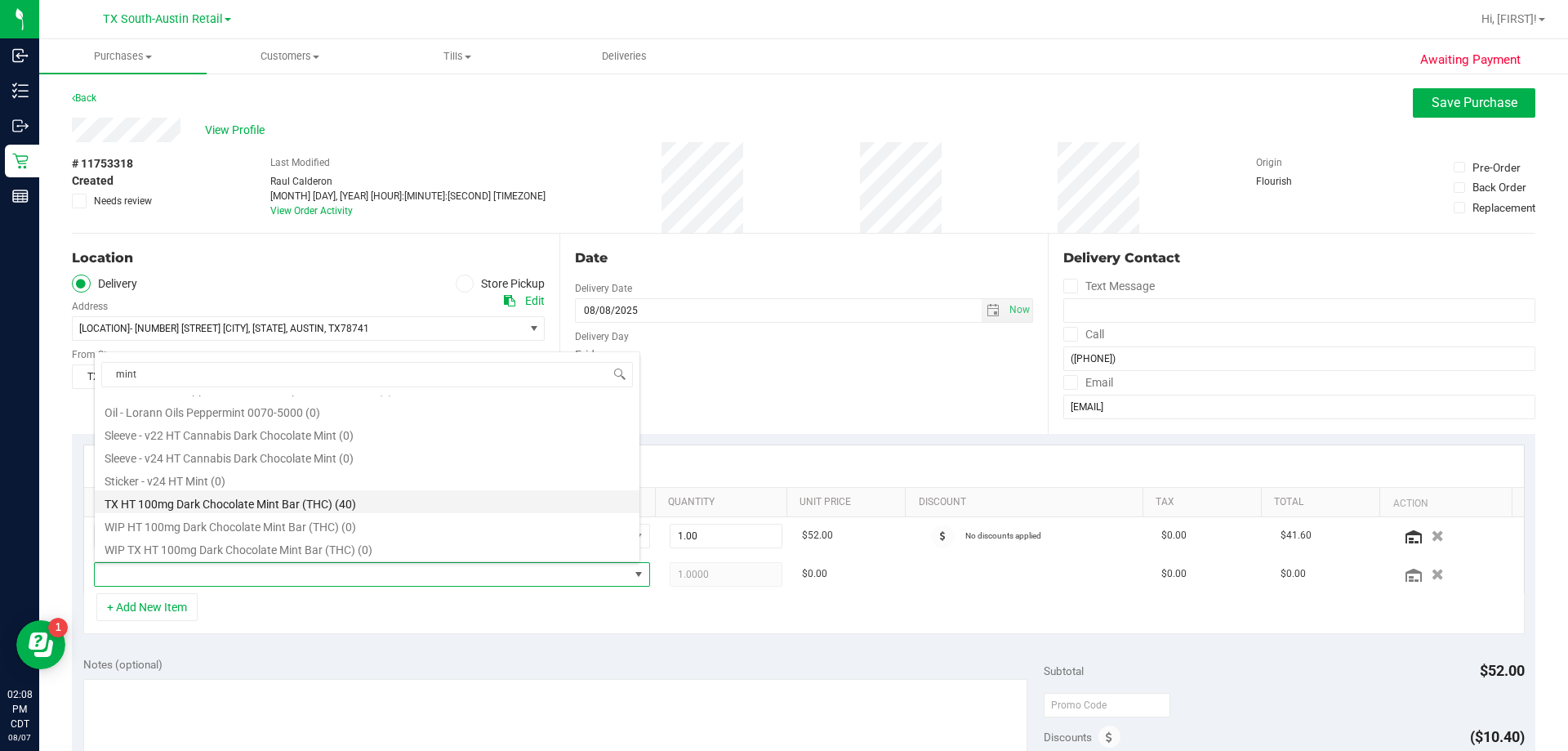 click on "TX HT 100mg Dark Chocolate Mint Bar (THC) (40)" at bounding box center [367, 502] 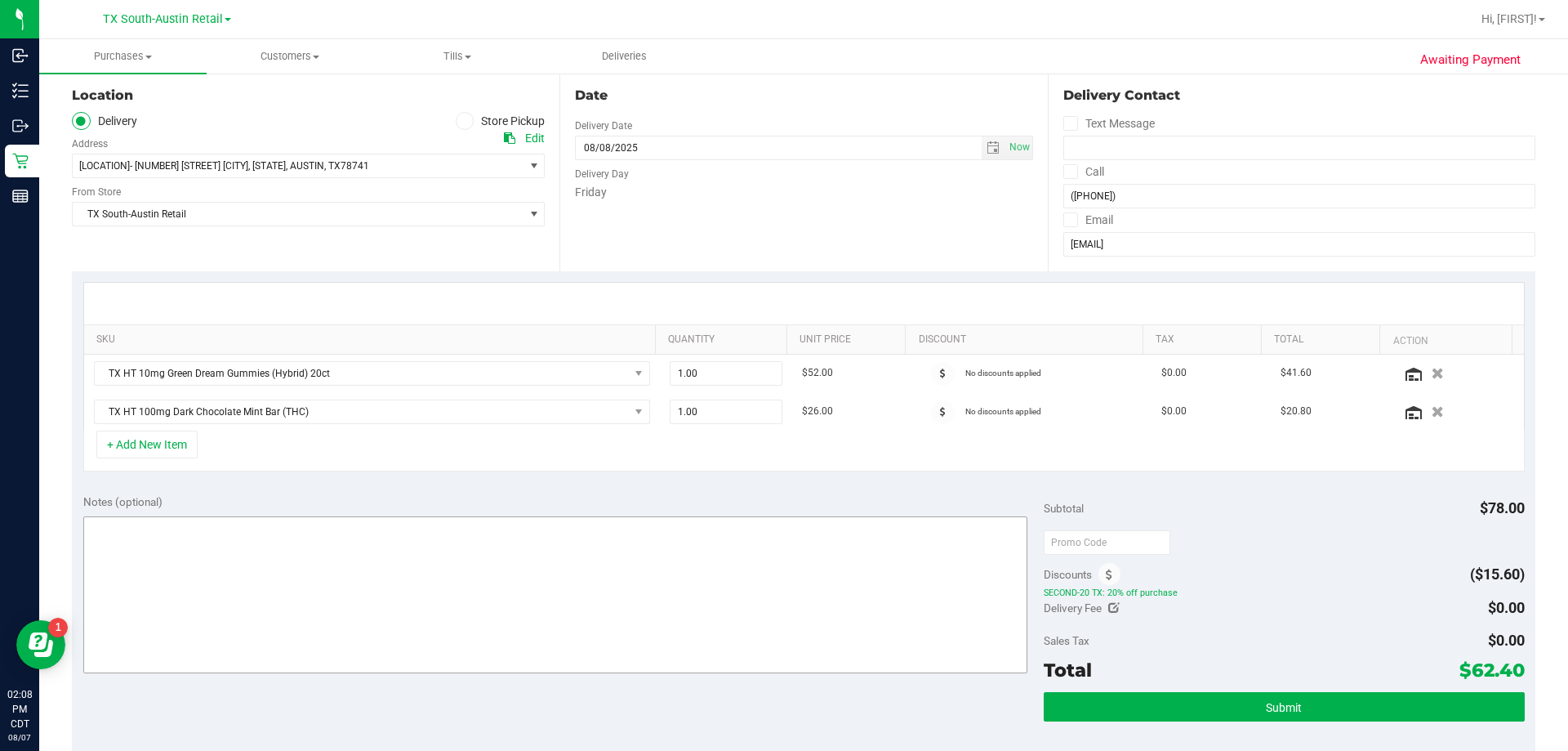 scroll, scrollTop: 163, scrollLeft: 0, axis: vertical 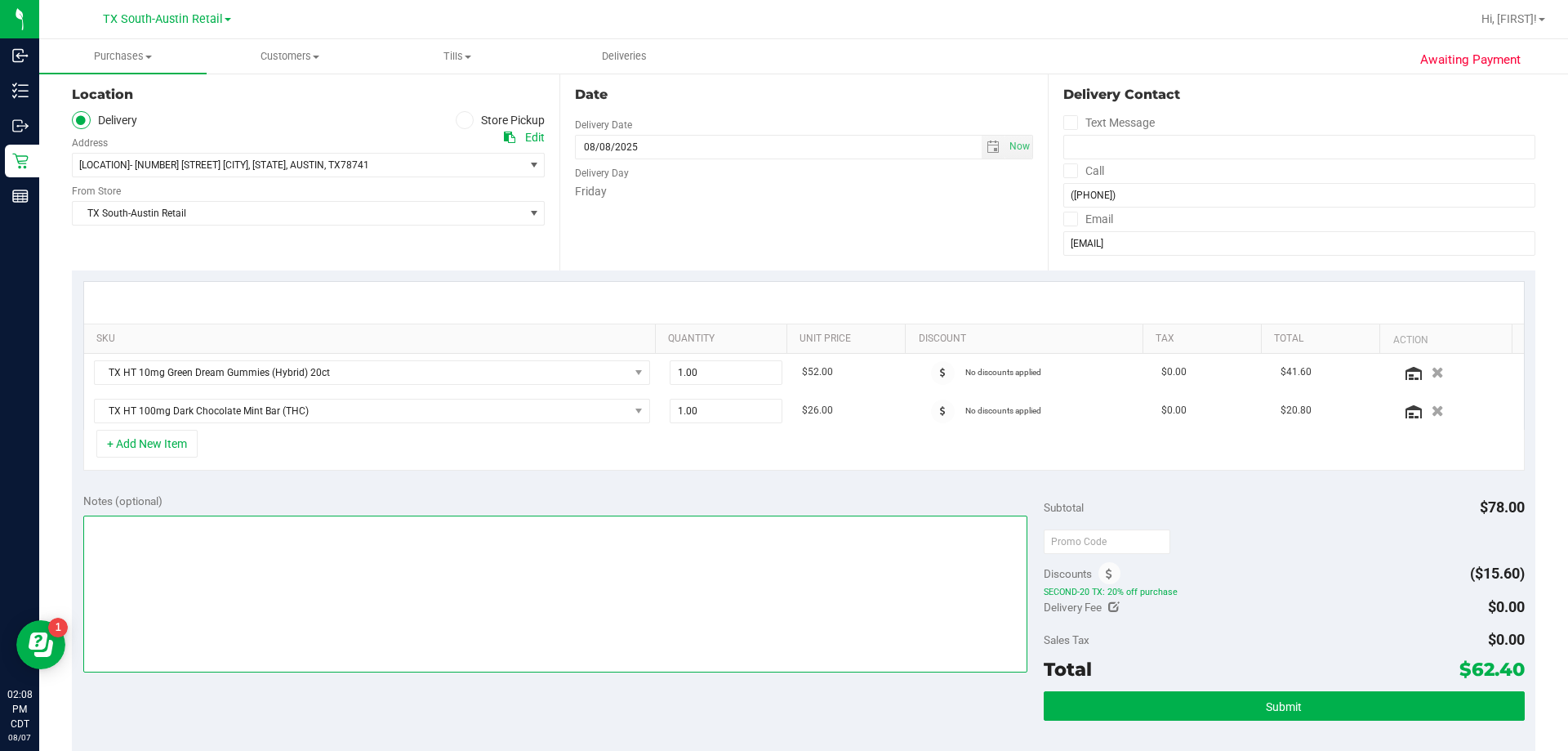 click at bounding box center (555, 594) 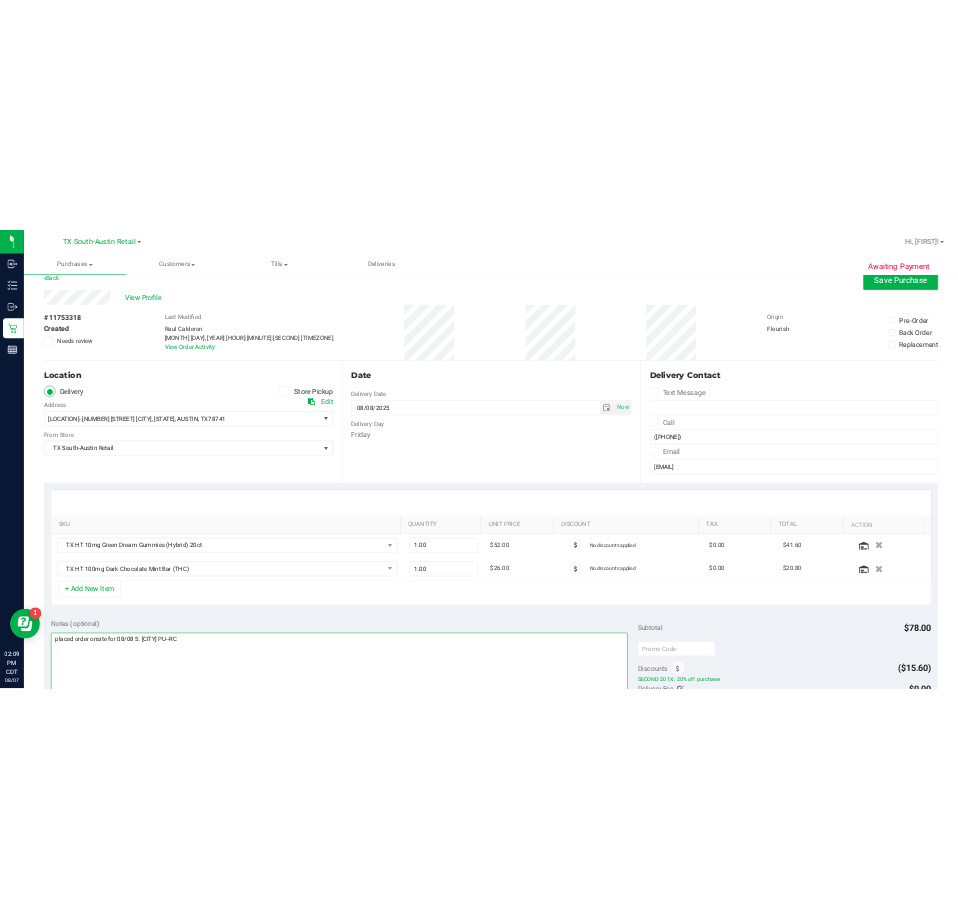 scroll, scrollTop: 0, scrollLeft: 0, axis: both 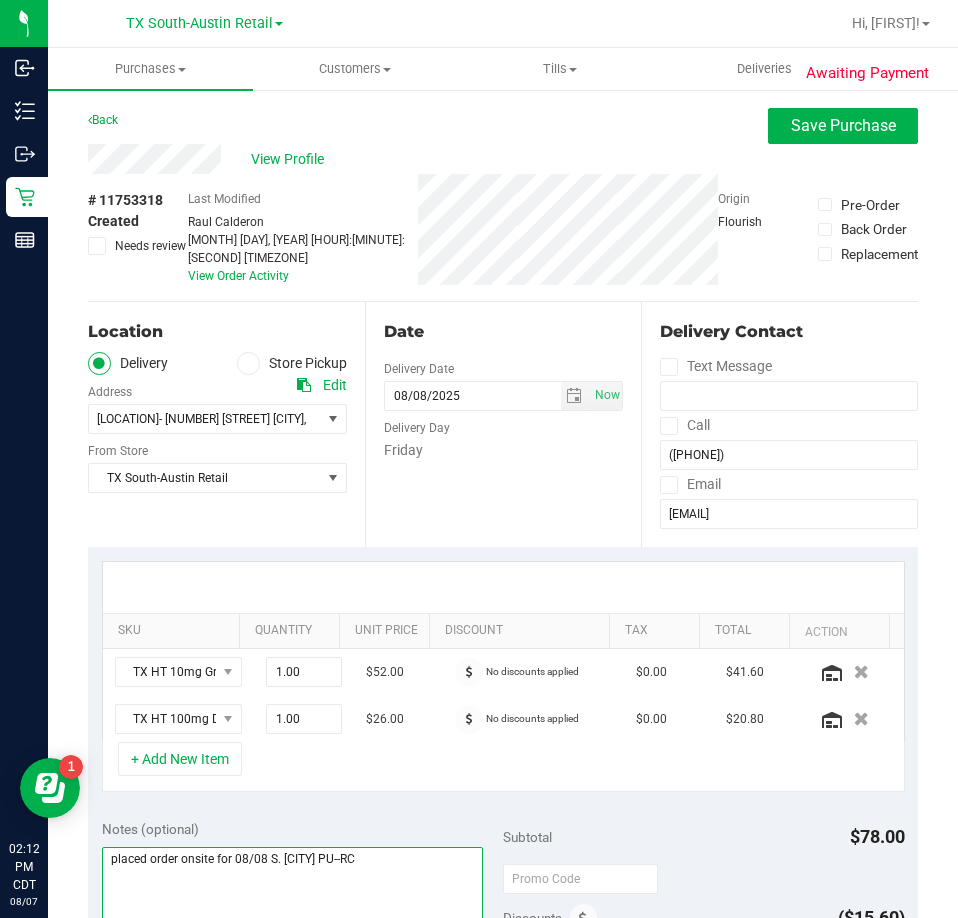 type on "placed order onsite for 08/08 S. Austin PU--RC" 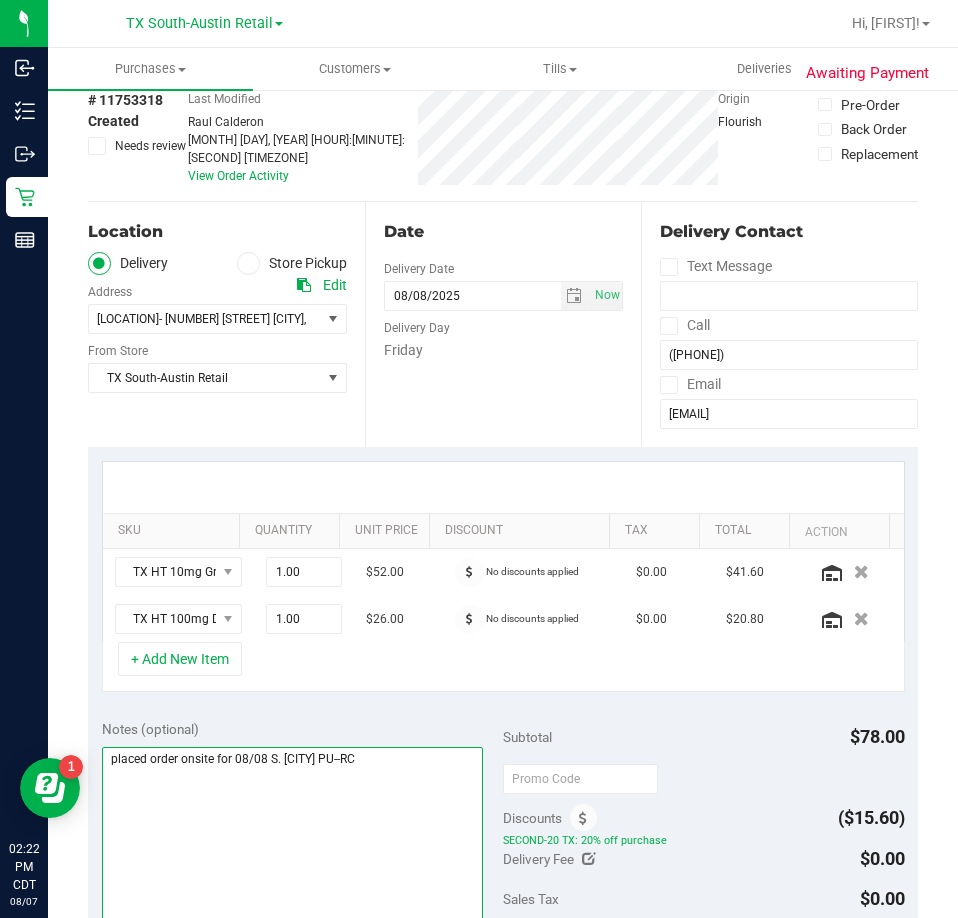 scroll, scrollTop: 200, scrollLeft: 0, axis: vertical 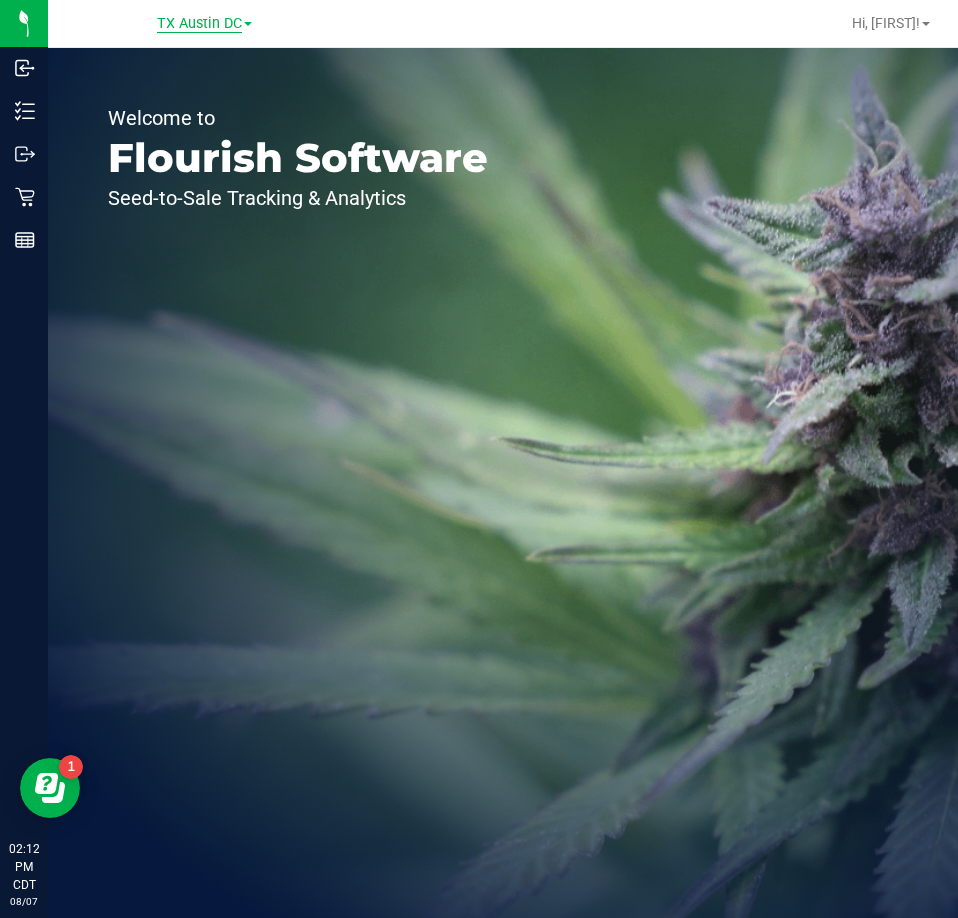 click on "TX Austin DC" at bounding box center (199, 24) 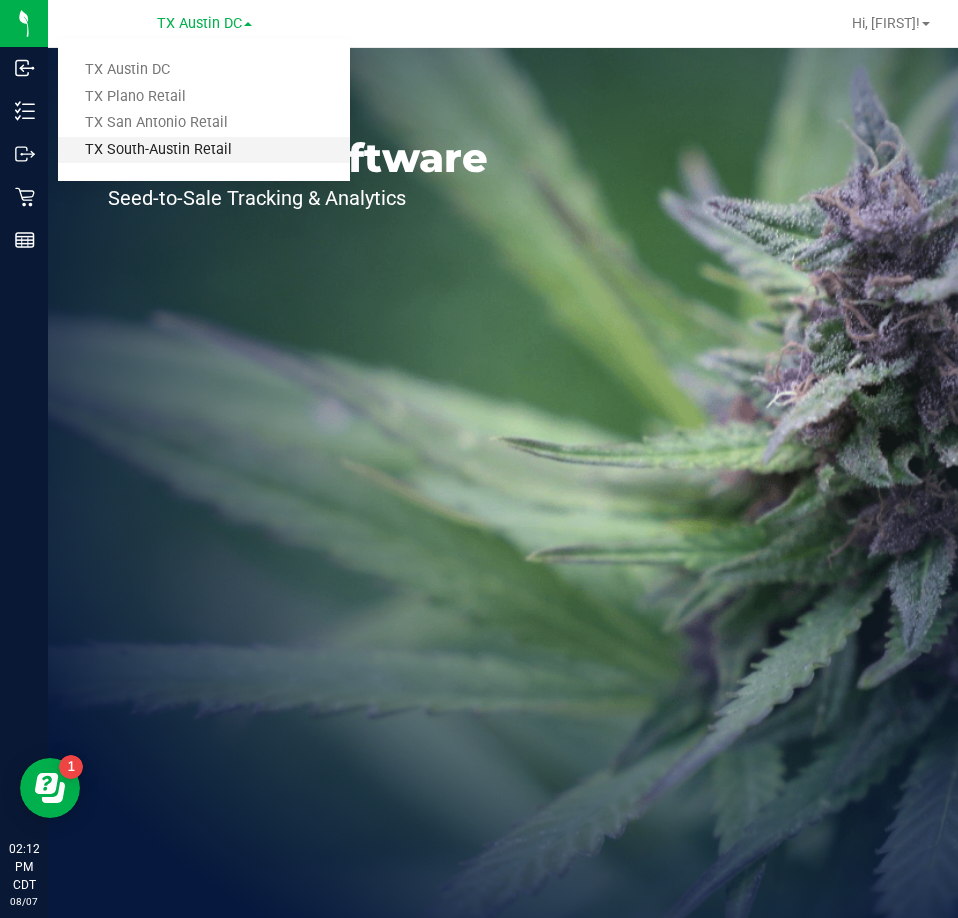 click on "TX South-Austin Retail" at bounding box center [204, 150] 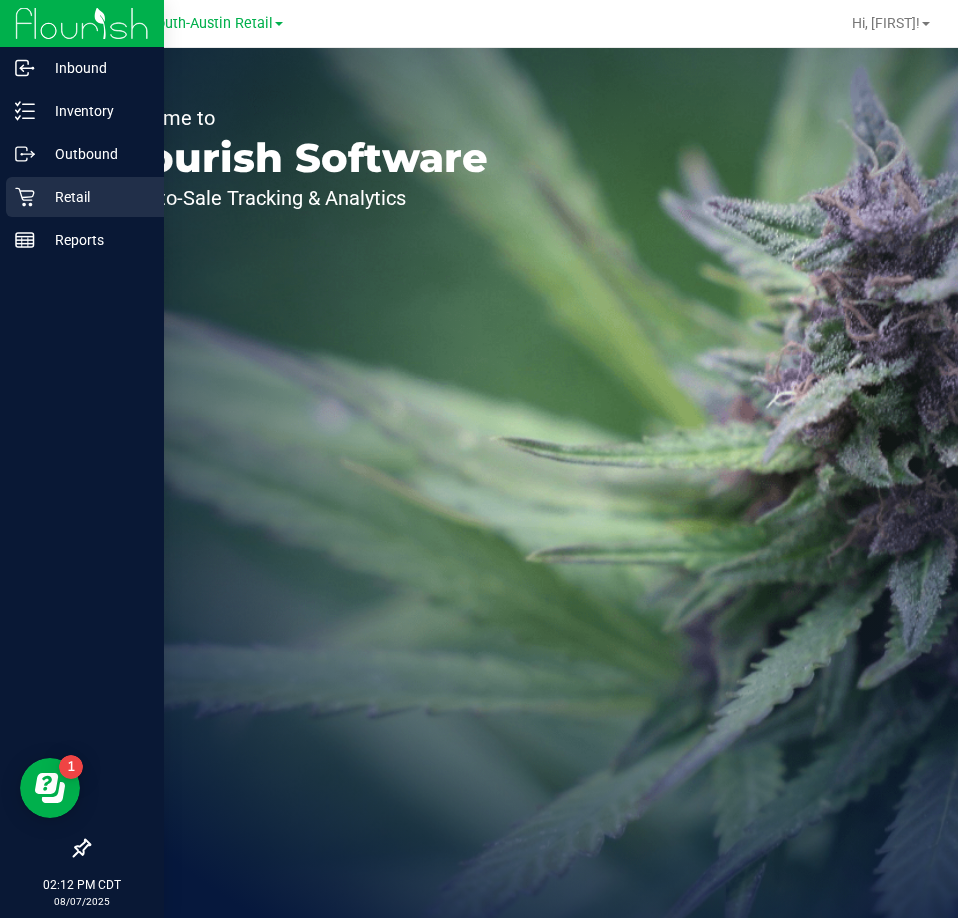 click on "Retail" at bounding box center [95, 197] 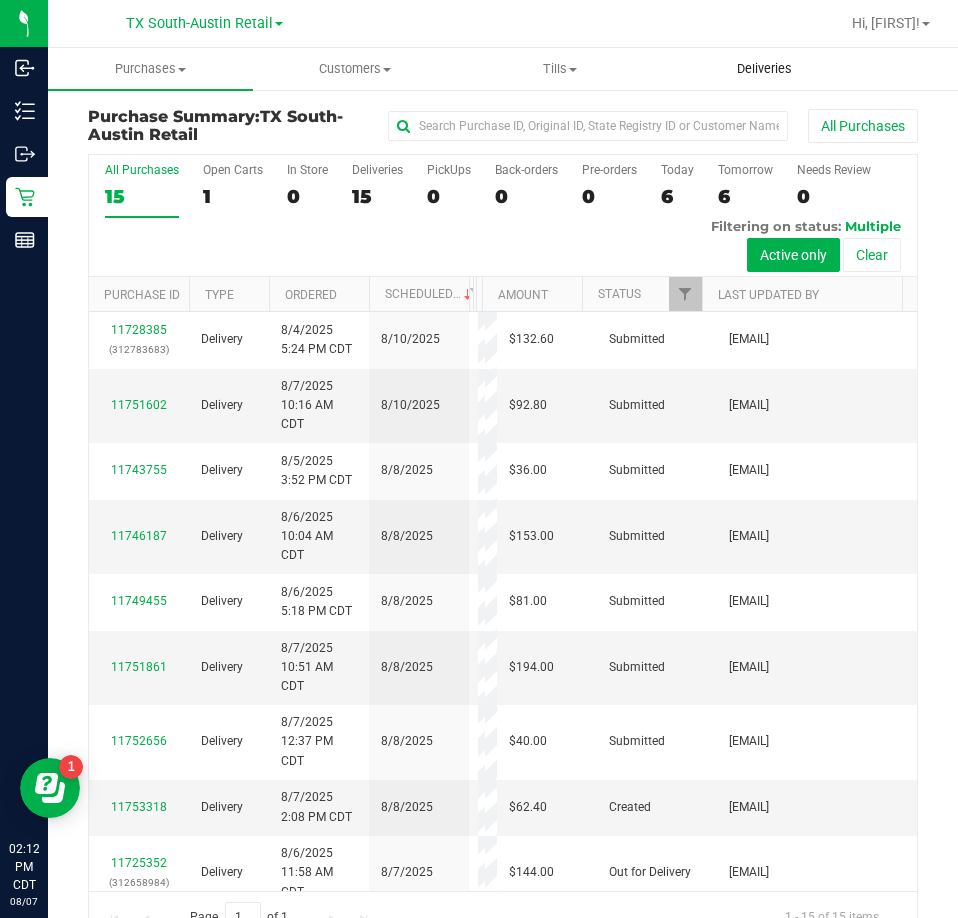 click on "Deliveries" at bounding box center (764, 69) 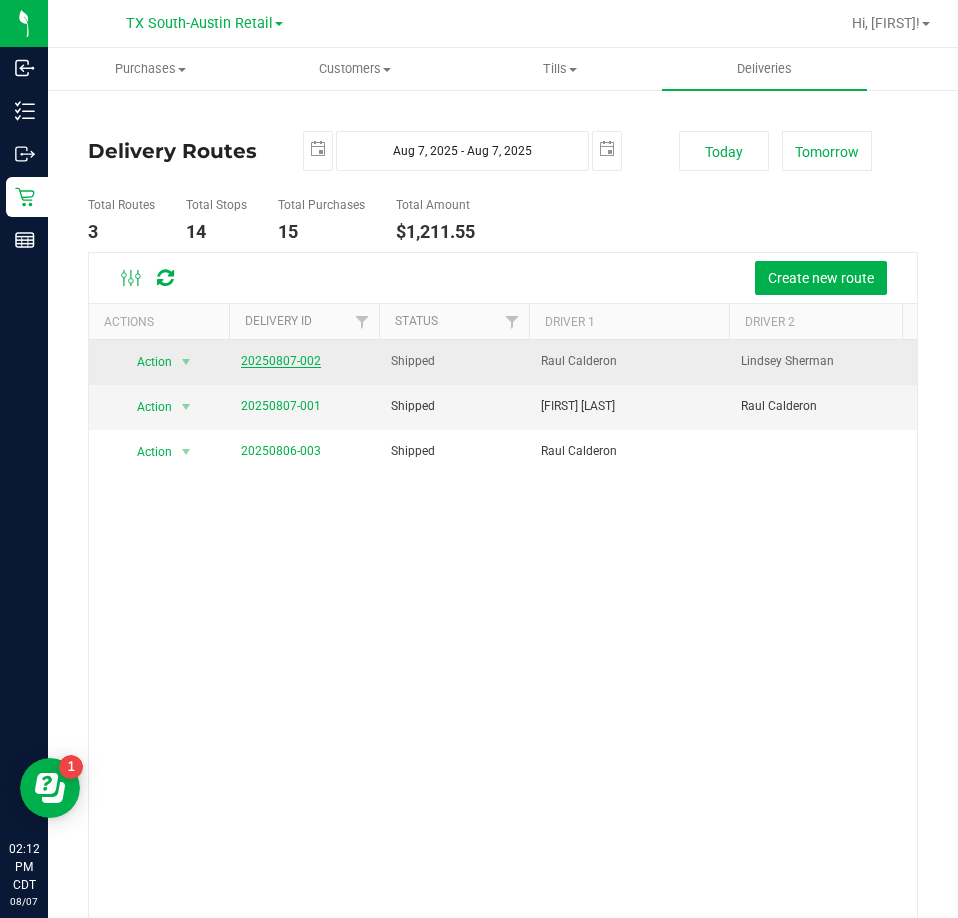 click on "20250807-002" at bounding box center (281, 361) 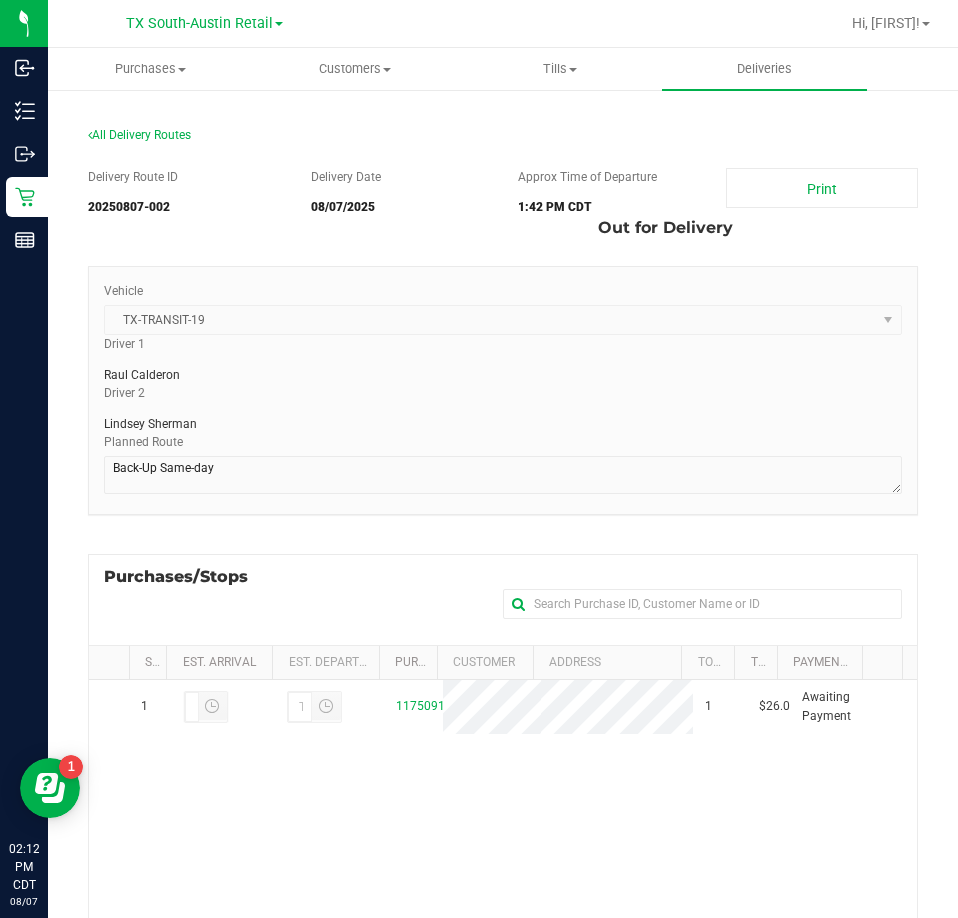 scroll, scrollTop: 200, scrollLeft: 0, axis: vertical 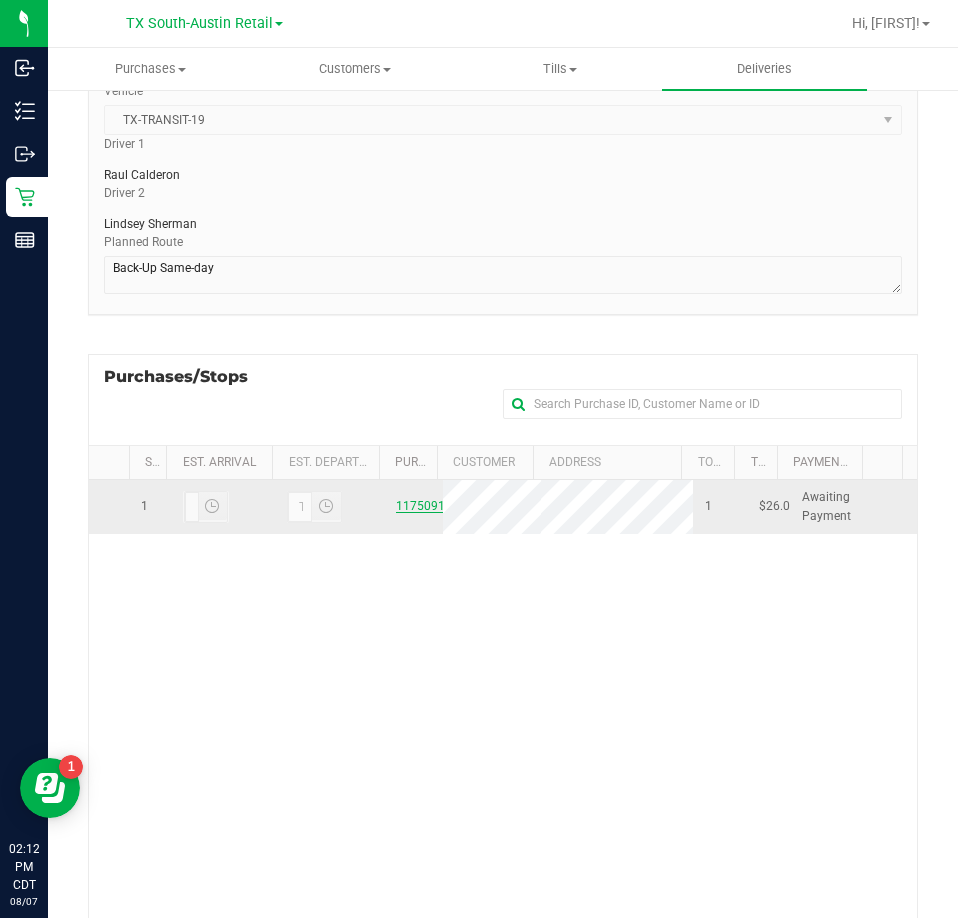 click on "11750913" at bounding box center [424, 506] 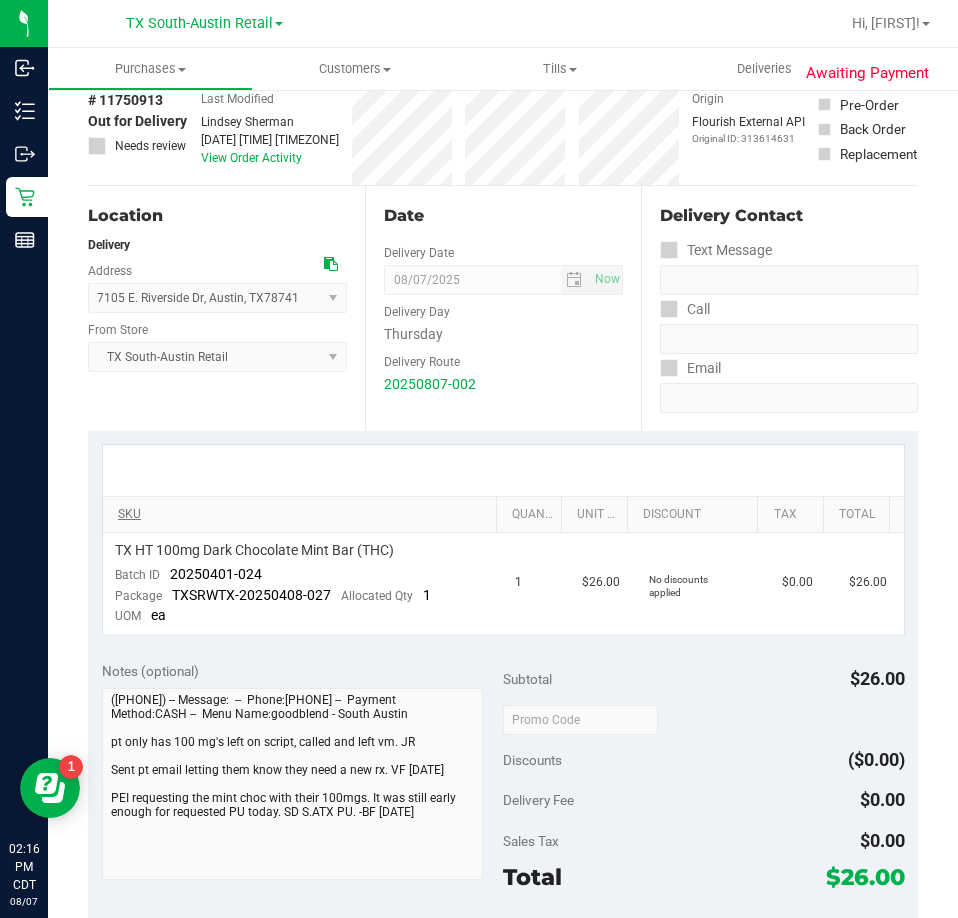 scroll, scrollTop: 200, scrollLeft: 0, axis: vertical 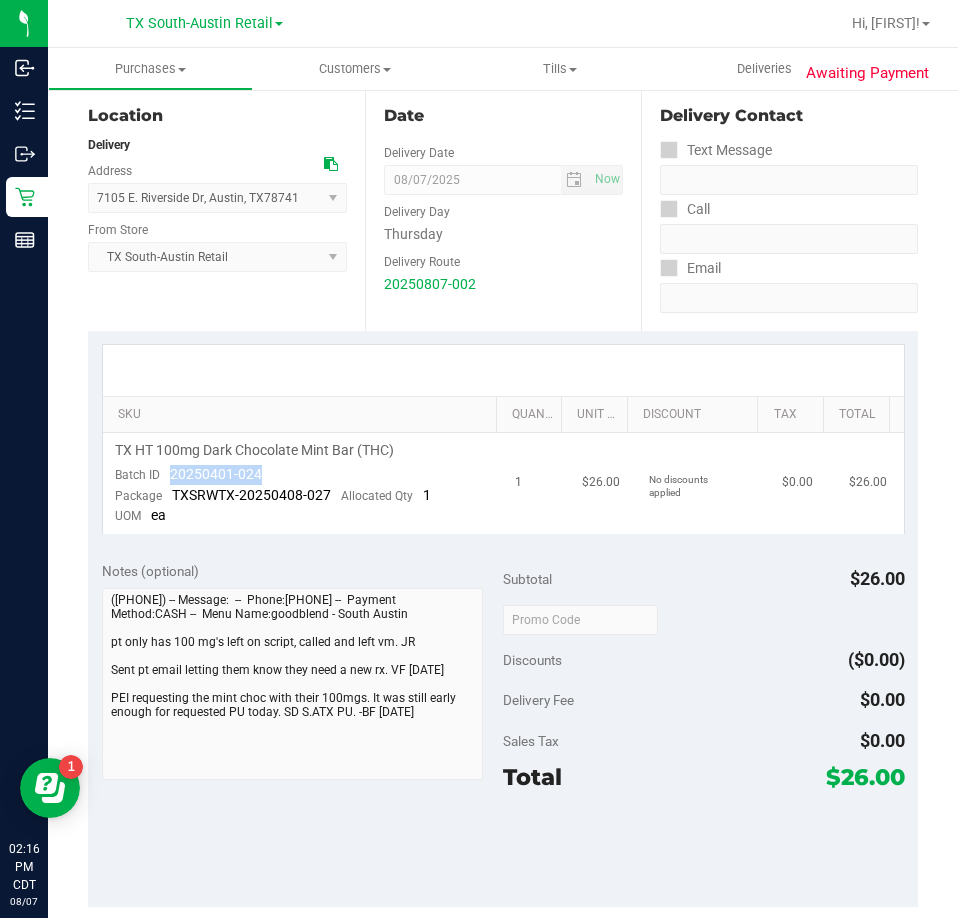 drag, startPoint x: 266, startPoint y: 473, endPoint x: 161, endPoint y: 479, distance: 105.17129 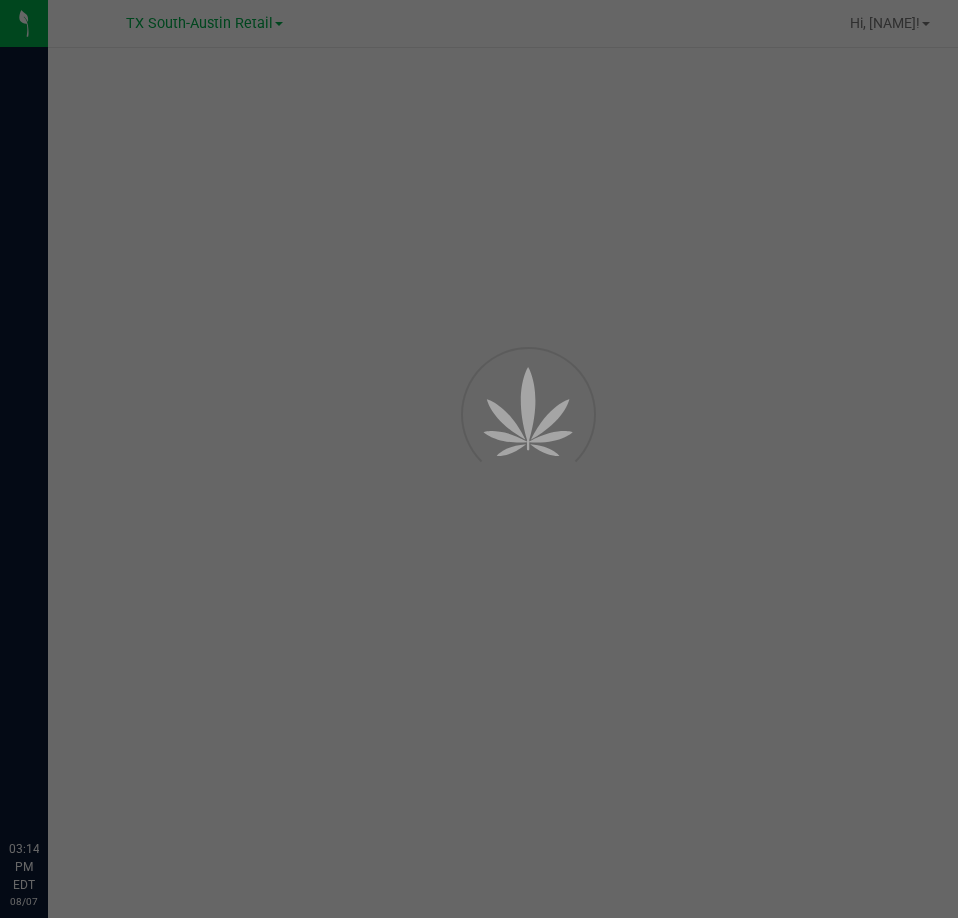 scroll, scrollTop: 0, scrollLeft: 0, axis: both 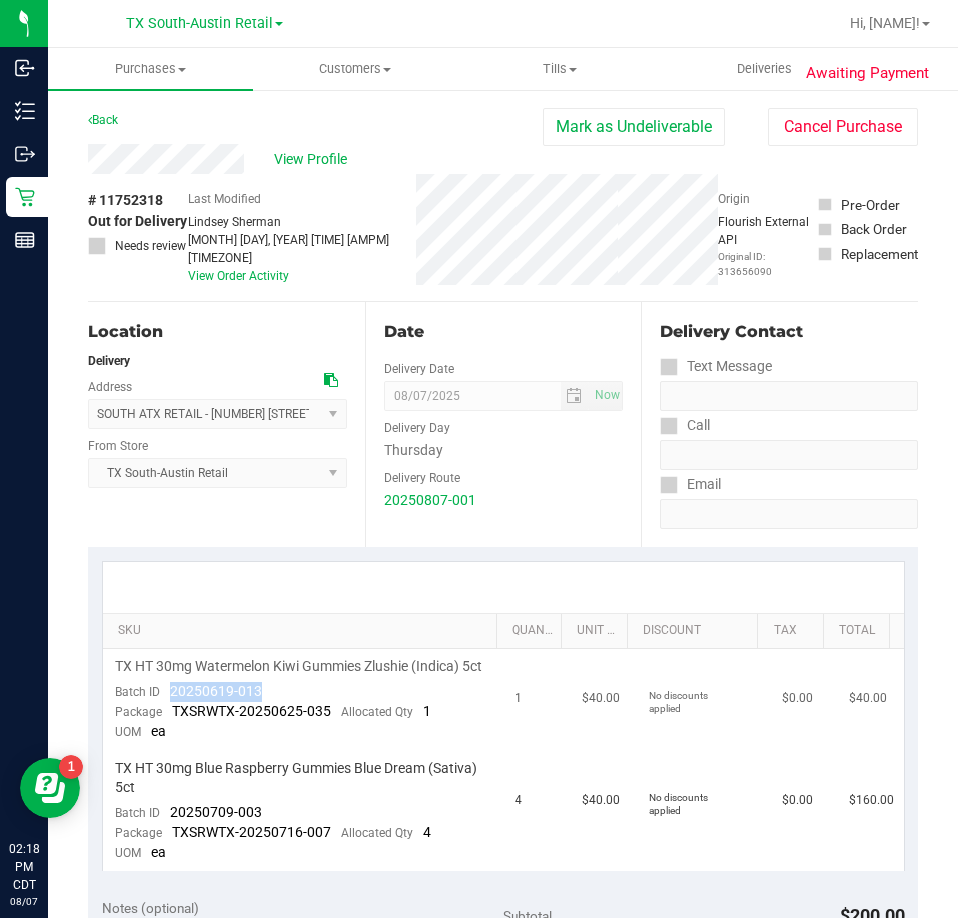 drag, startPoint x: 281, startPoint y: 694, endPoint x: 168, endPoint y: 697, distance: 113.03982 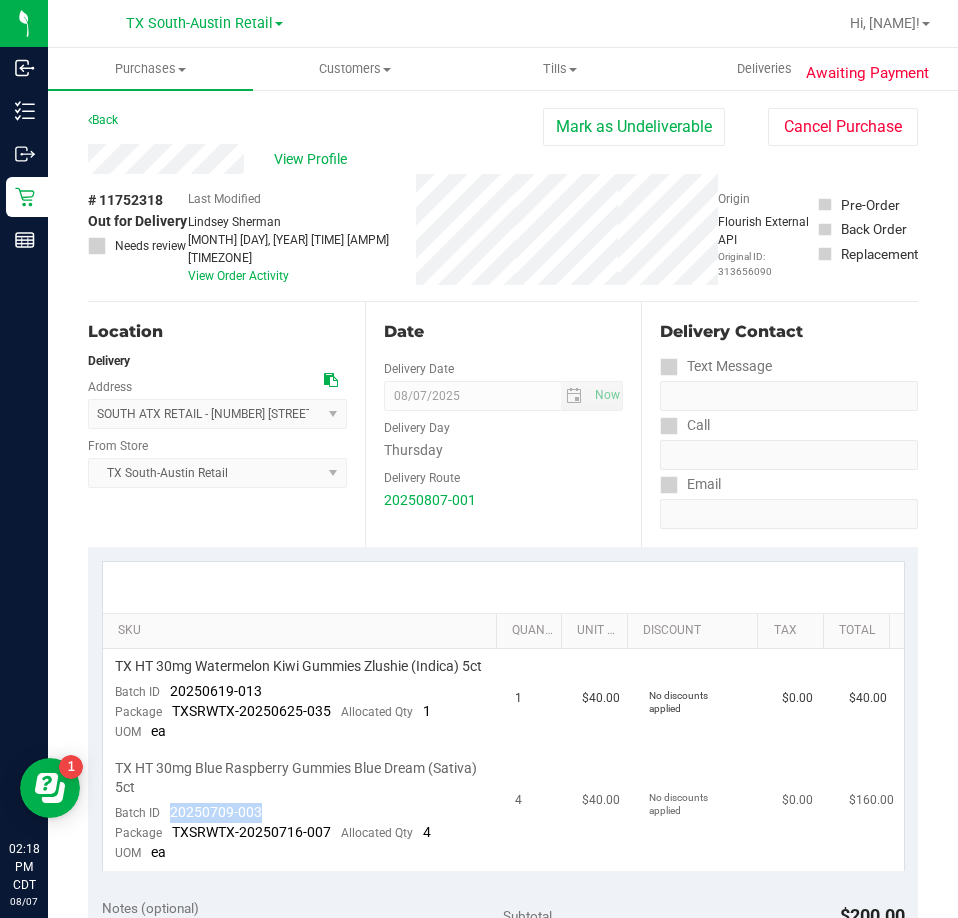 drag, startPoint x: 274, startPoint y: 809, endPoint x: 170, endPoint y: 811, distance: 104.019226 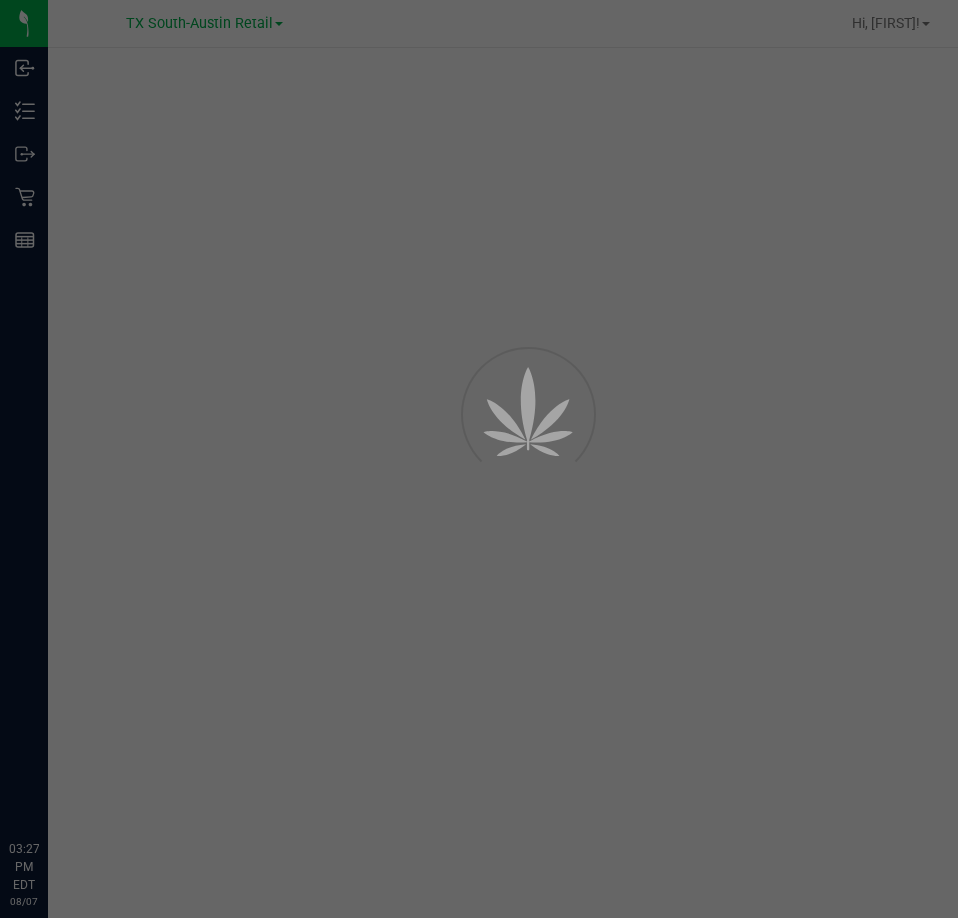 scroll, scrollTop: 0, scrollLeft: 0, axis: both 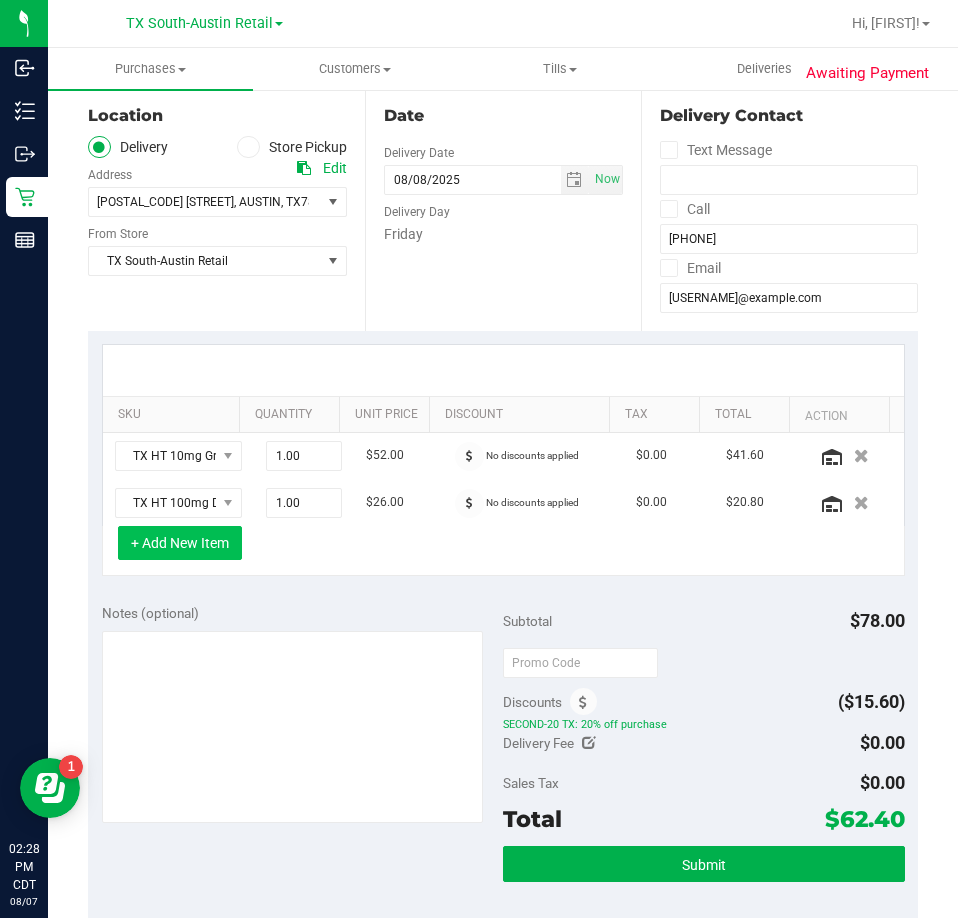click on "+ Add New Item" at bounding box center (180, 543) 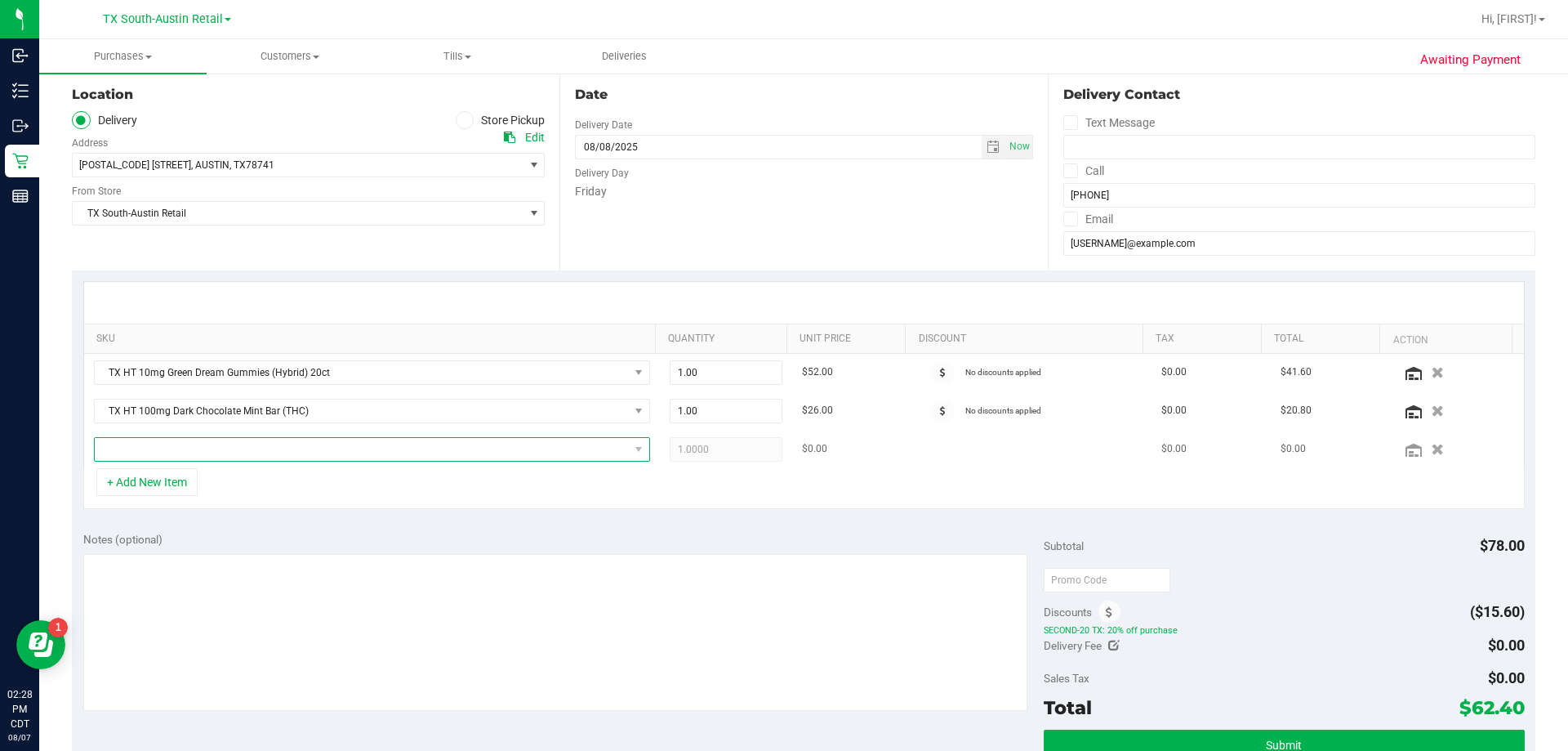 click at bounding box center [362, 449] 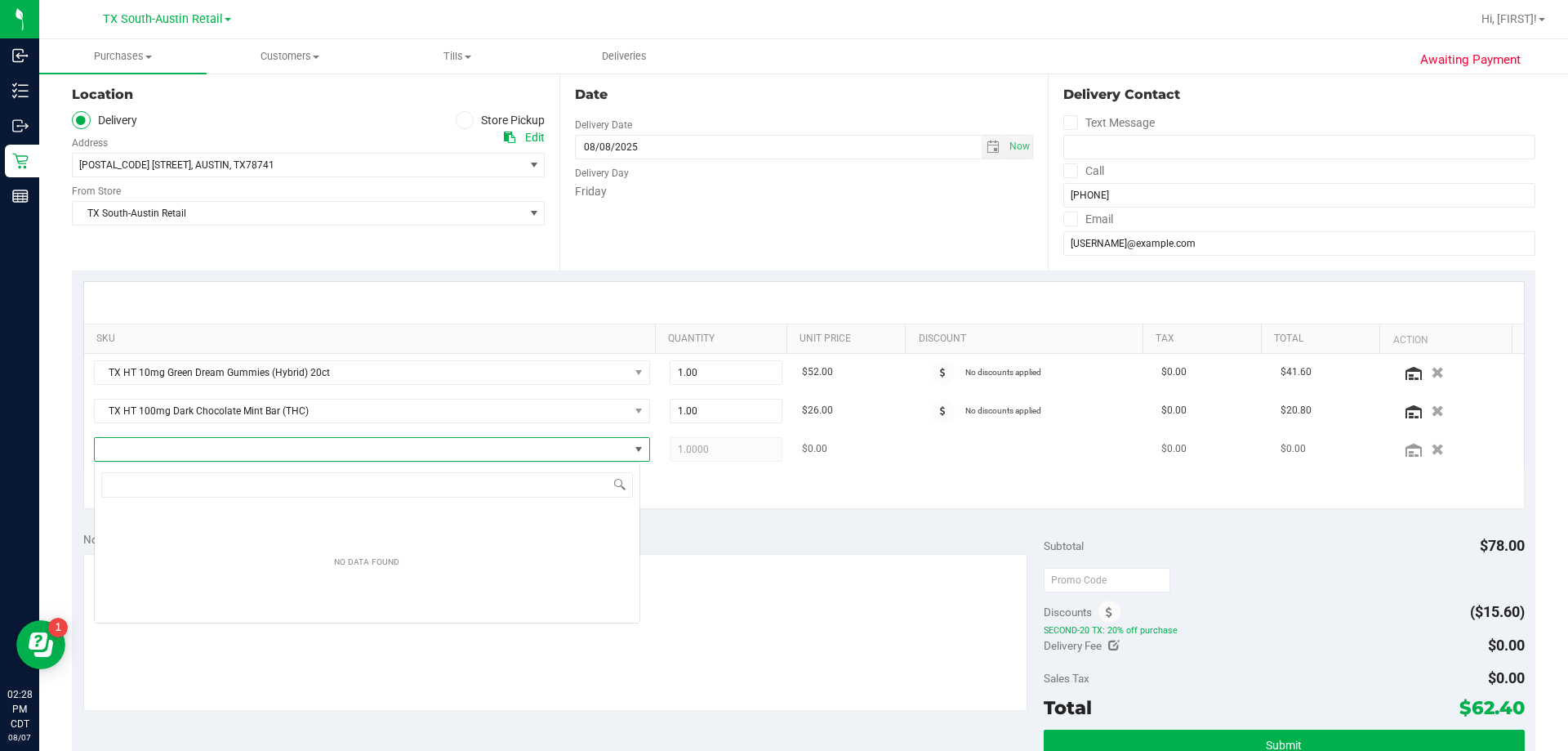 scroll, scrollTop: 81695, scrollLeft: 81120, axis: both 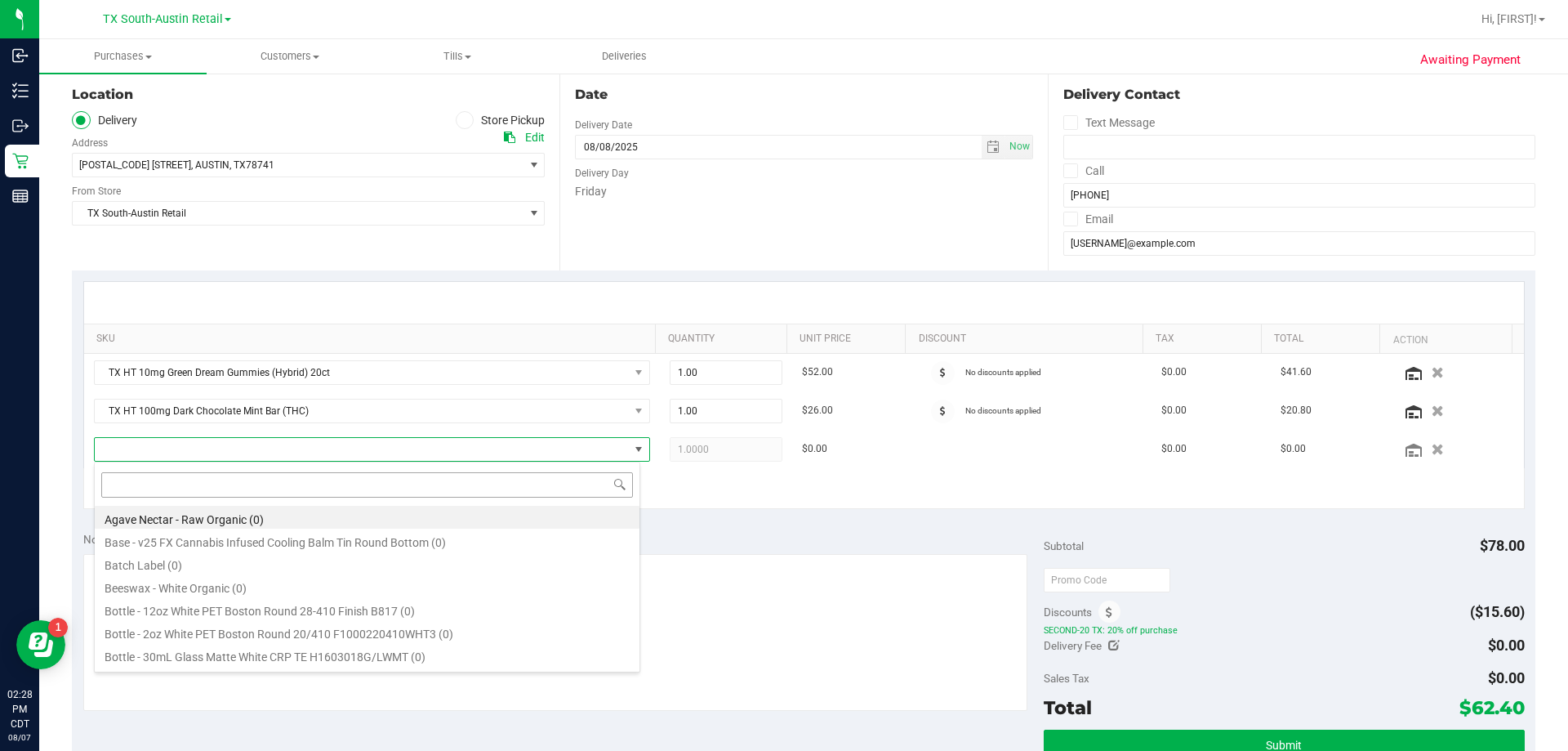 click at bounding box center [367, 485] 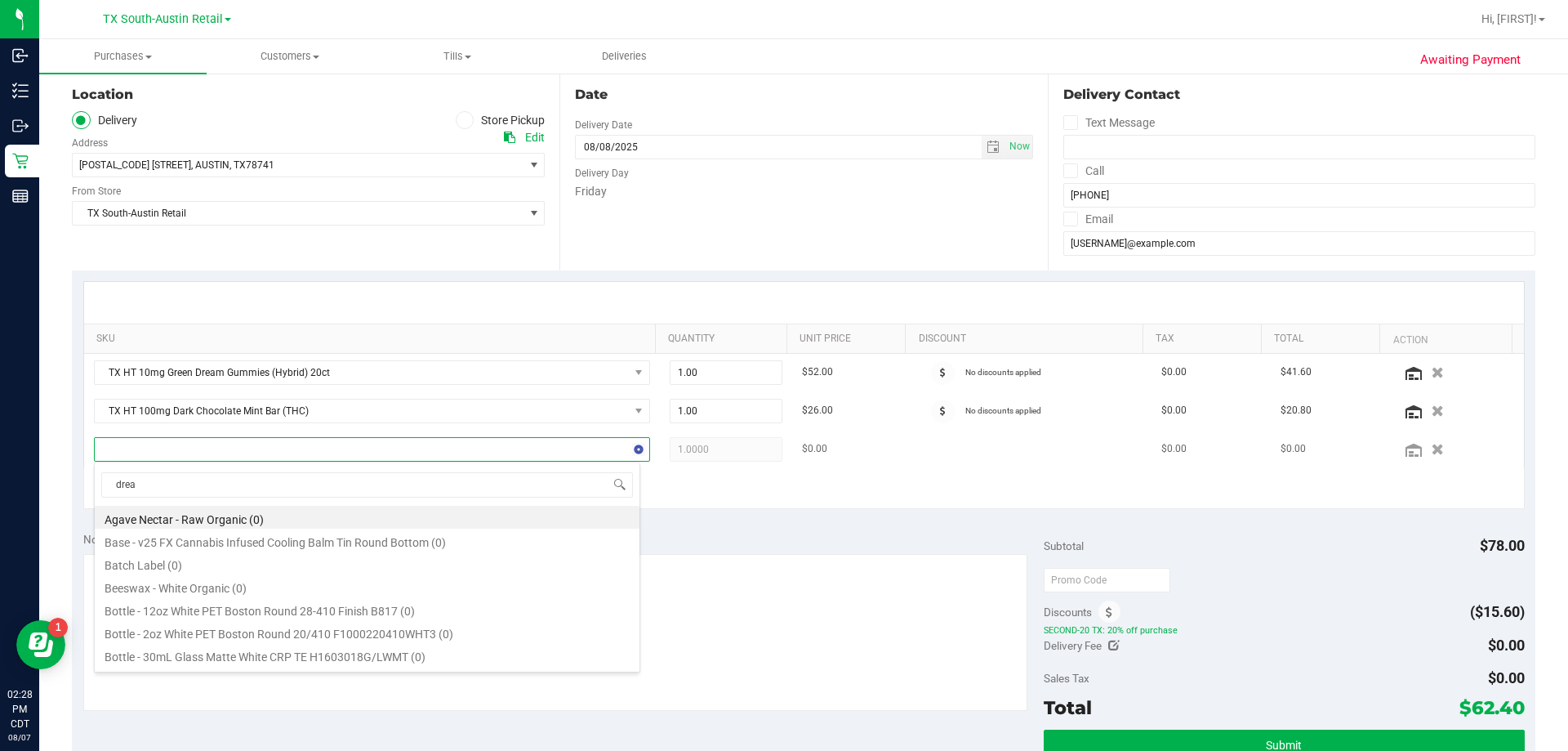type on "dream" 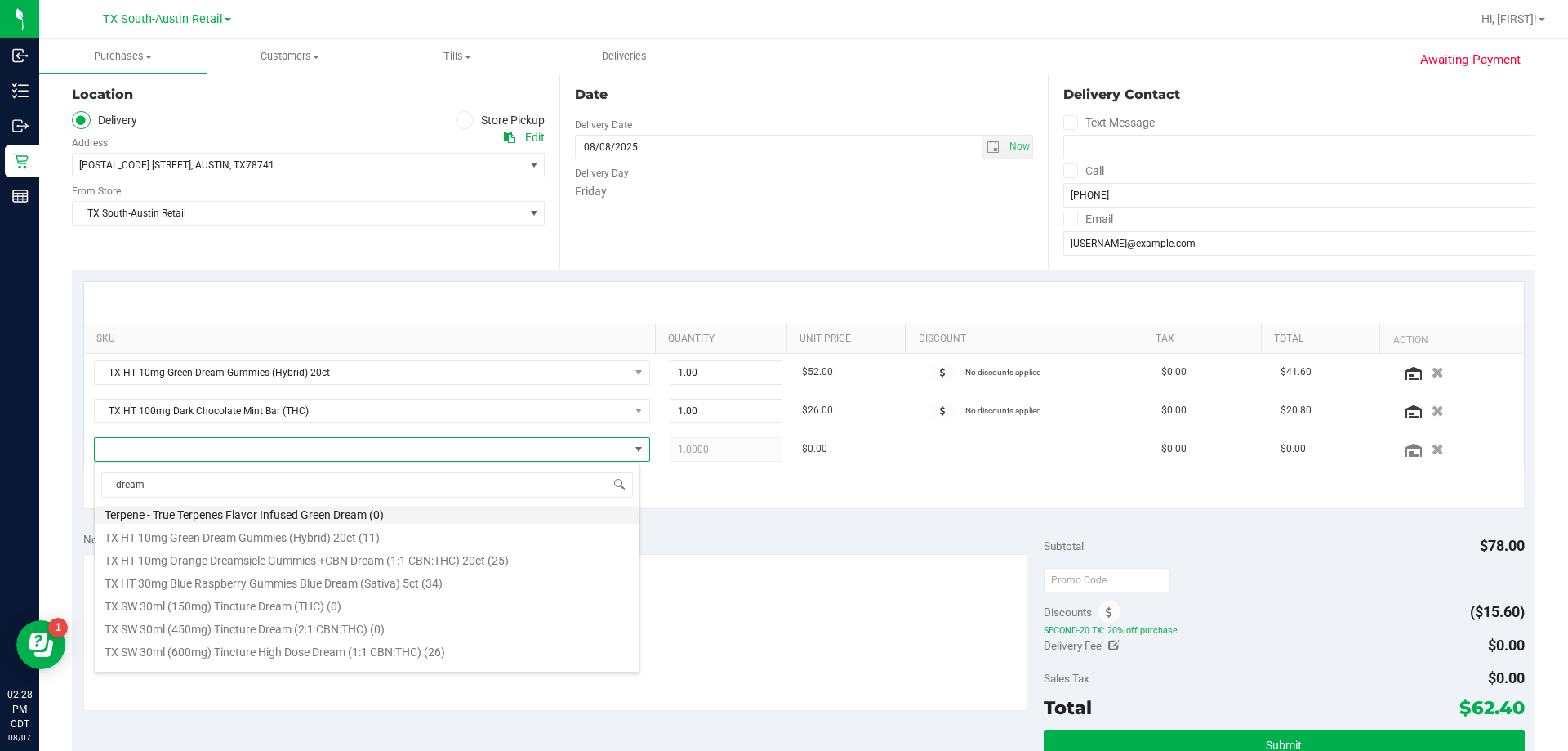 scroll, scrollTop: 409, scrollLeft: 0, axis: vertical 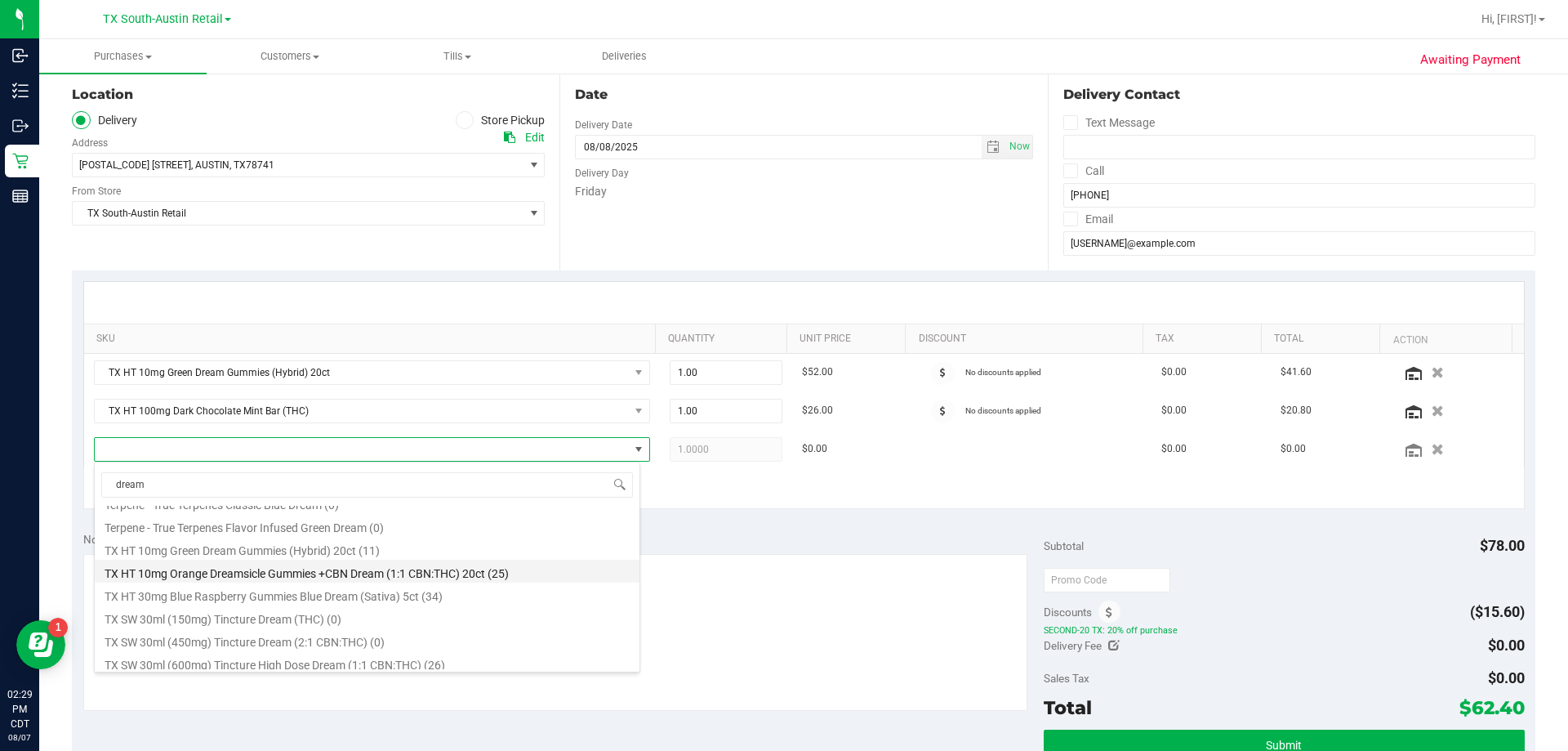 click on "TX HT 10mg Orange Dreamsicle Gummies +CBN Dream (1:1 CBN:THC) 20ct (25)" at bounding box center (367, 571) 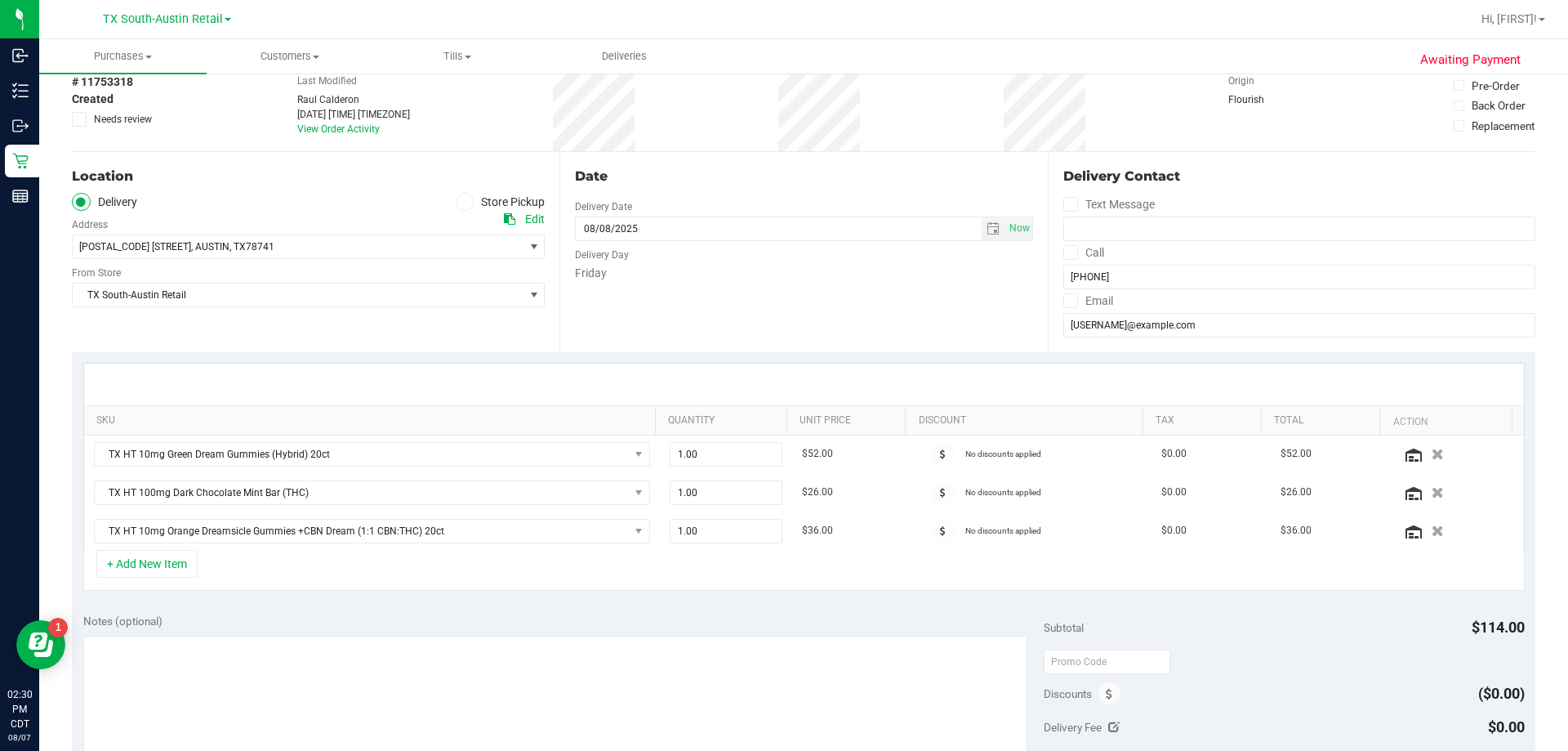 scroll, scrollTop: 245, scrollLeft: 0, axis: vertical 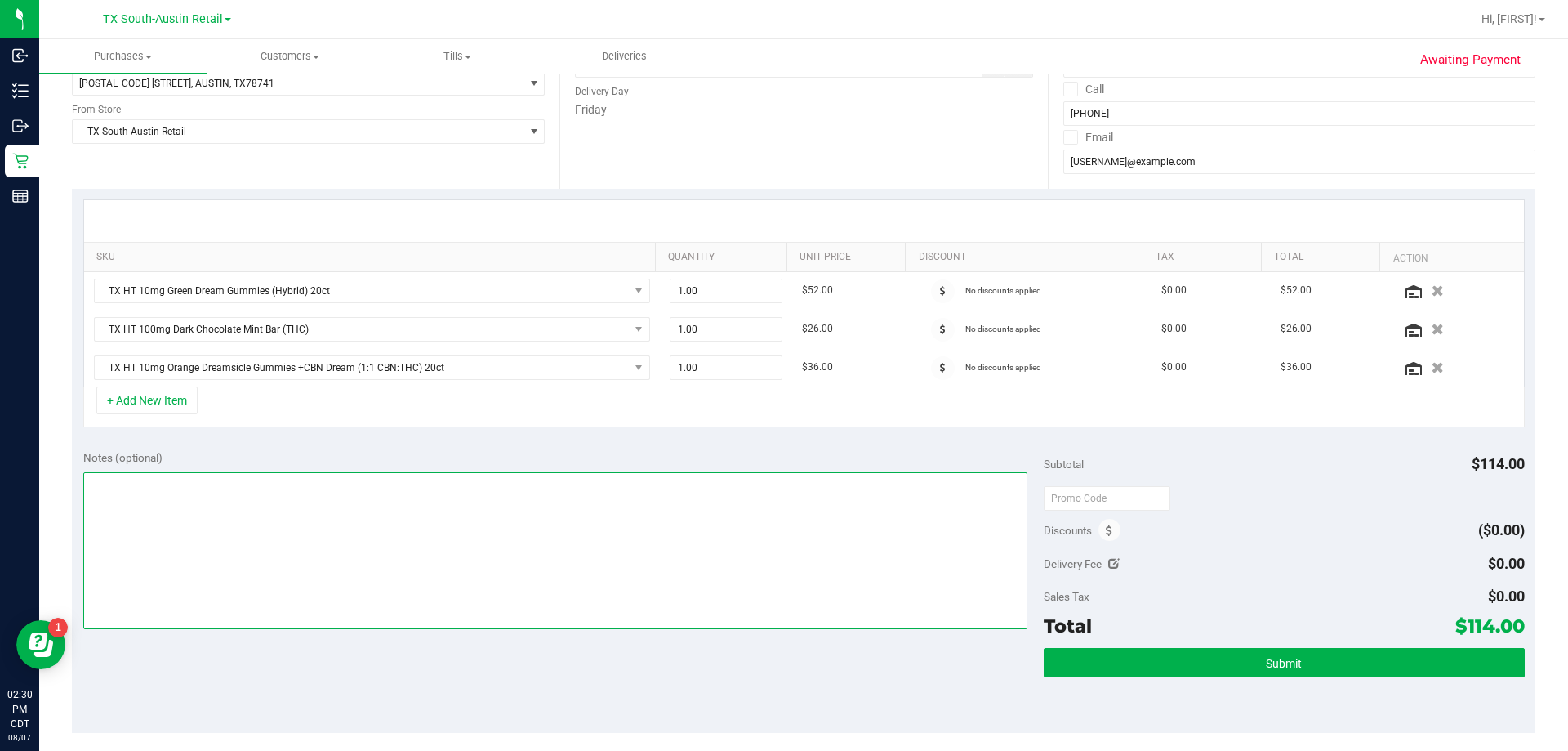 click at bounding box center (555, 551) 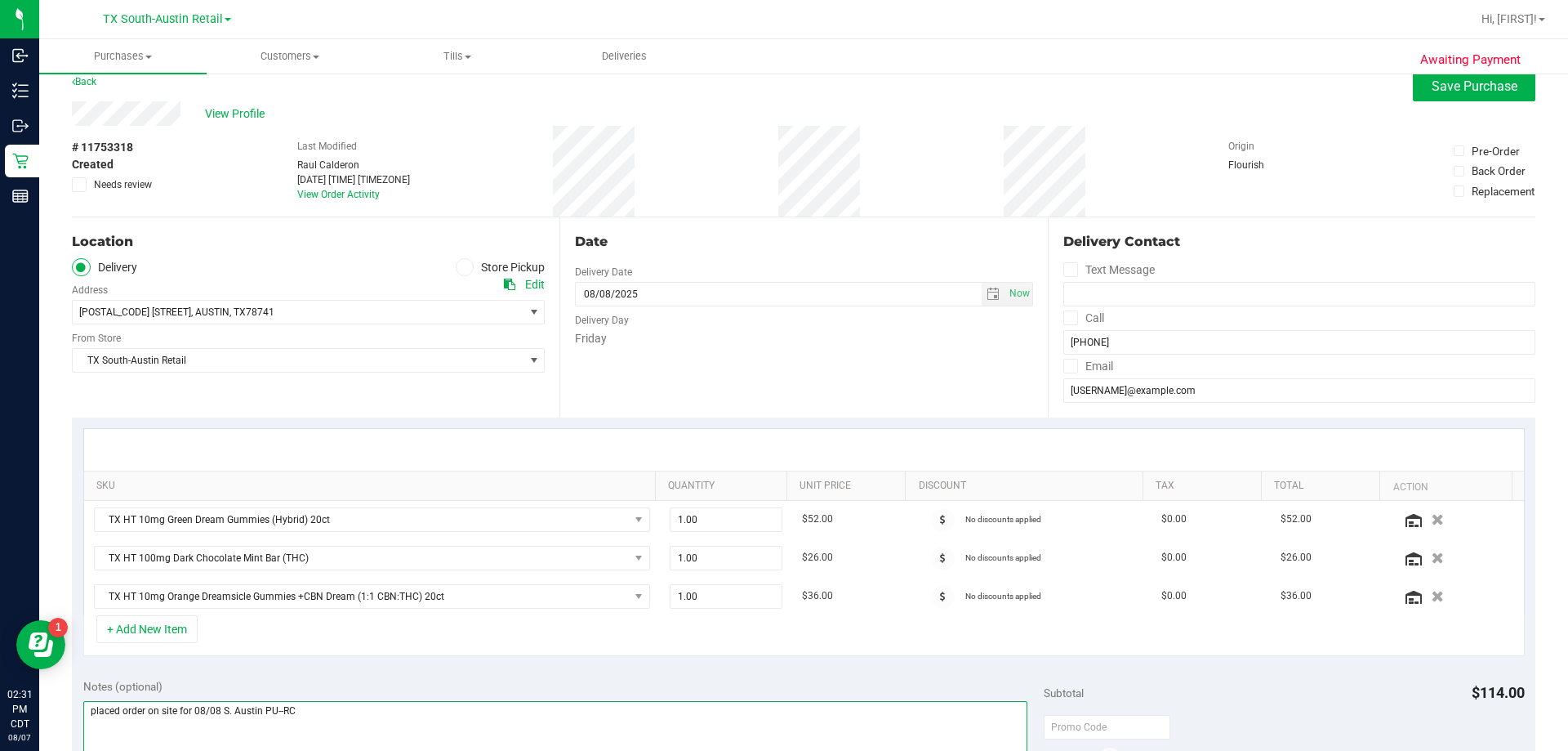 scroll, scrollTop: 0, scrollLeft: 0, axis: both 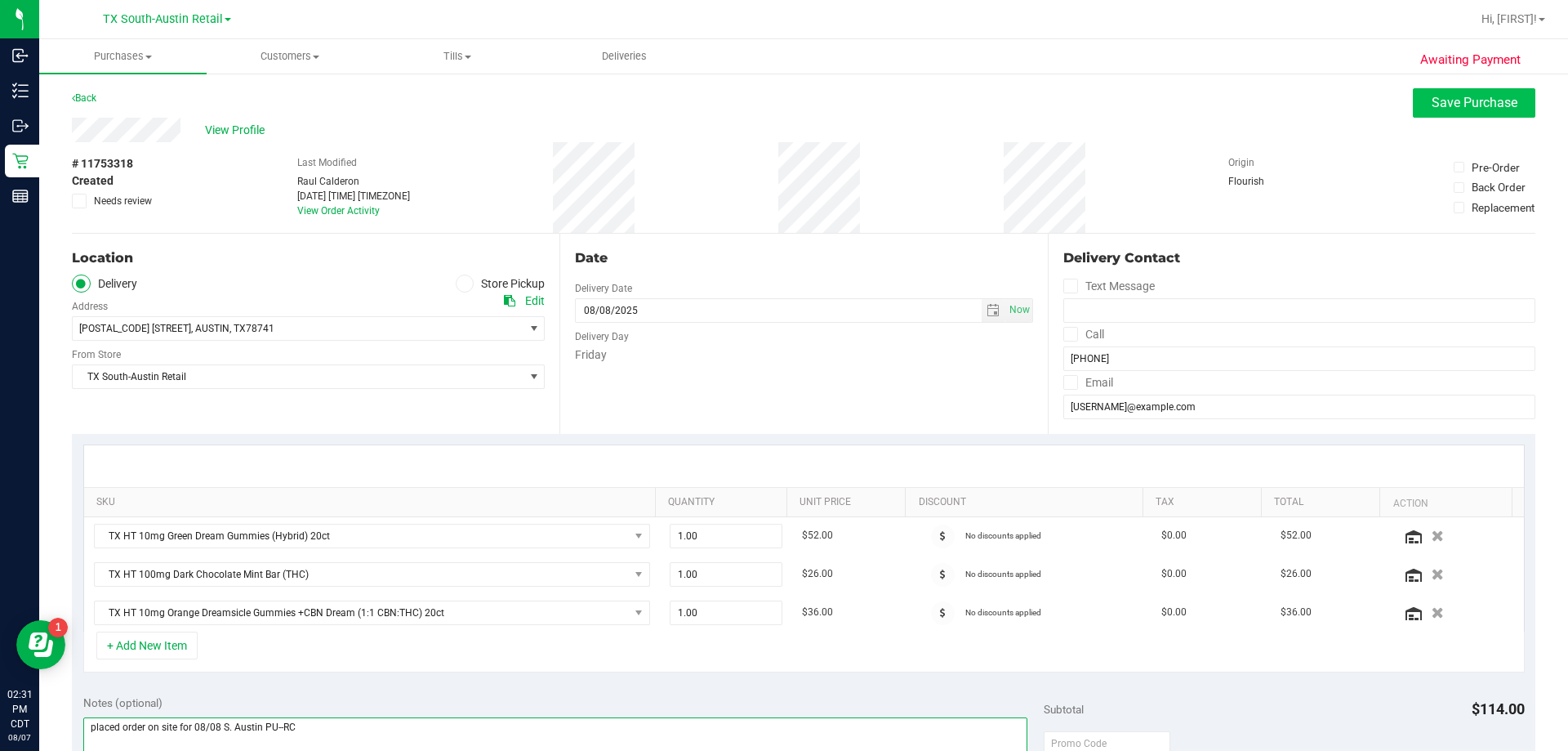 type on "placed order on site for 08/08 S. Austin PU--RC" 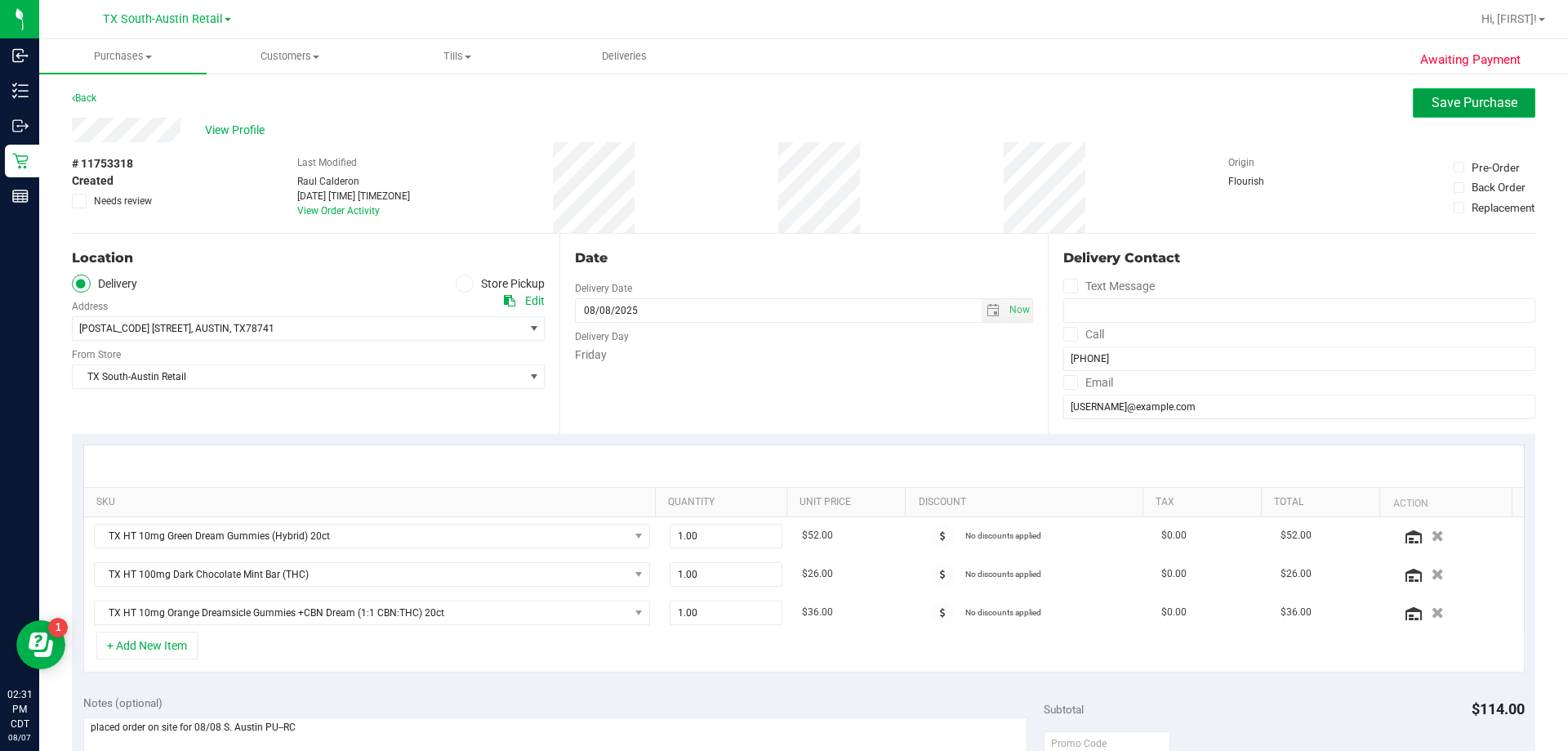 click on "Save Purchase" at bounding box center [1474, 102] 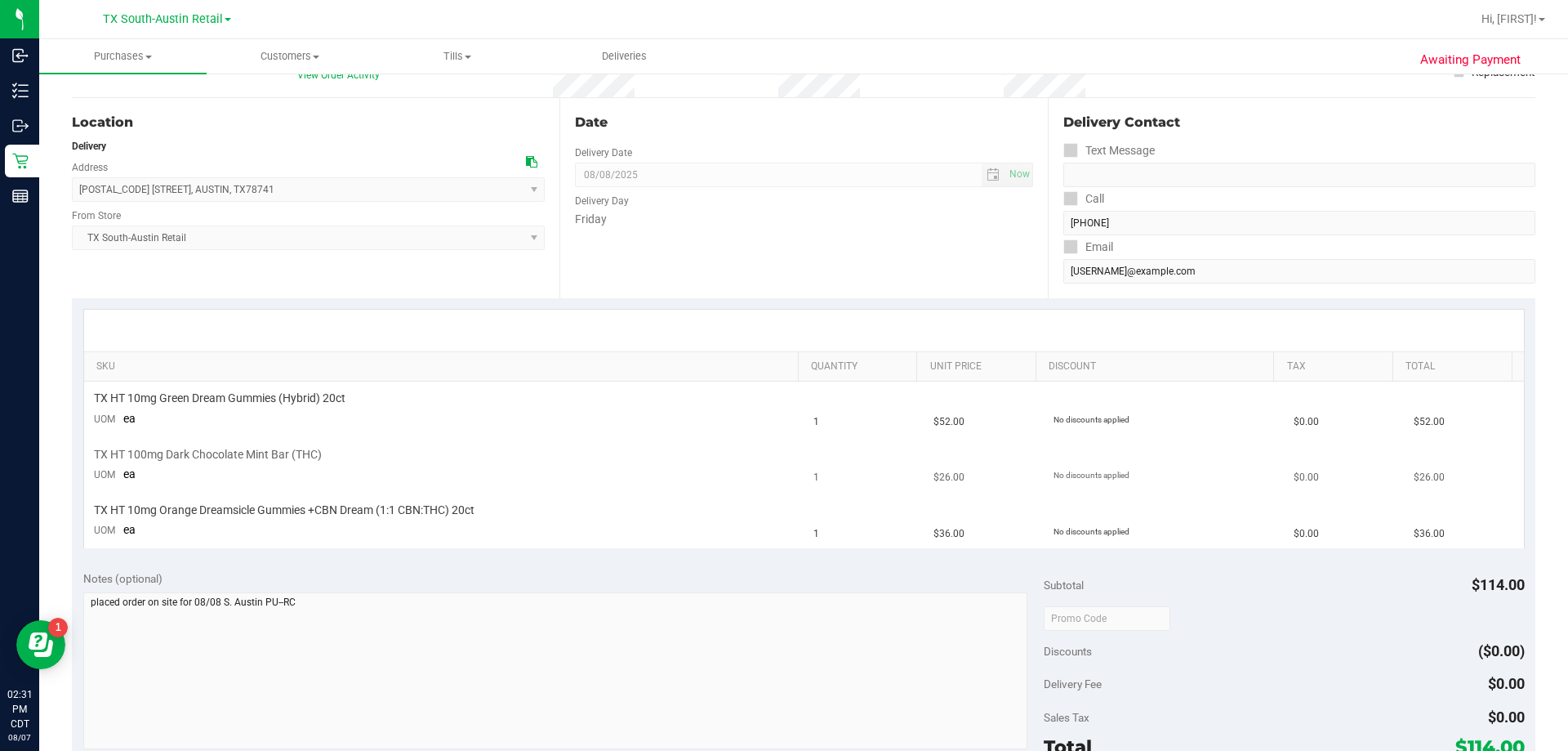 scroll, scrollTop: 327, scrollLeft: 0, axis: vertical 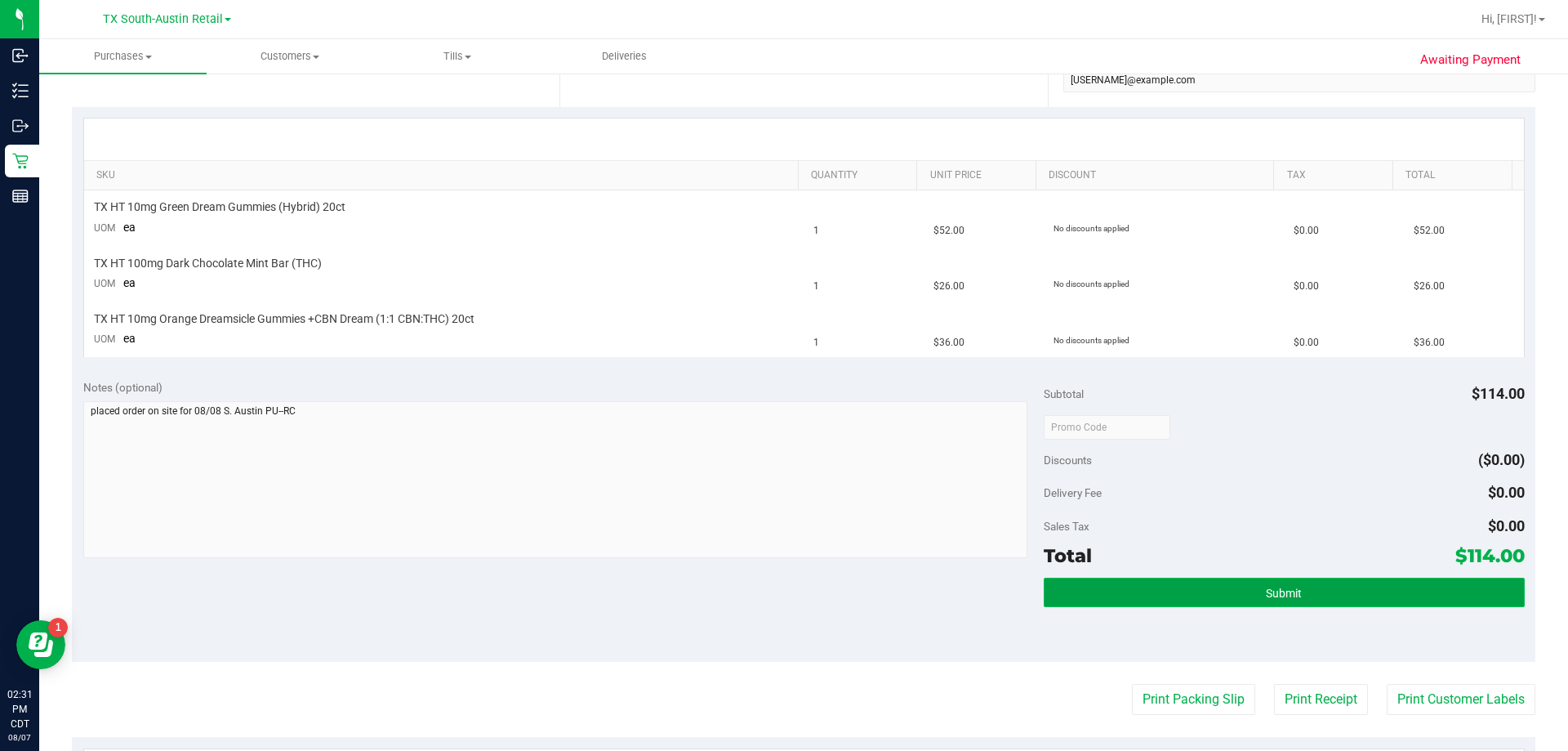 click on "Submit" at bounding box center (1284, 592) 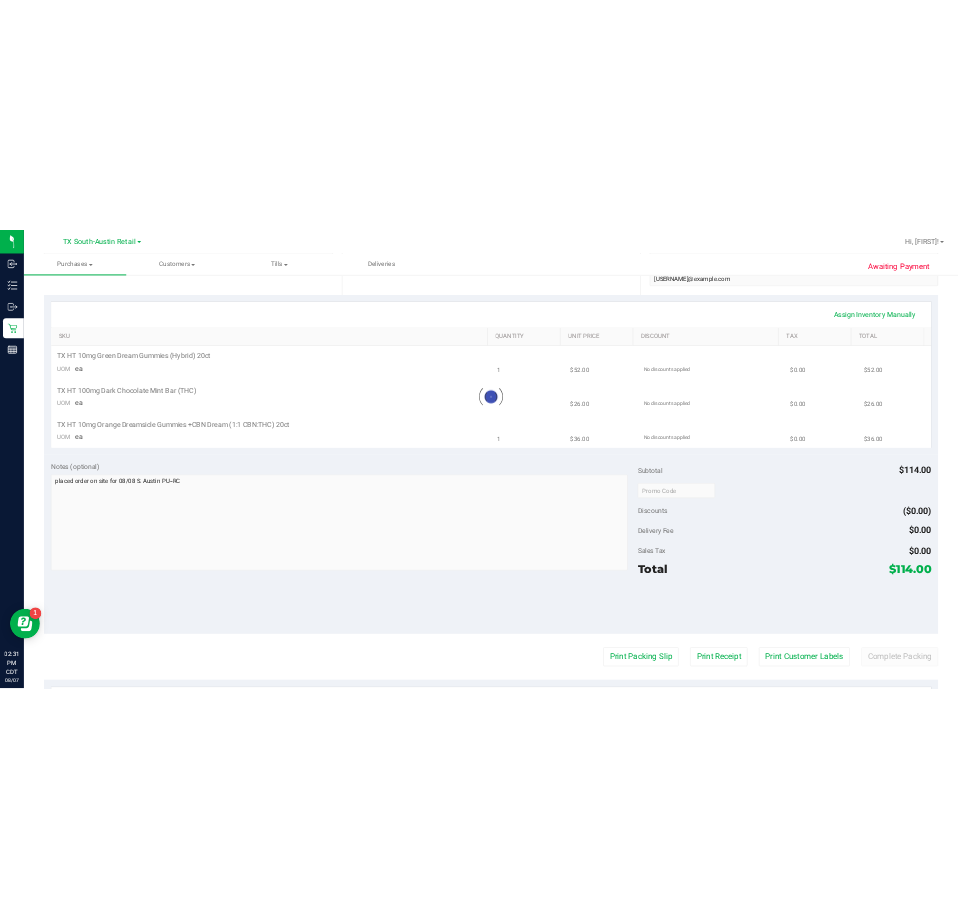 scroll, scrollTop: 0, scrollLeft: 0, axis: both 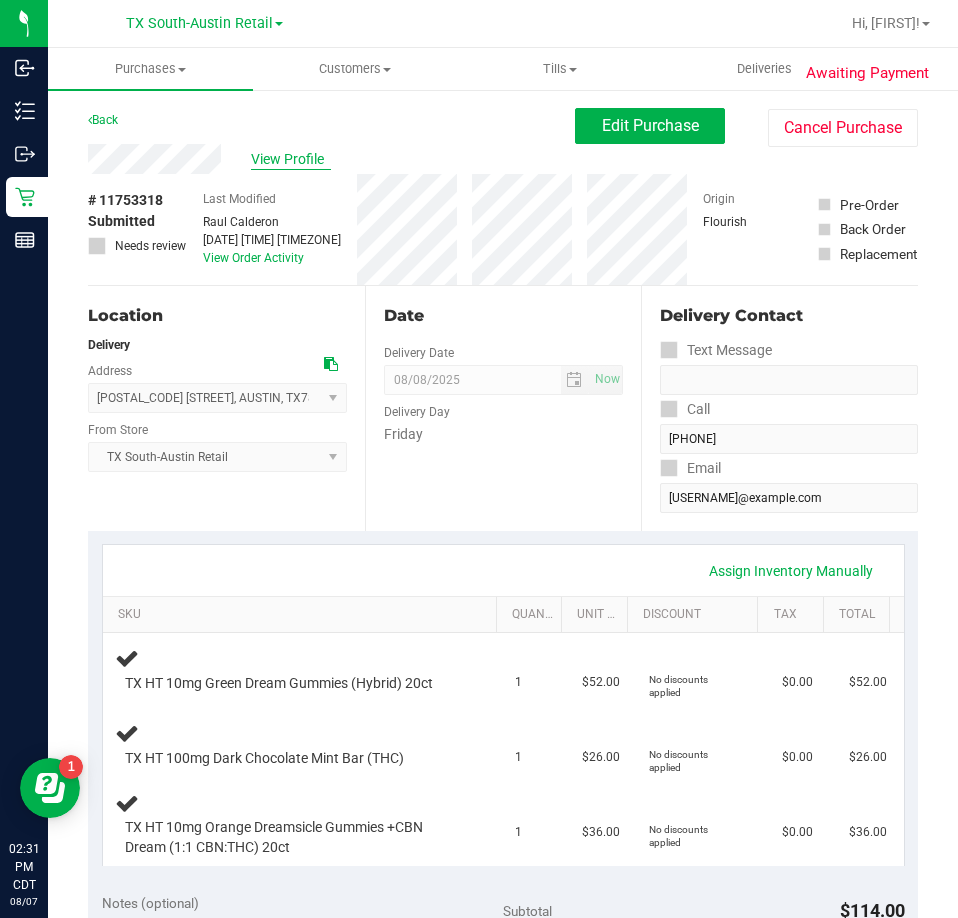 click on "View Profile" at bounding box center (291, 159) 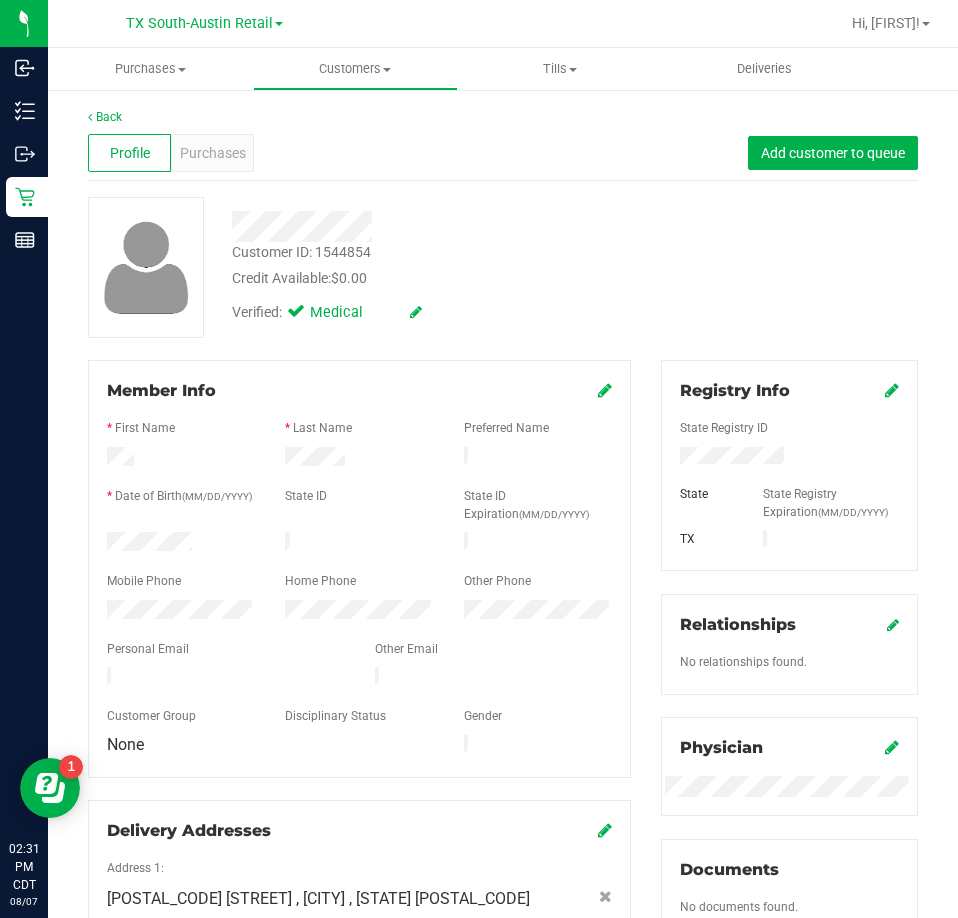 drag, startPoint x: 288, startPoint y: 675, endPoint x: 89, endPoint y: 669, distance: 199.09044 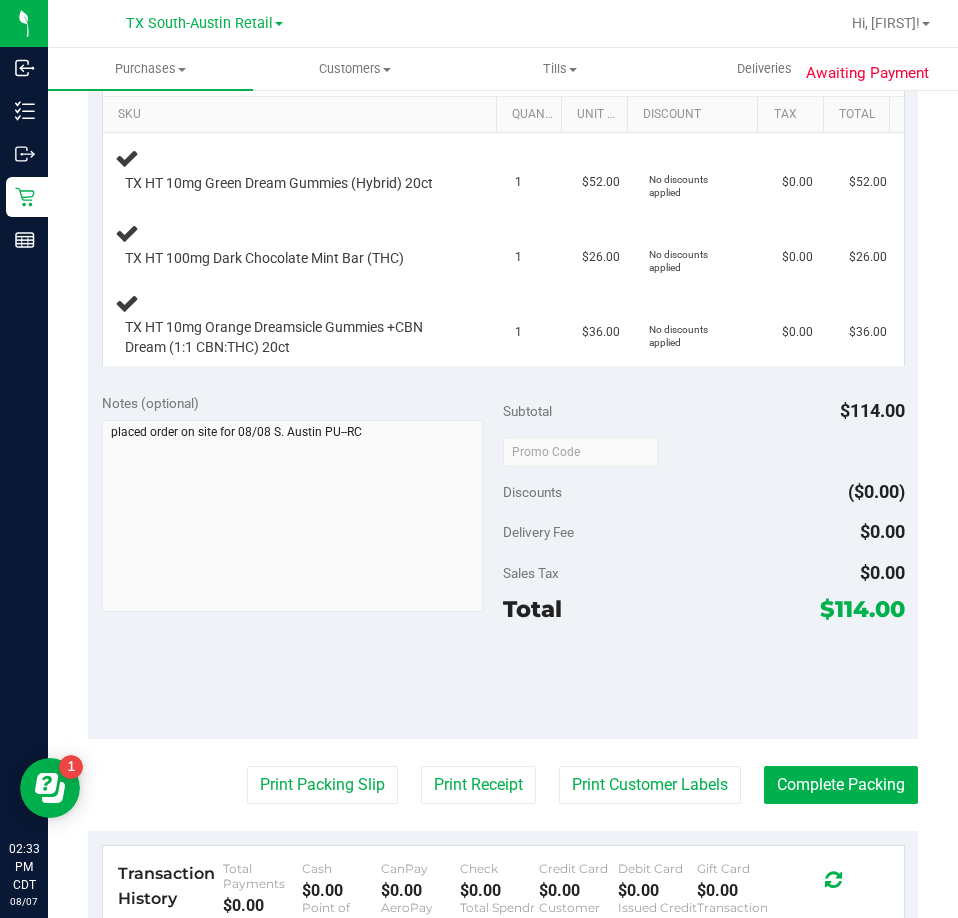 scroll, scrollTop: 0, scrollLeft: 0, axis: both 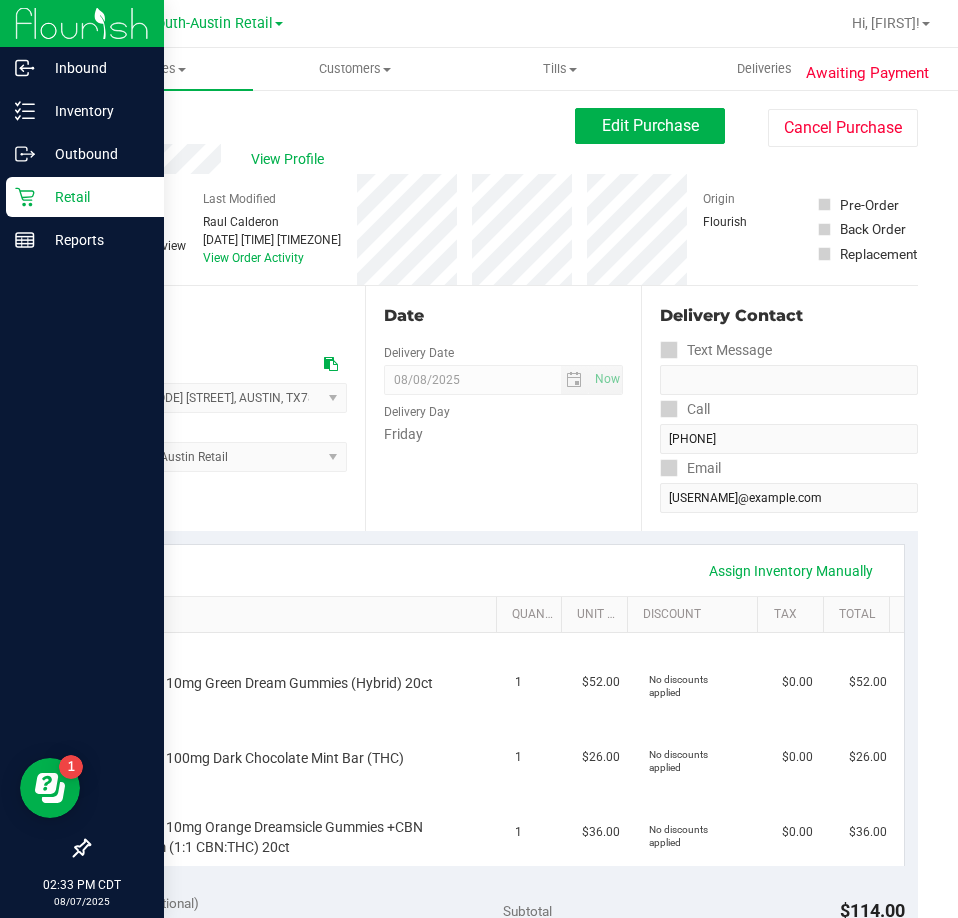 click on "Retail" at bounding box center [95, 197] 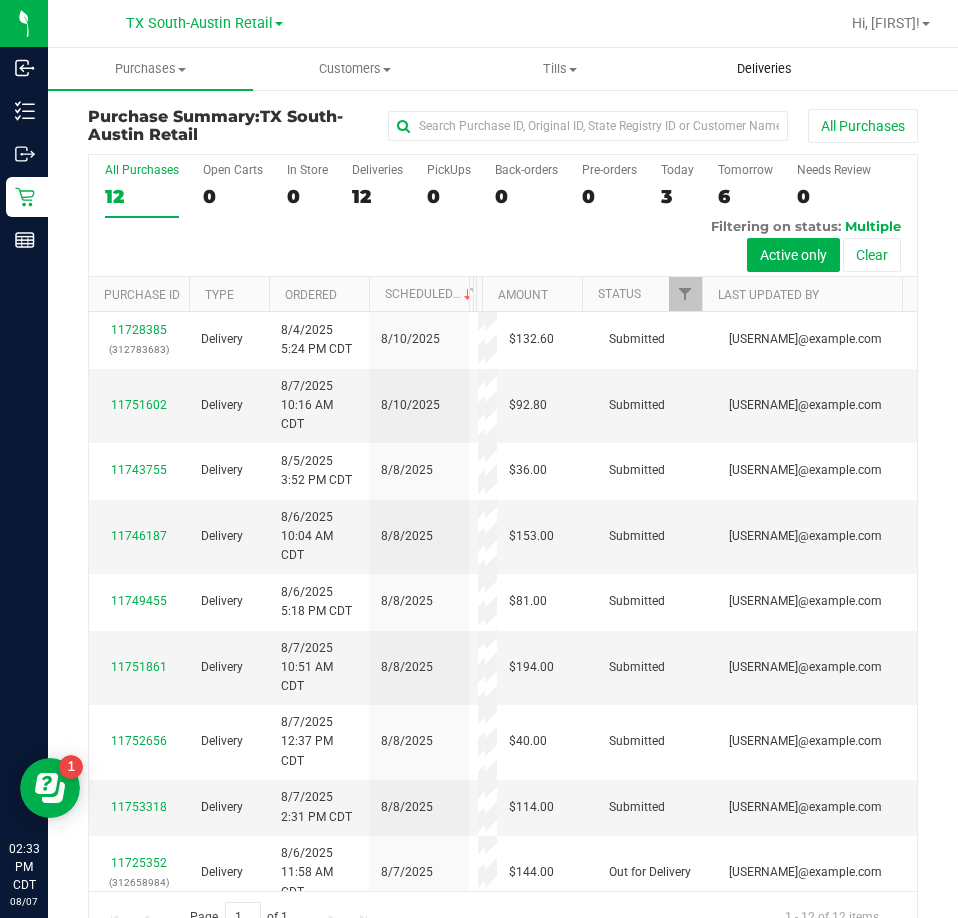 click on "Deliveries" at bounding box center [764, 69] 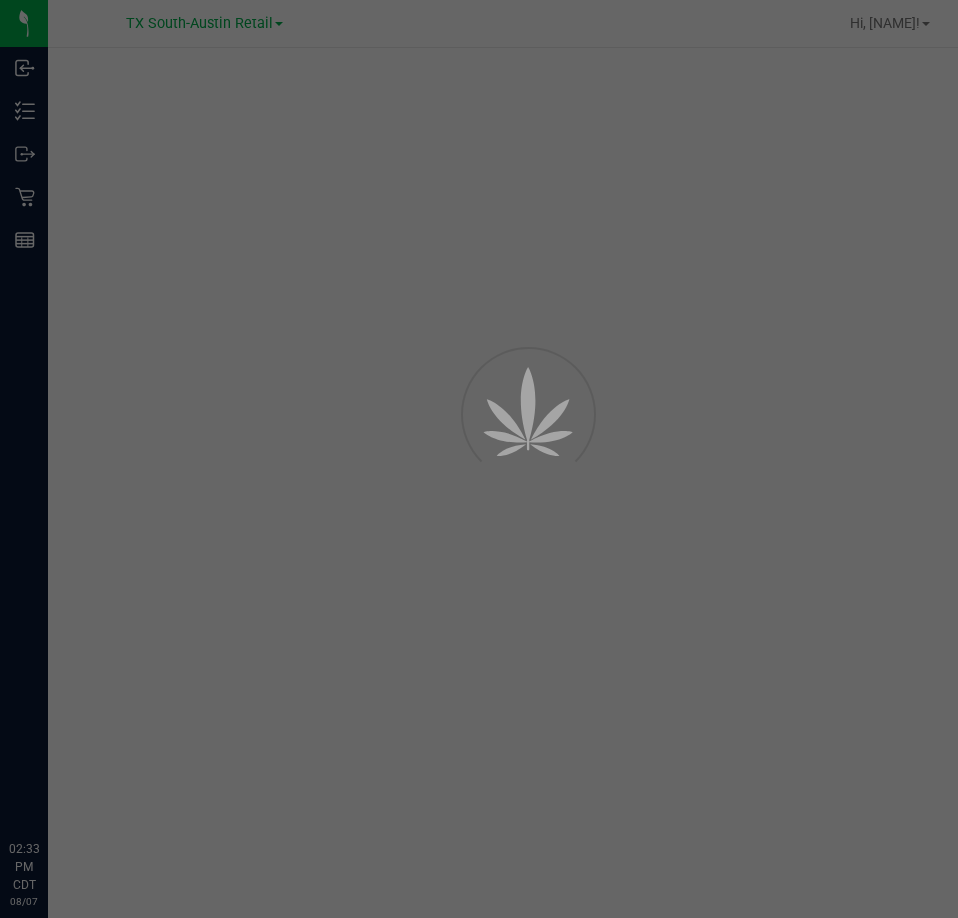 scroll, scrollTop: 0, scrollLeft: 0, axis: both 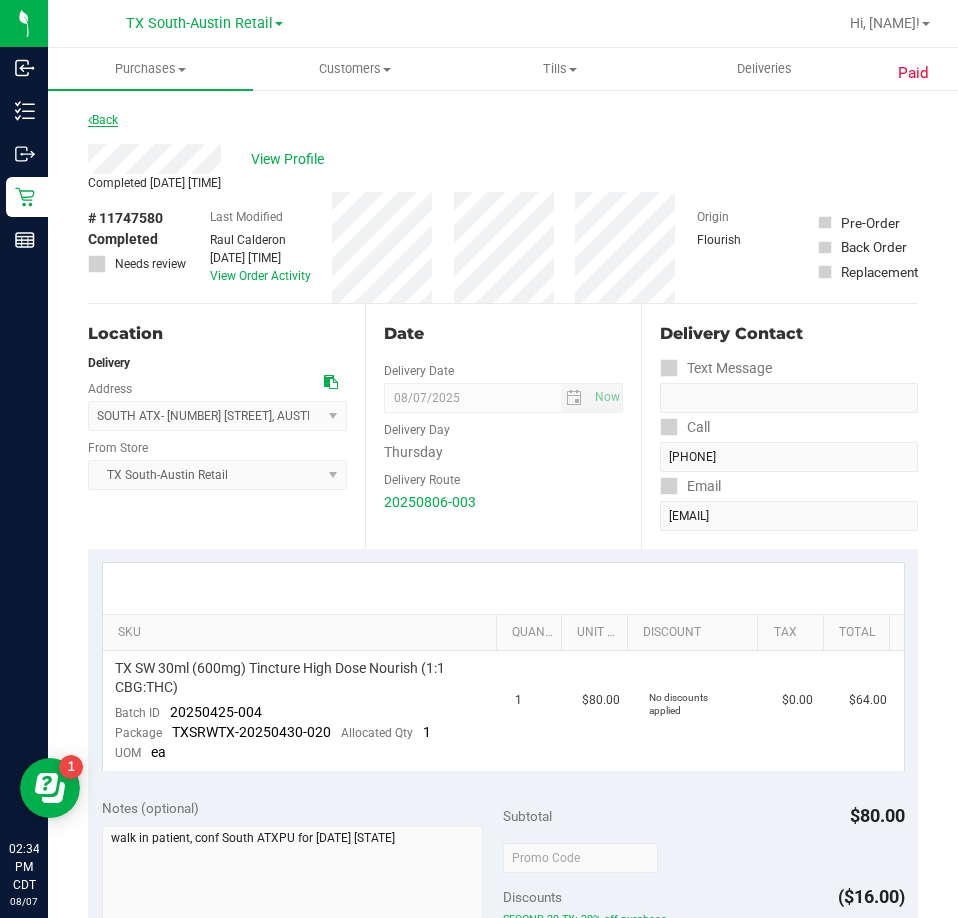 click on "Back" at bounding box center (103, 120) 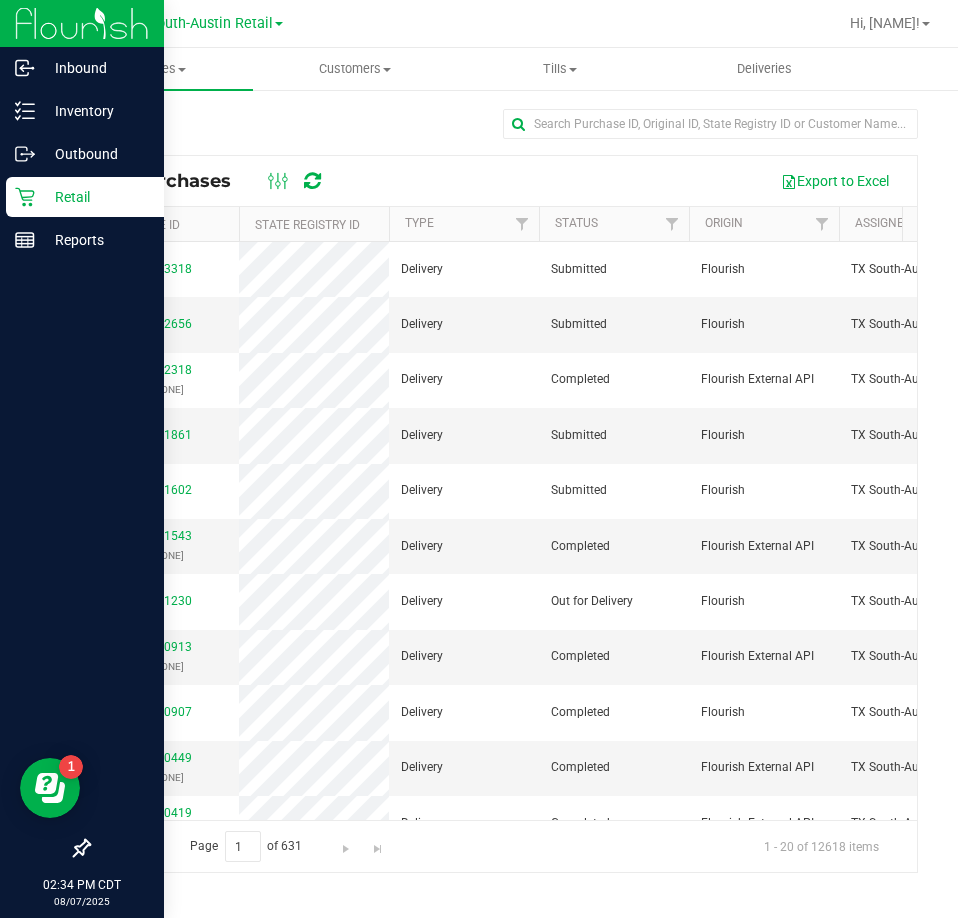 click on "Retail" at bounding box center (95, 197) 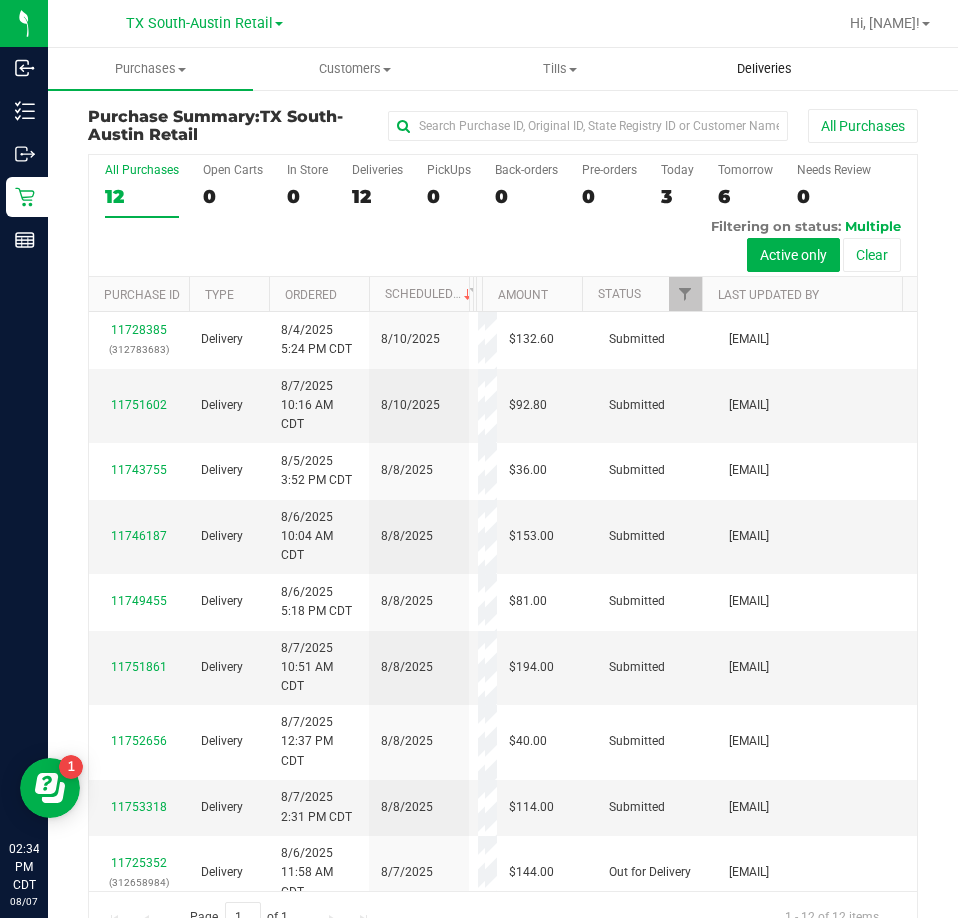 click on "Deliveries" at bounding box center (764, 69) 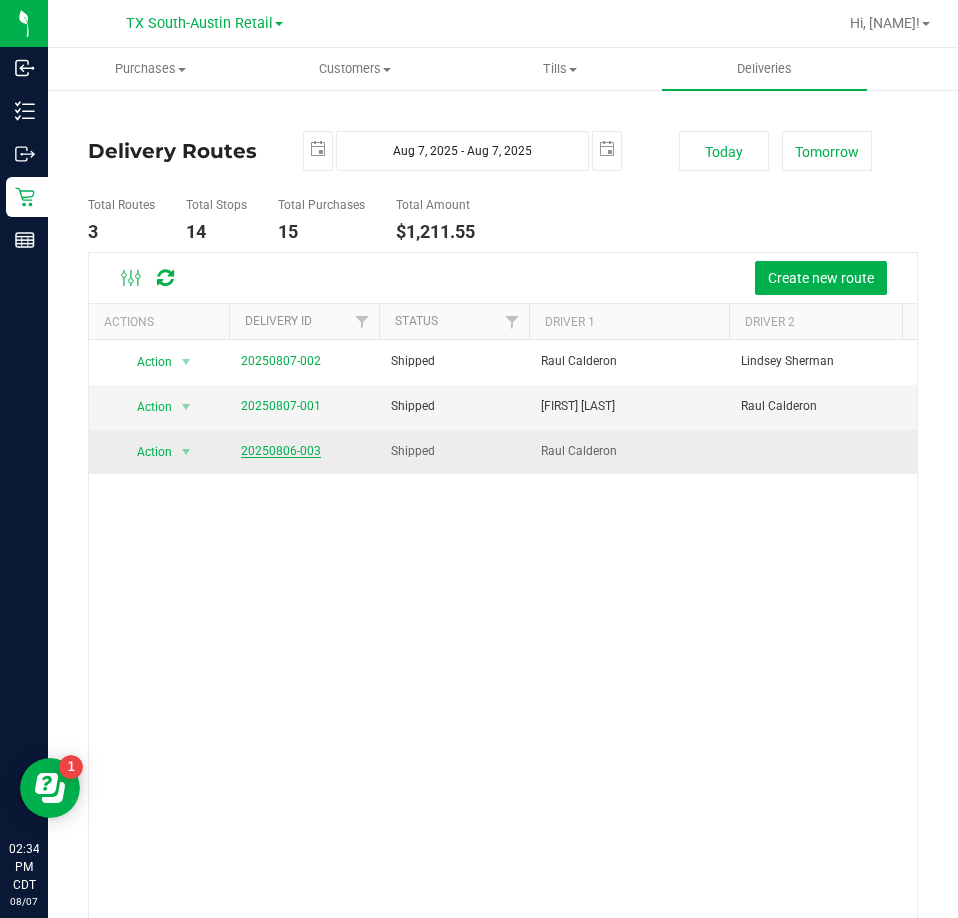 click on "20250806-003" at bounding box center [281, 451] 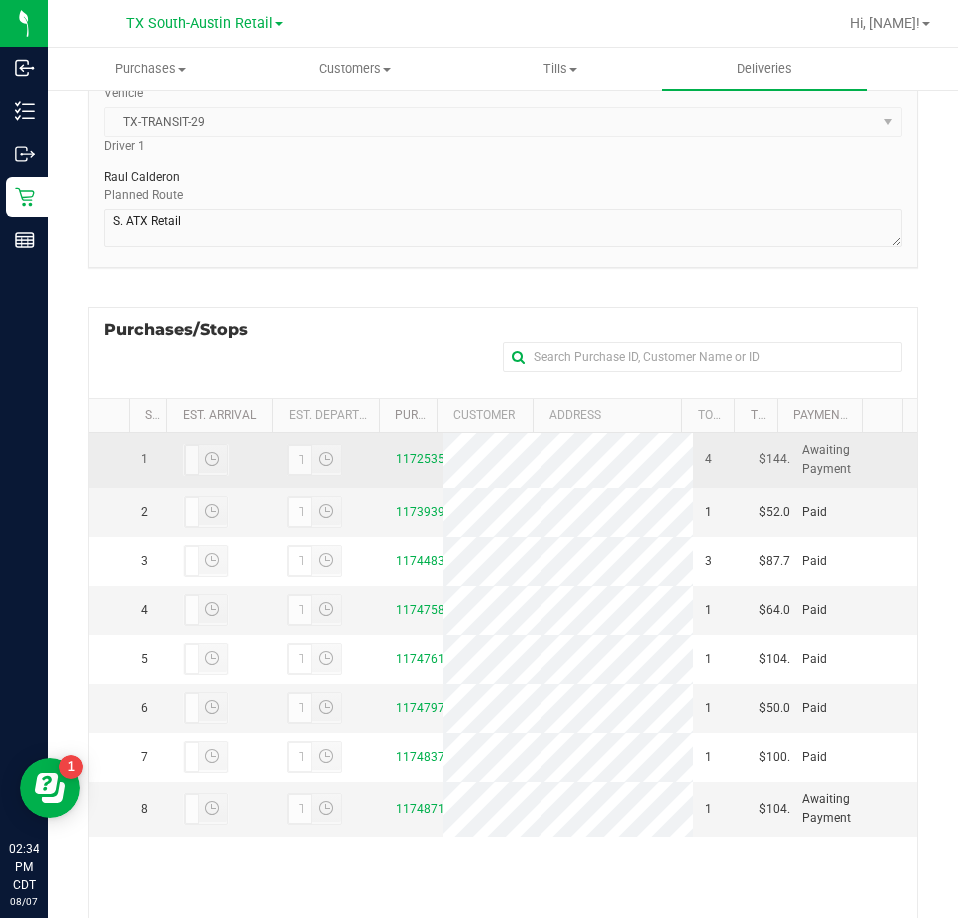 scroll, scrollTop: 200, scrollLeft: 0, axis: vertical 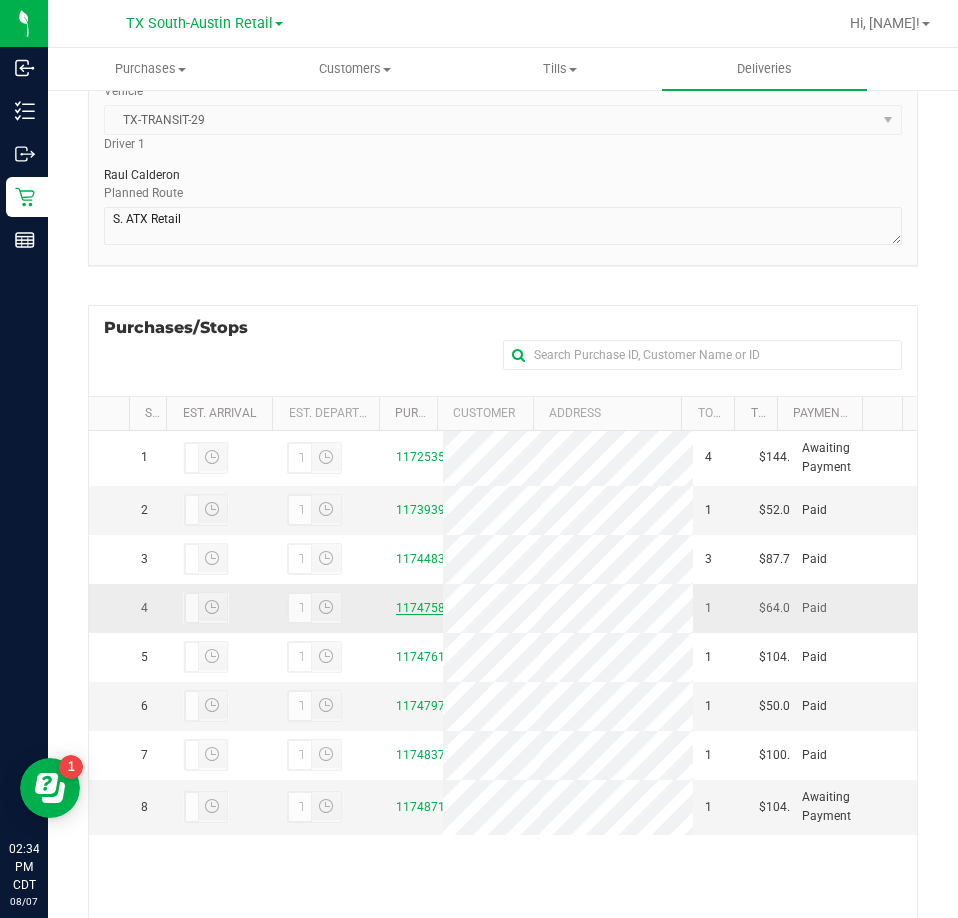 click on "11747580" at bounding box center (424, 608) 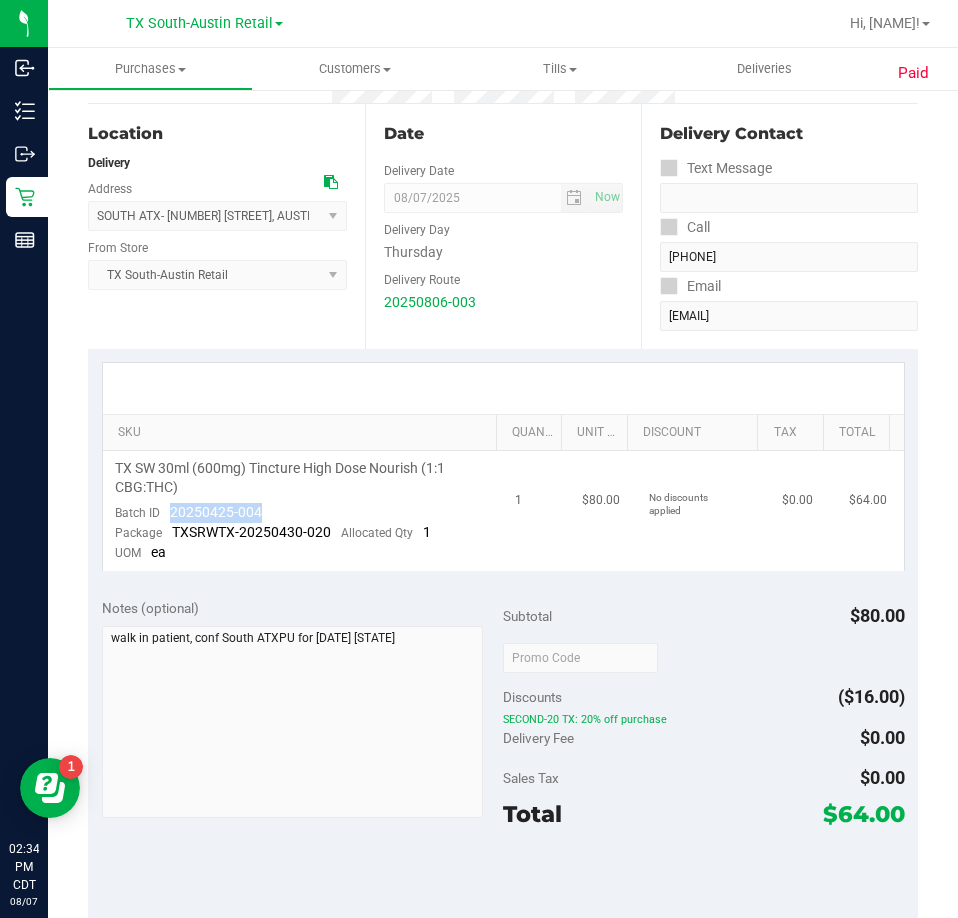 drag, startPoint x: 273, startPoint y: 515, endPoint x: 164, endPoint y: 516, distance: 109.004585 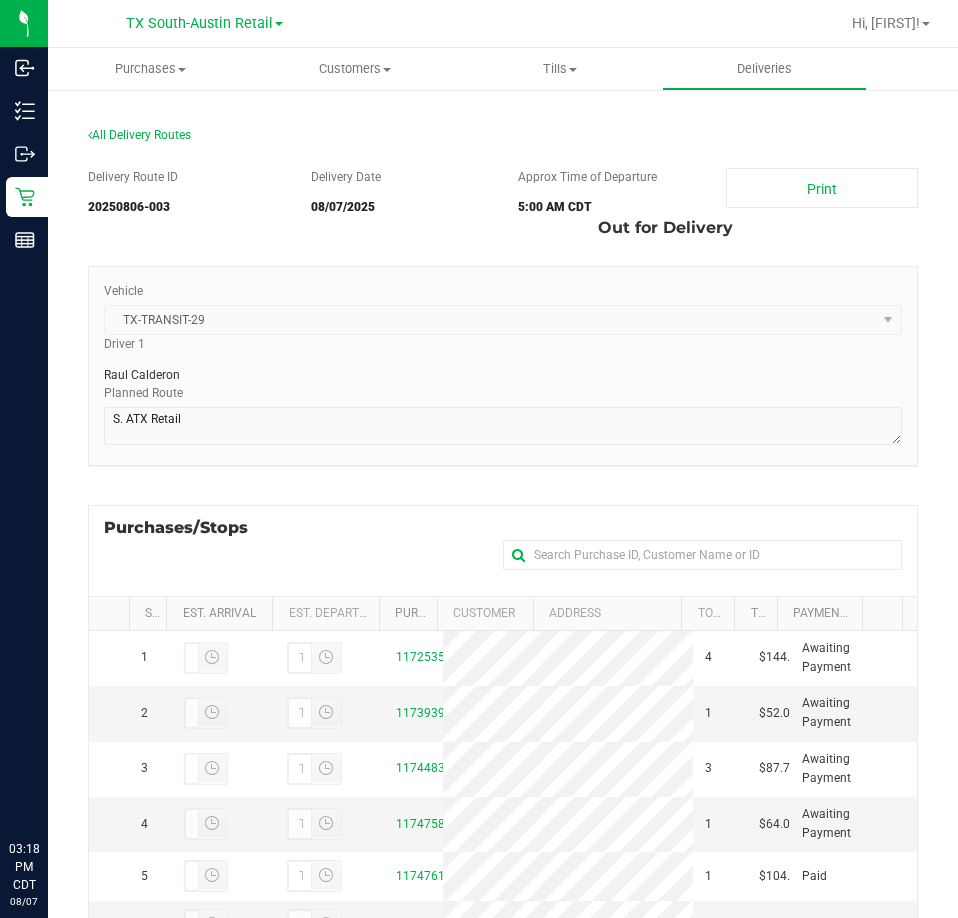 scroll, scrollTop: 0, scrollLeft: 0, axis: both 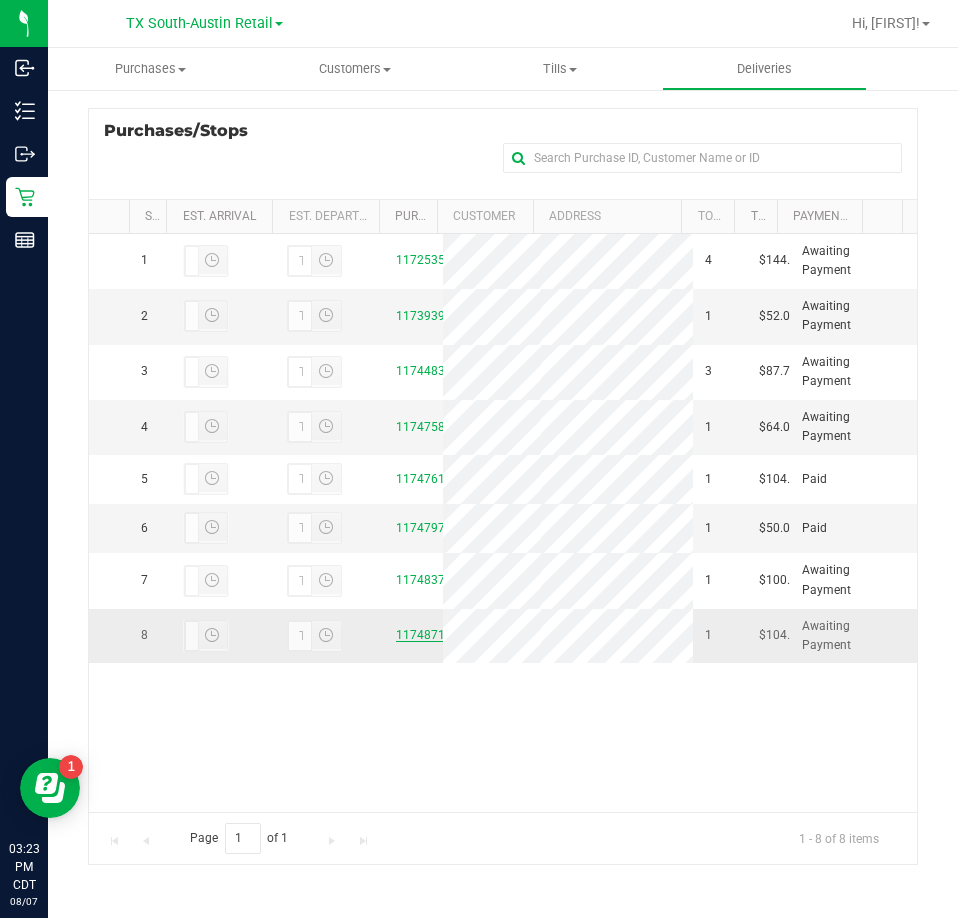 click on "11748713" at bounding box center (424, 635) 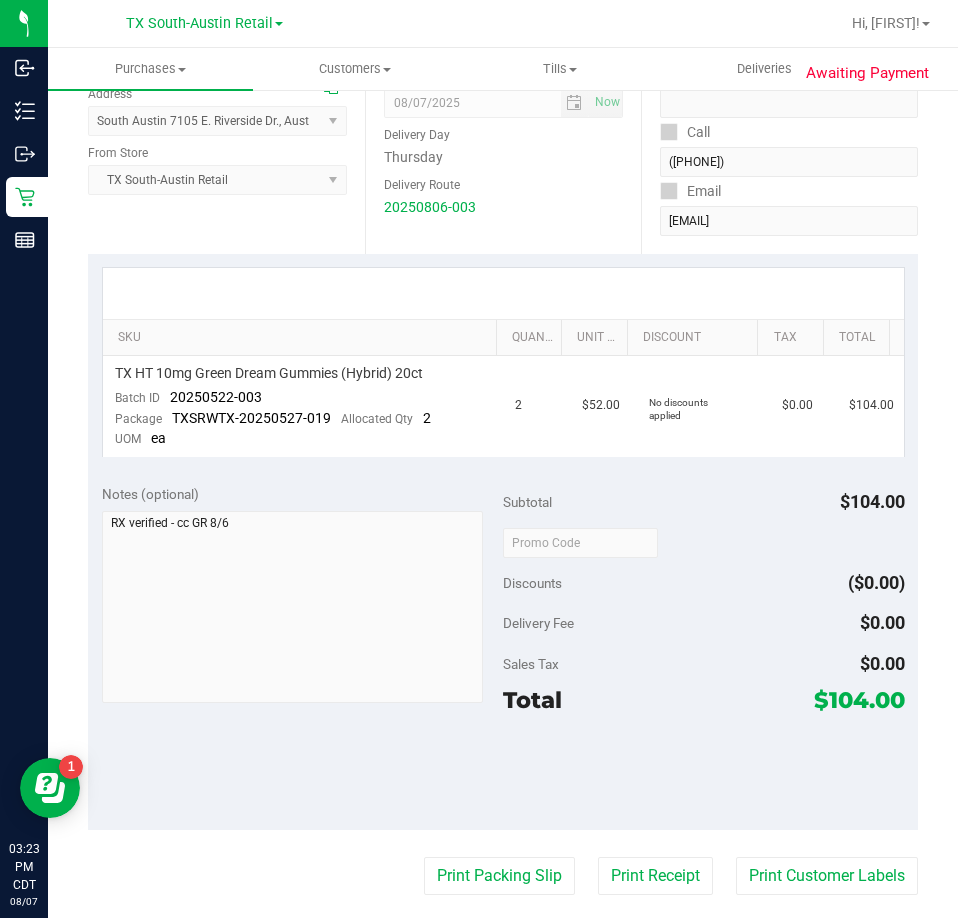 scroll, scrollTop: 0, scrollLeft: 0, axis: both 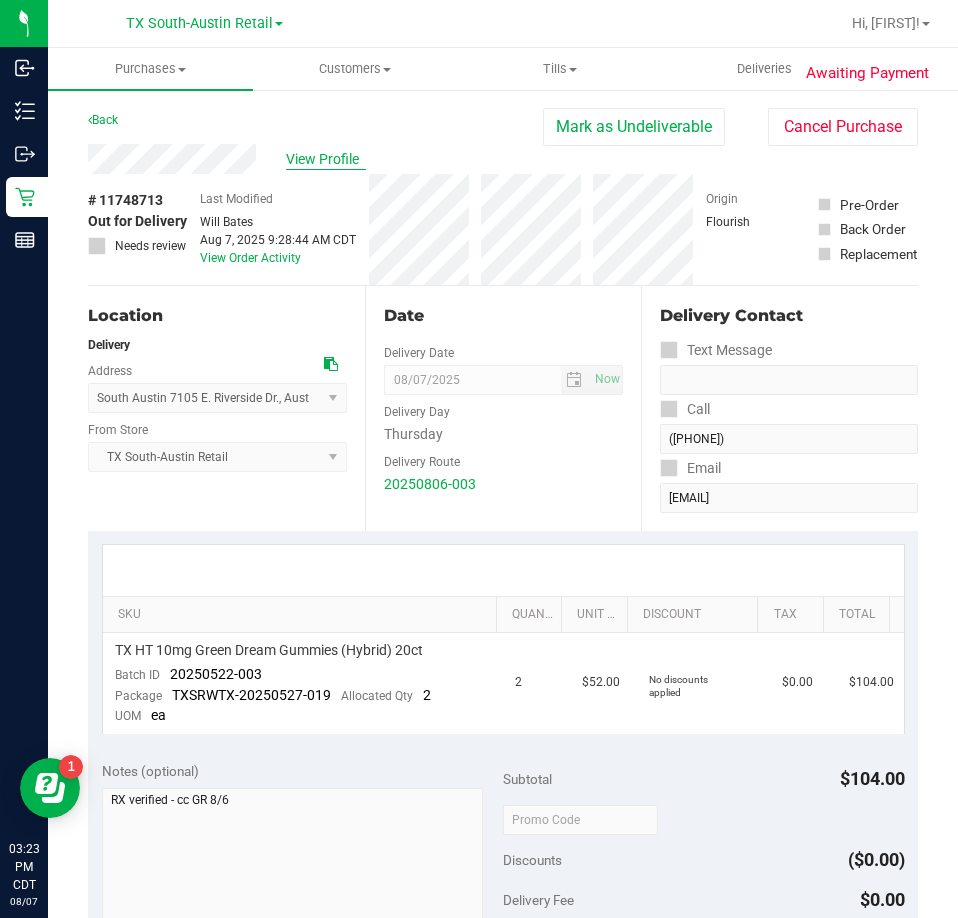 click on "View Profile" at bounding box center [326, 159] 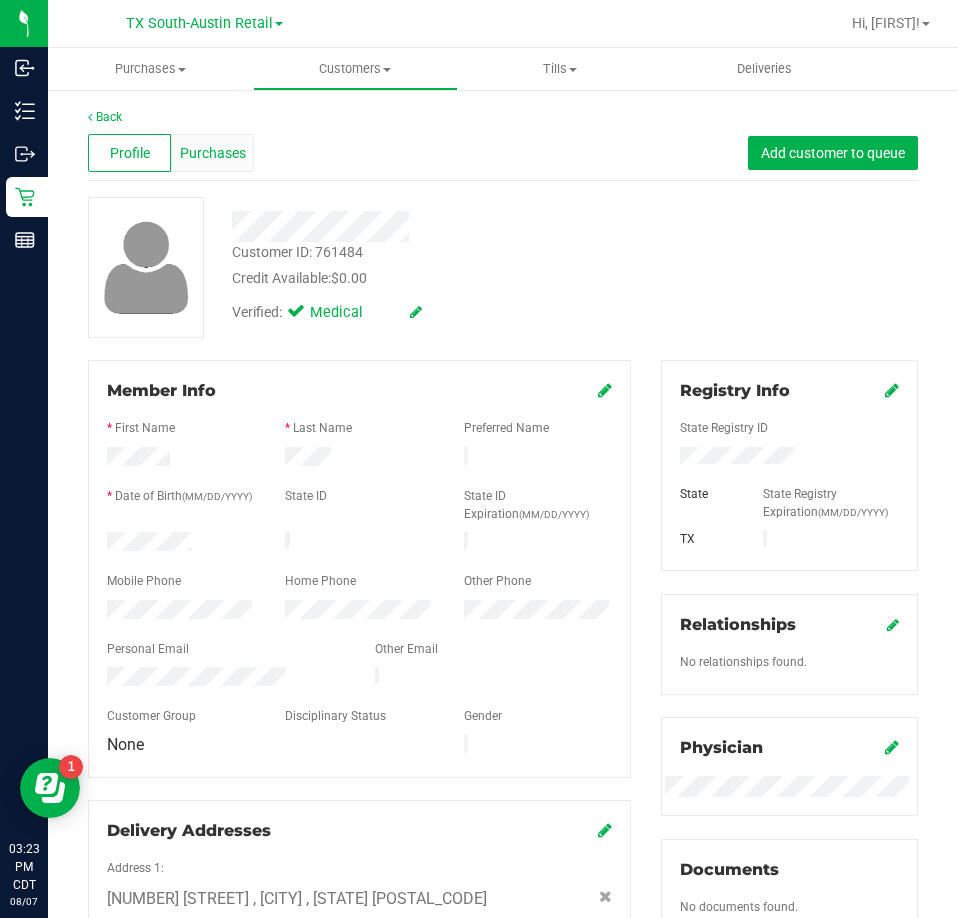 click on "Purchases" at bounding box center [212, 153] 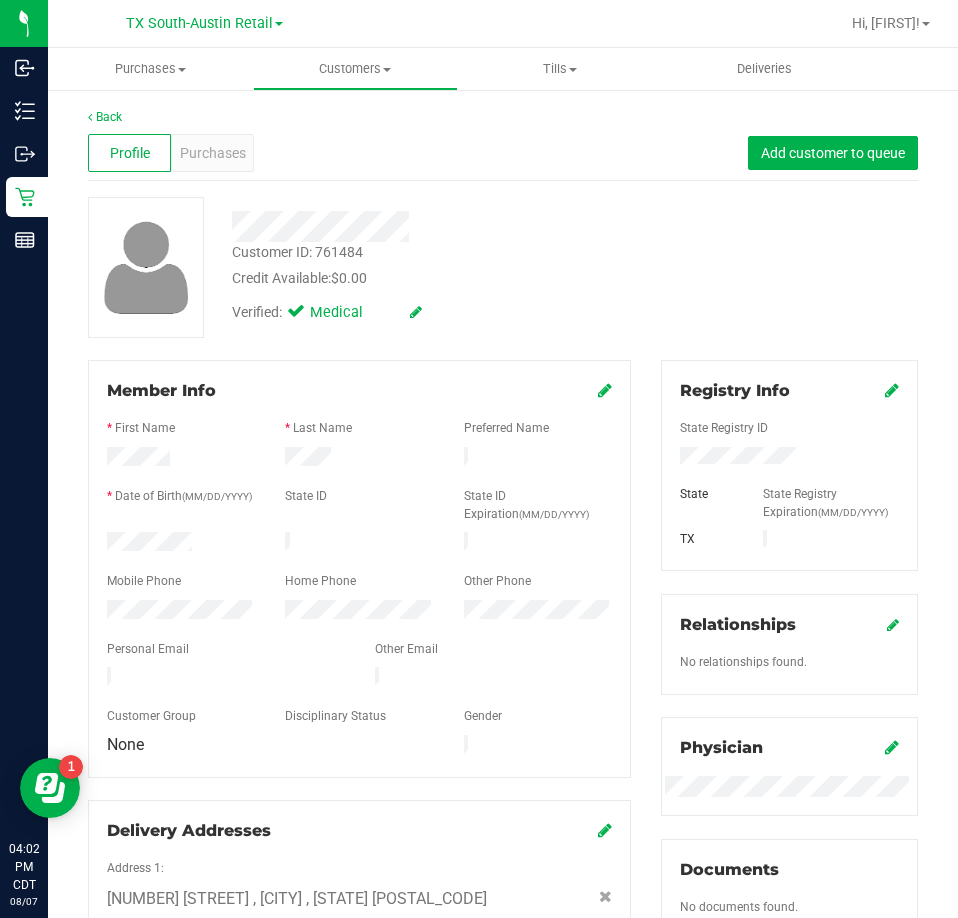 click on "Back" at bounding box center (503, 117) 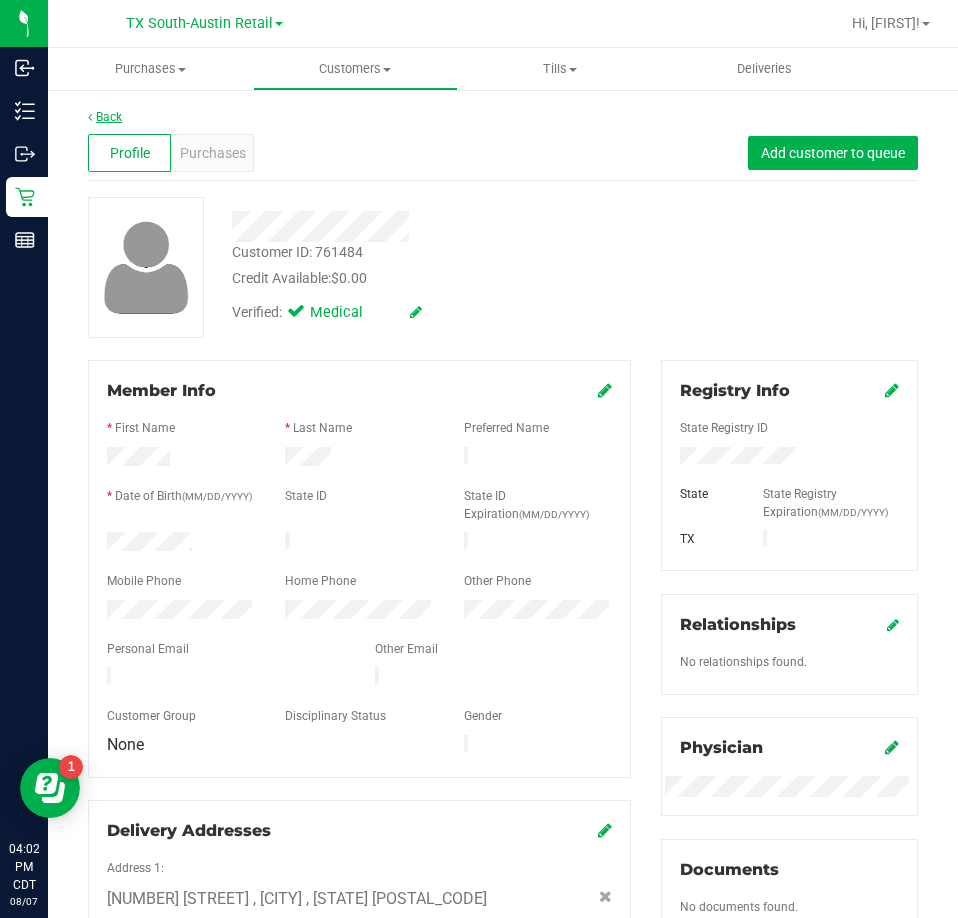 click on "Back" at bounding box center [105, 117] 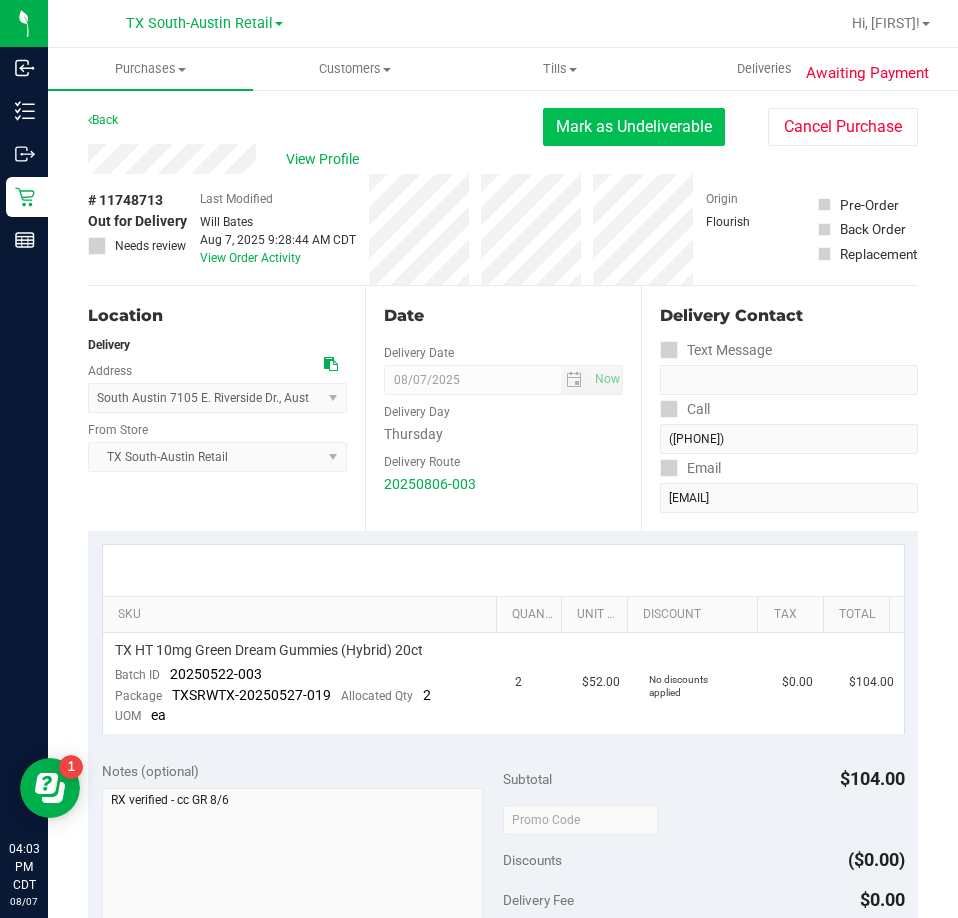 click on "Mark as Undeliverable" at bounding box center [634, 127] 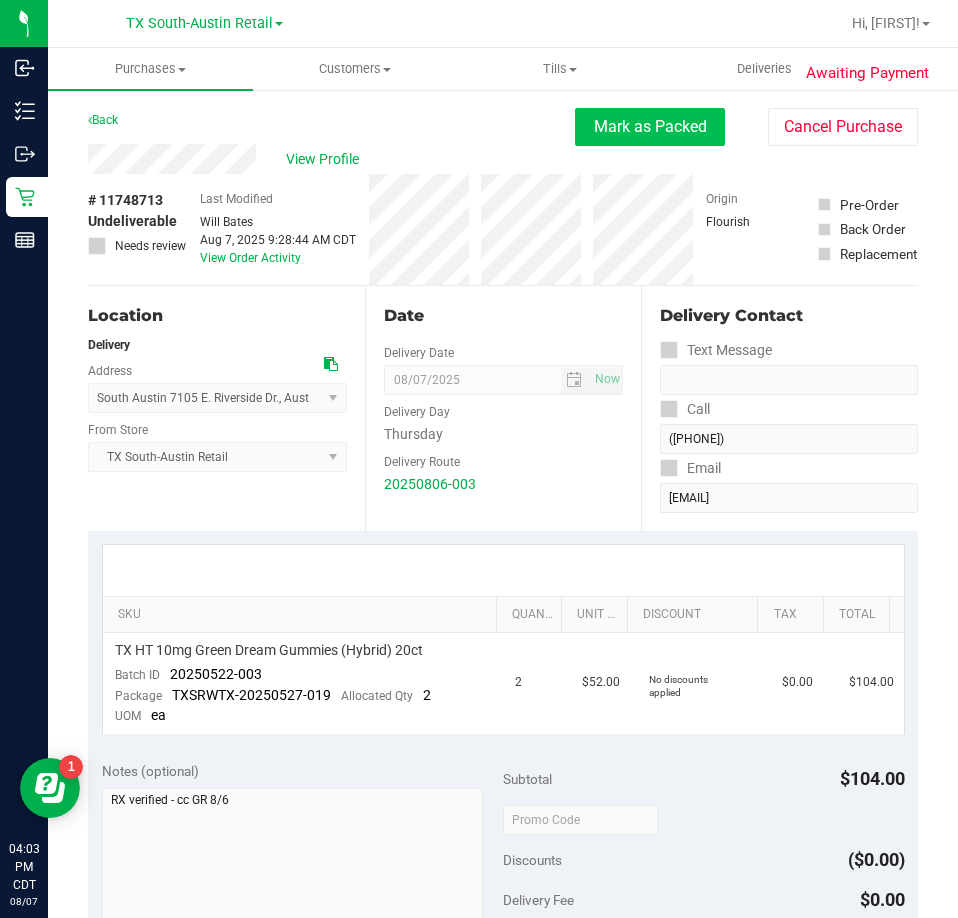 click on "Mark as Packed" at bounding box center [650, 127] 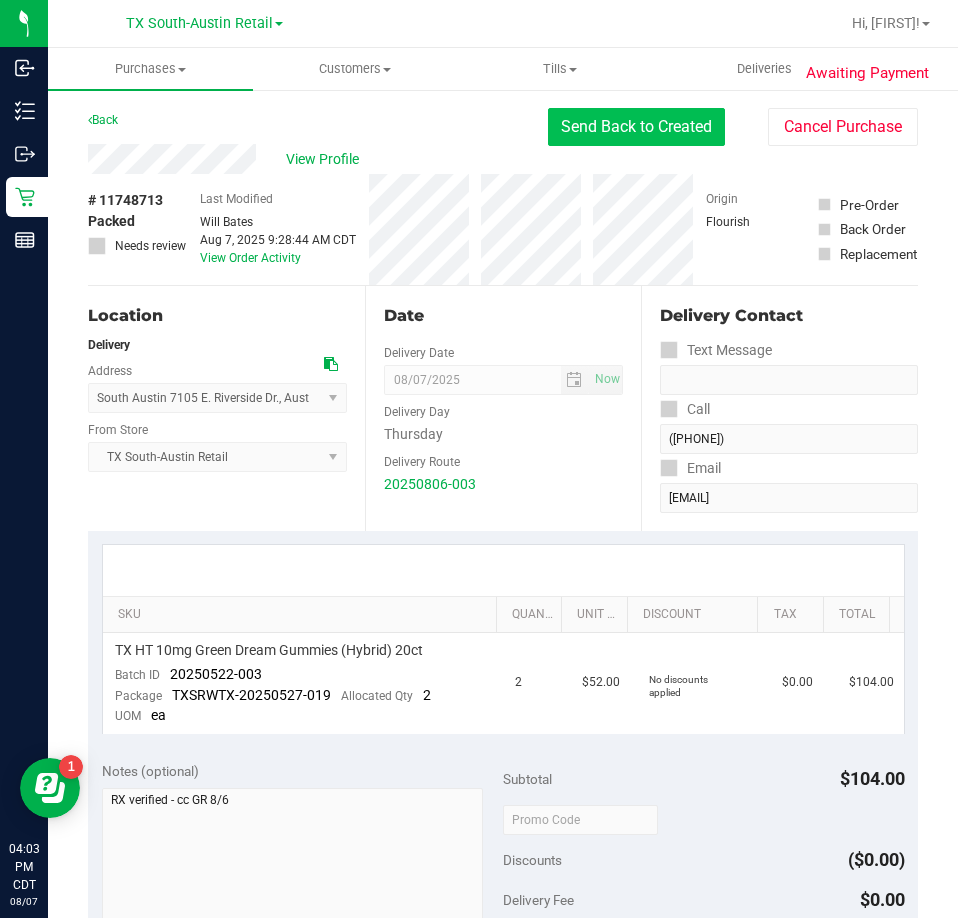 click on "Send Back to Created" at bounding box center [636, 127] 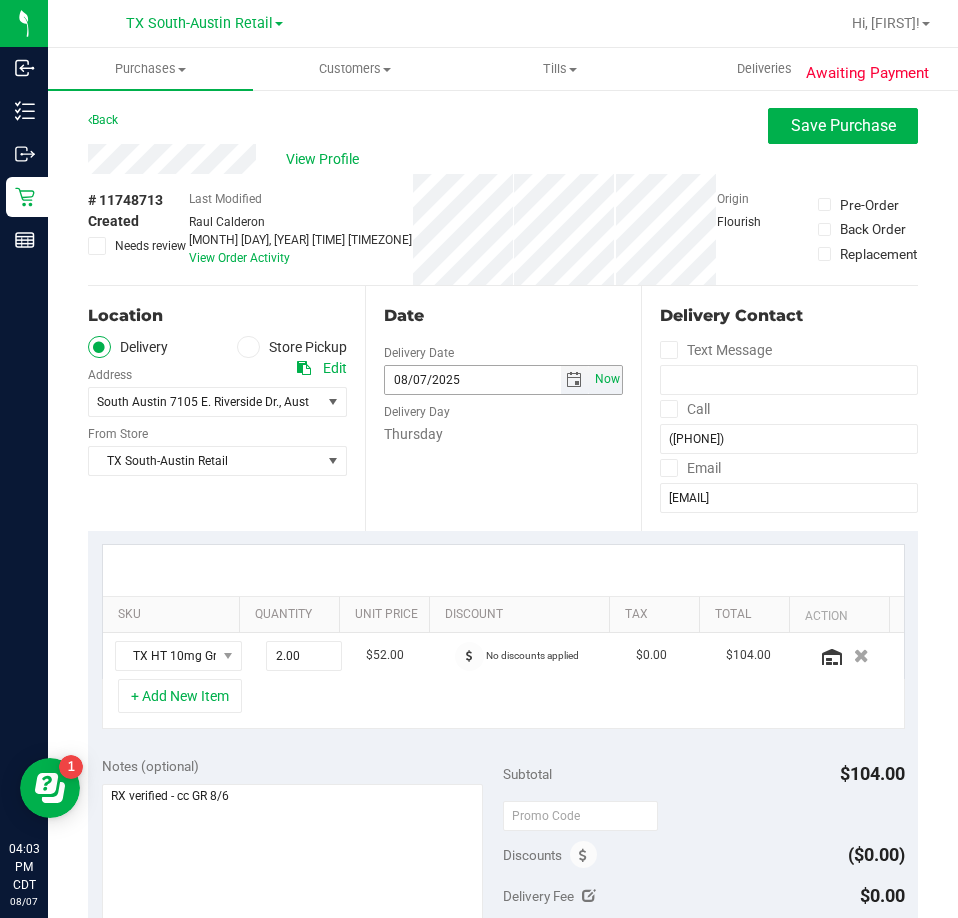 click on "Now" at bounding box center (607, 379) 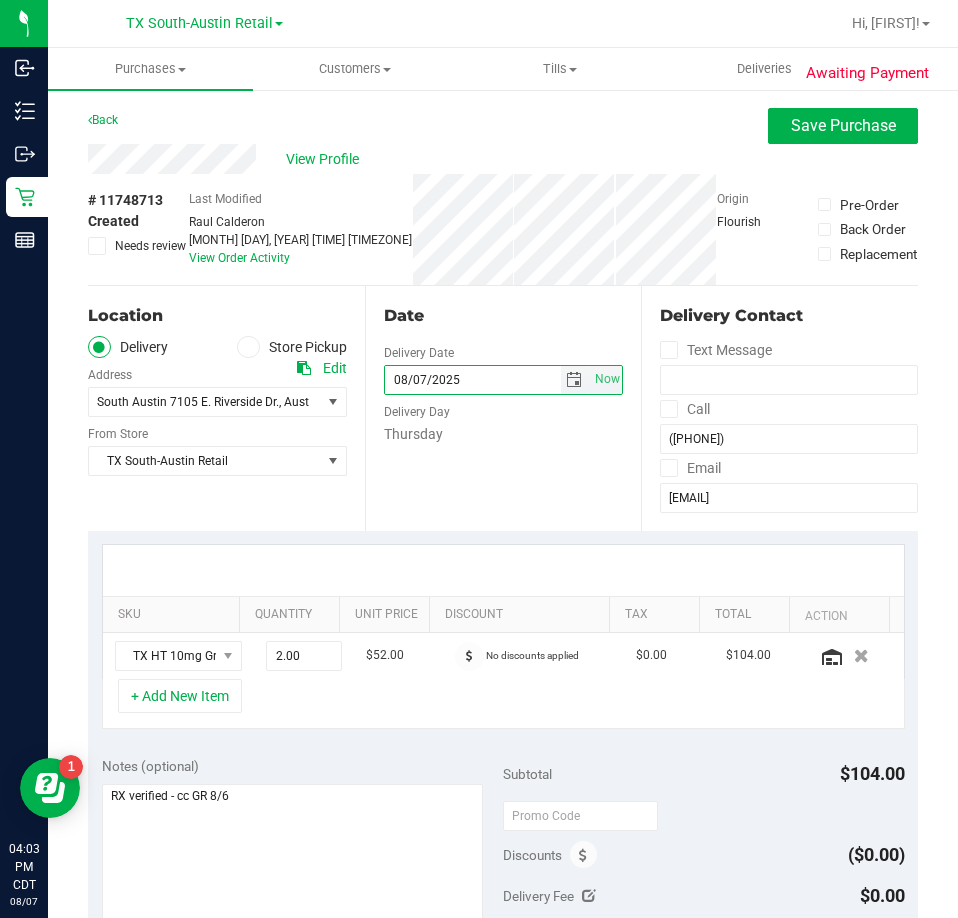 drag, startPoint x: 552, startPoint y: 384, endPoint x: 571, endPoint y: 374, distance: 21.470911 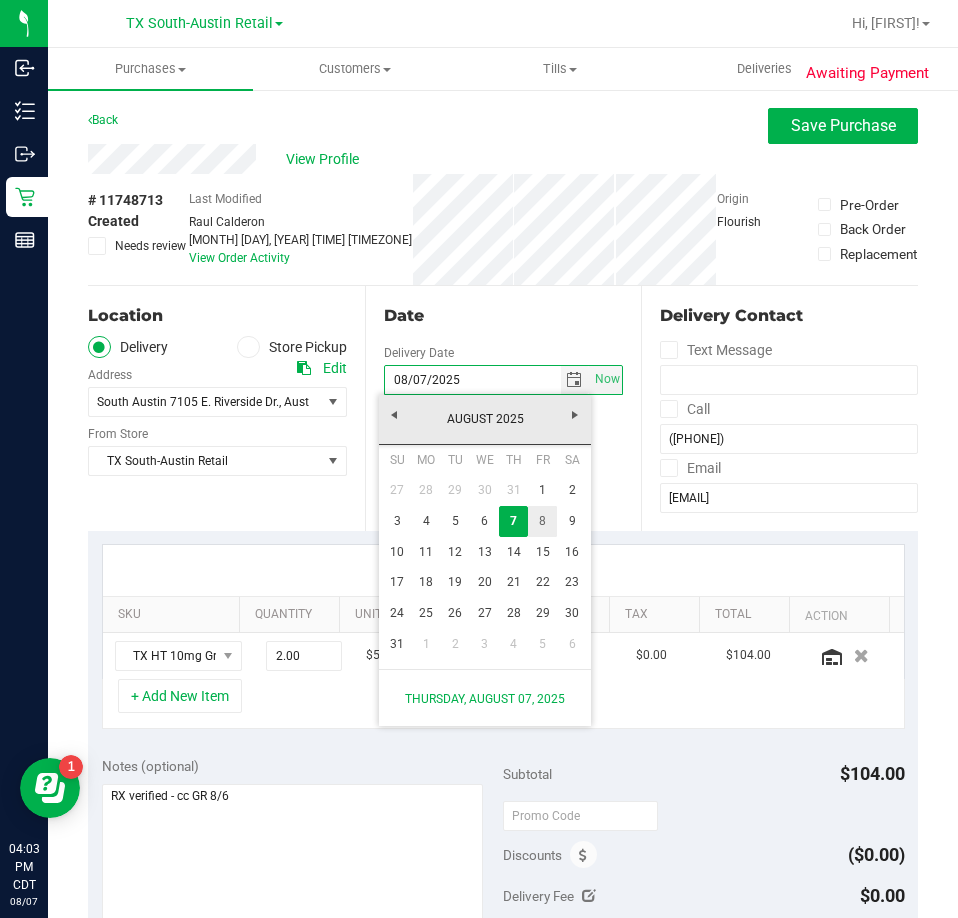 click on "8" at bounding box center [542, 521] 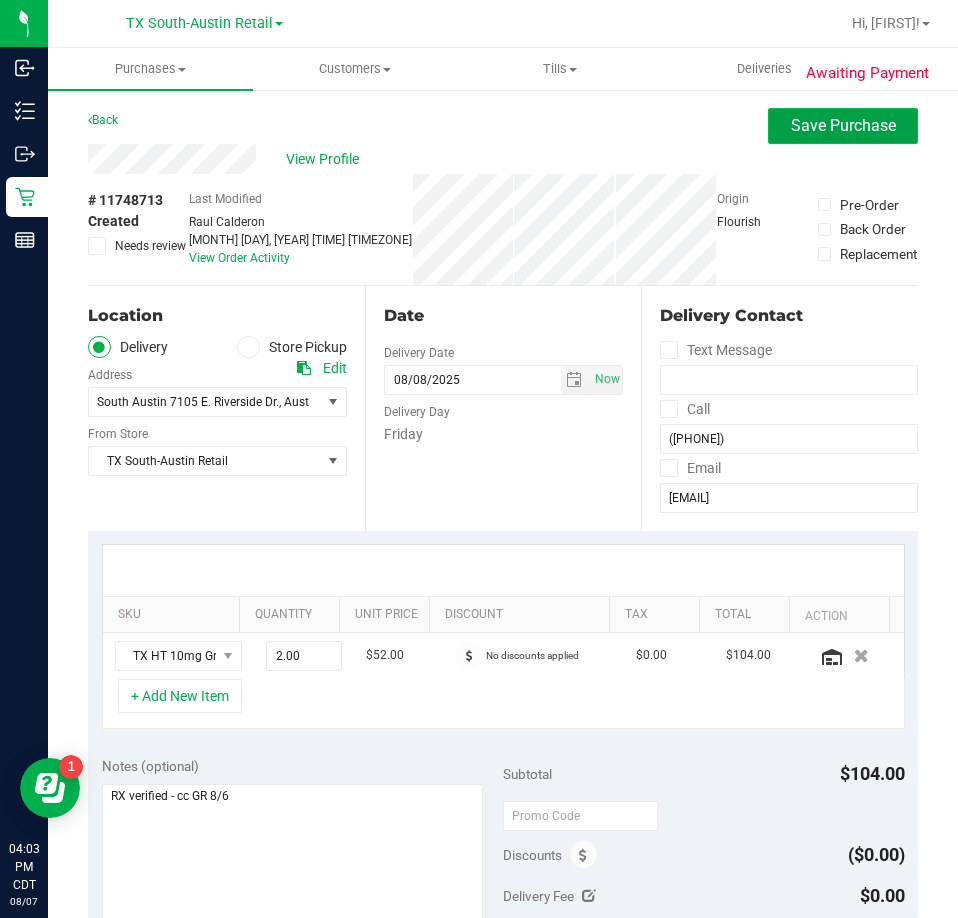 click on "Save Purchase" at bounding box center (843, 125) 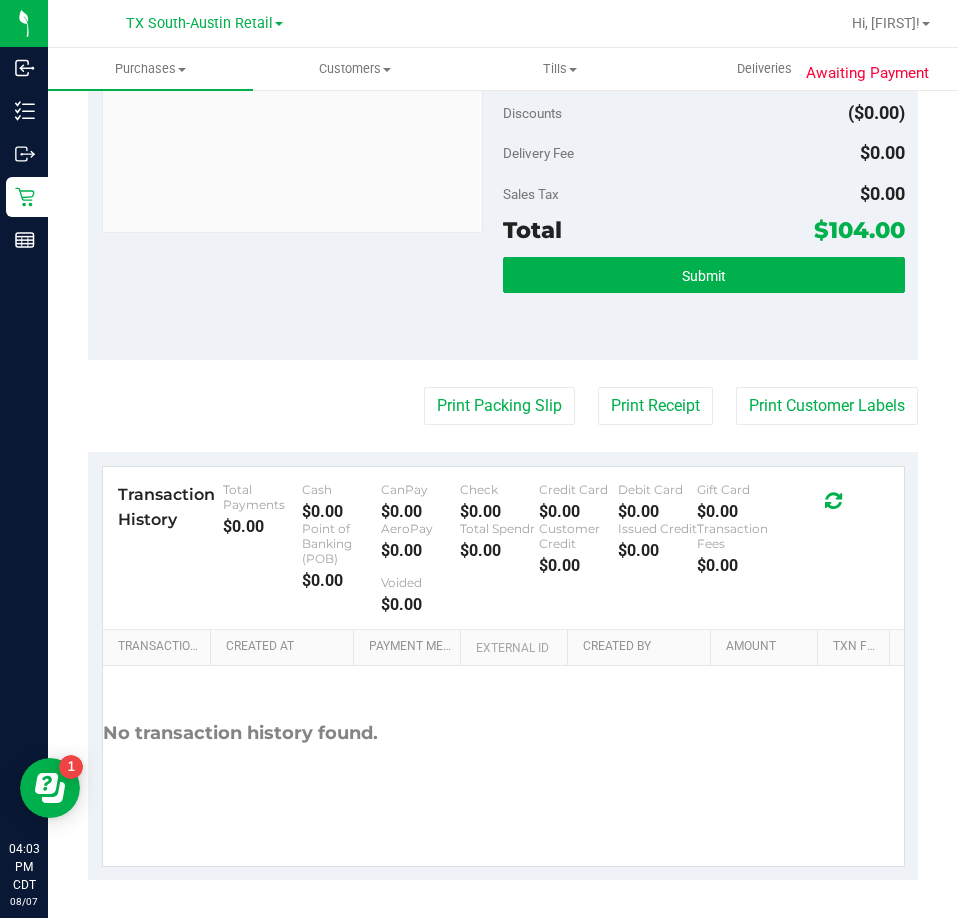 scroll, scrollTop: 749, scrollLeft: 0, axis: vertical 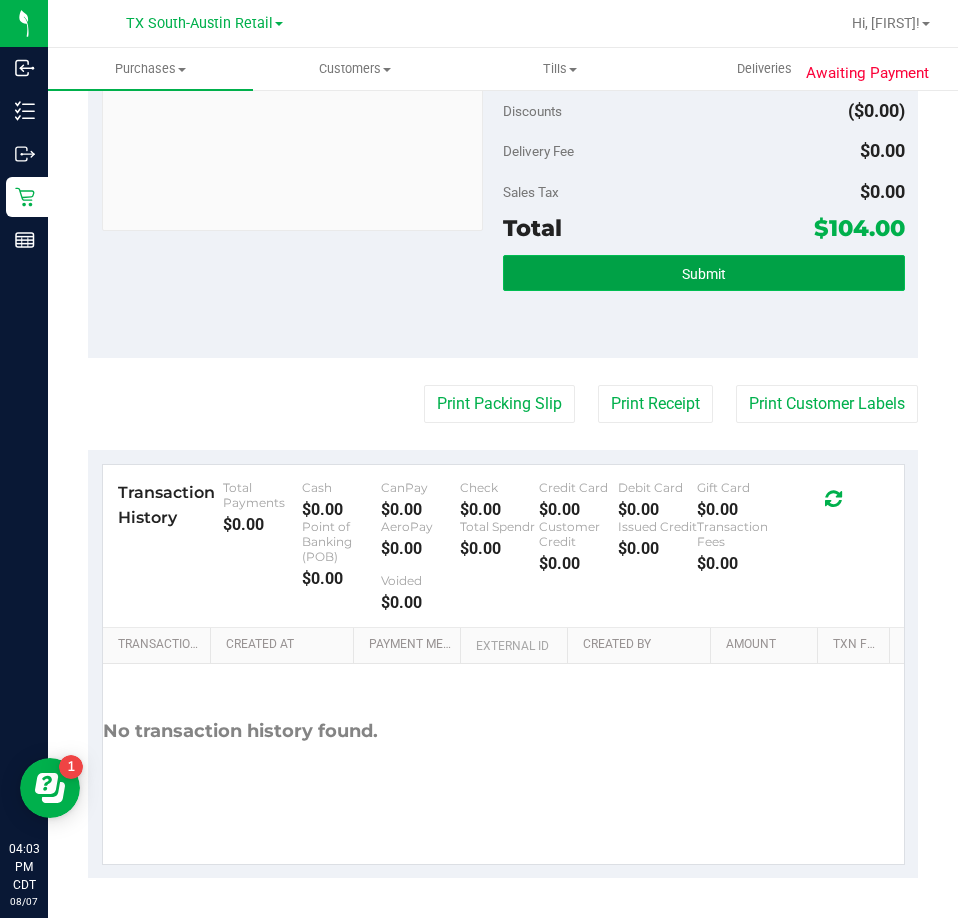 click on "Submit" at bounding box center (704, 273) 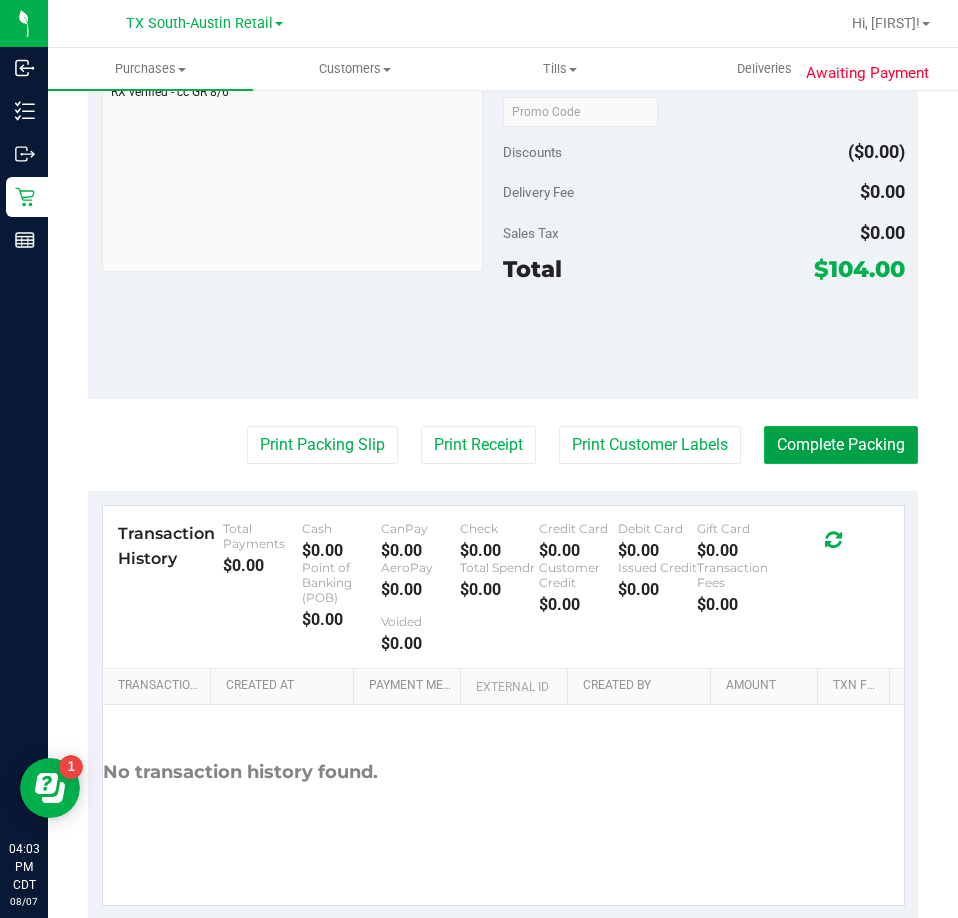 click on "Complete Packing" at bounding box center [841, 445] 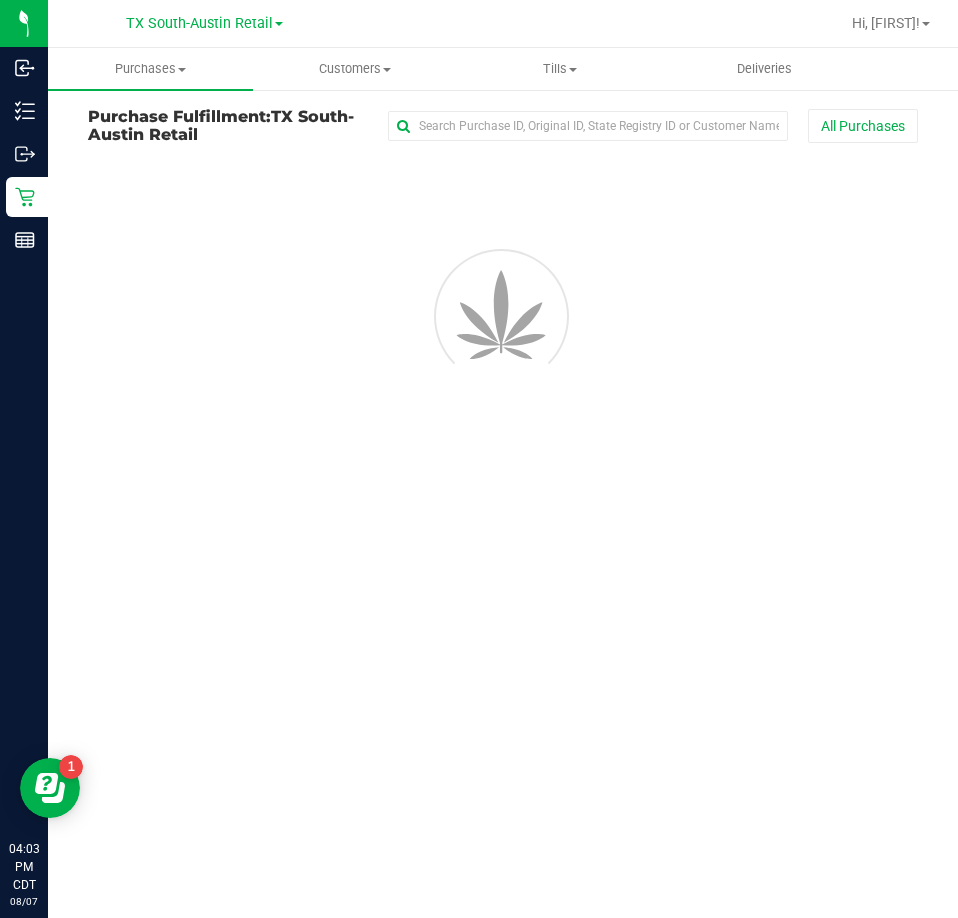 scroll, scrollTop: 0, scrollLeft: 0, axis: both 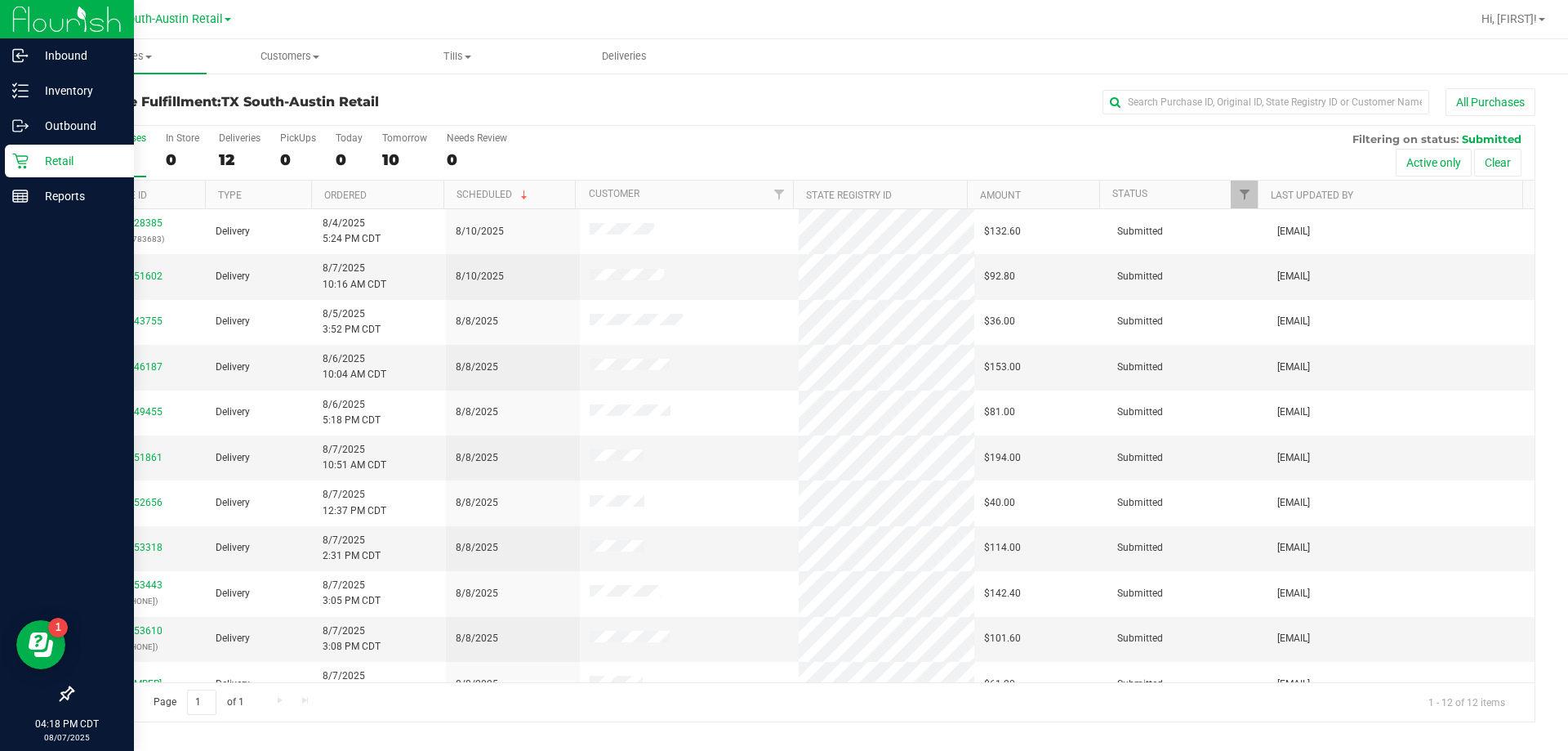 click on "Retail" at bounding box center [78, 161] 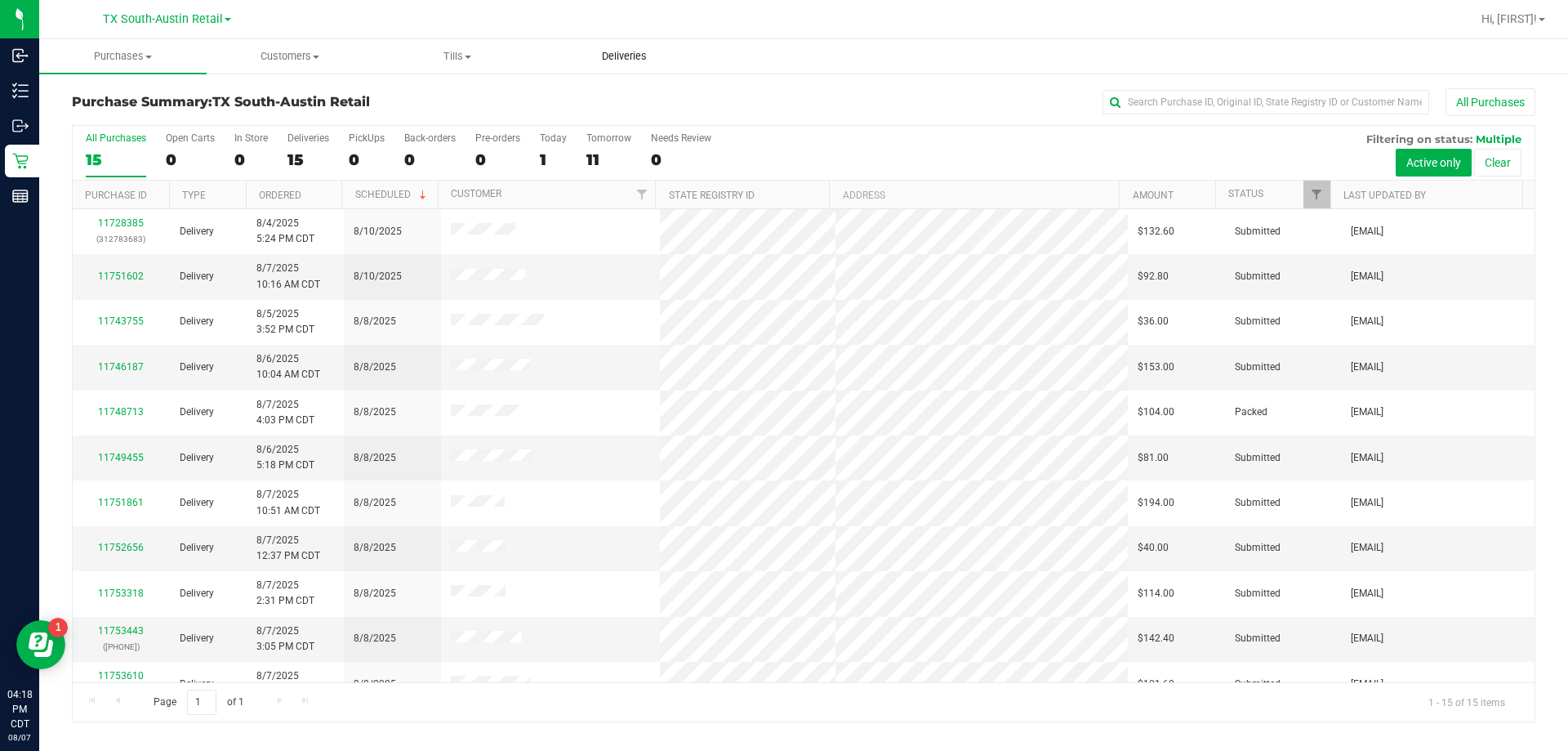 click on "Deliveries" at bounding box center (624, 56) 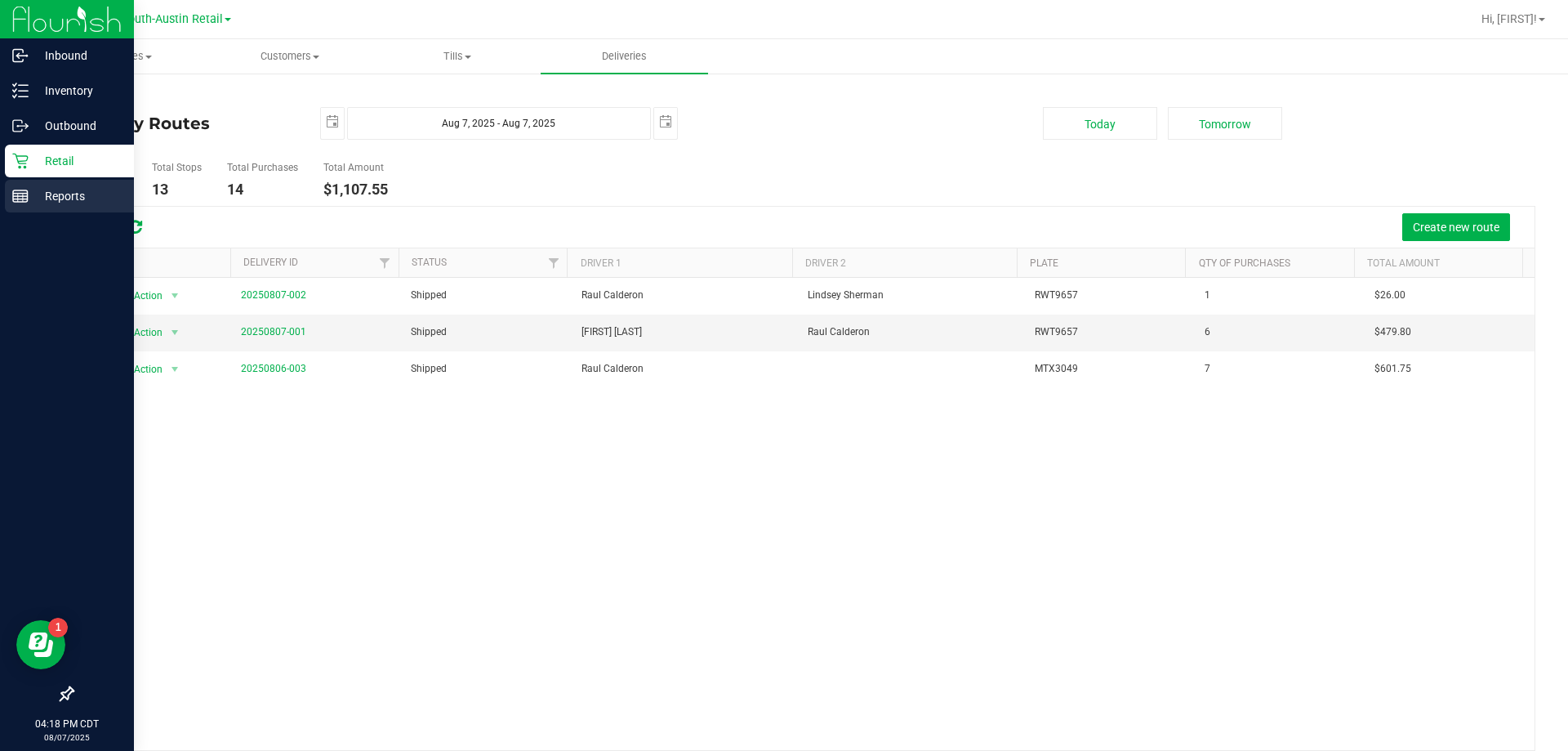 click 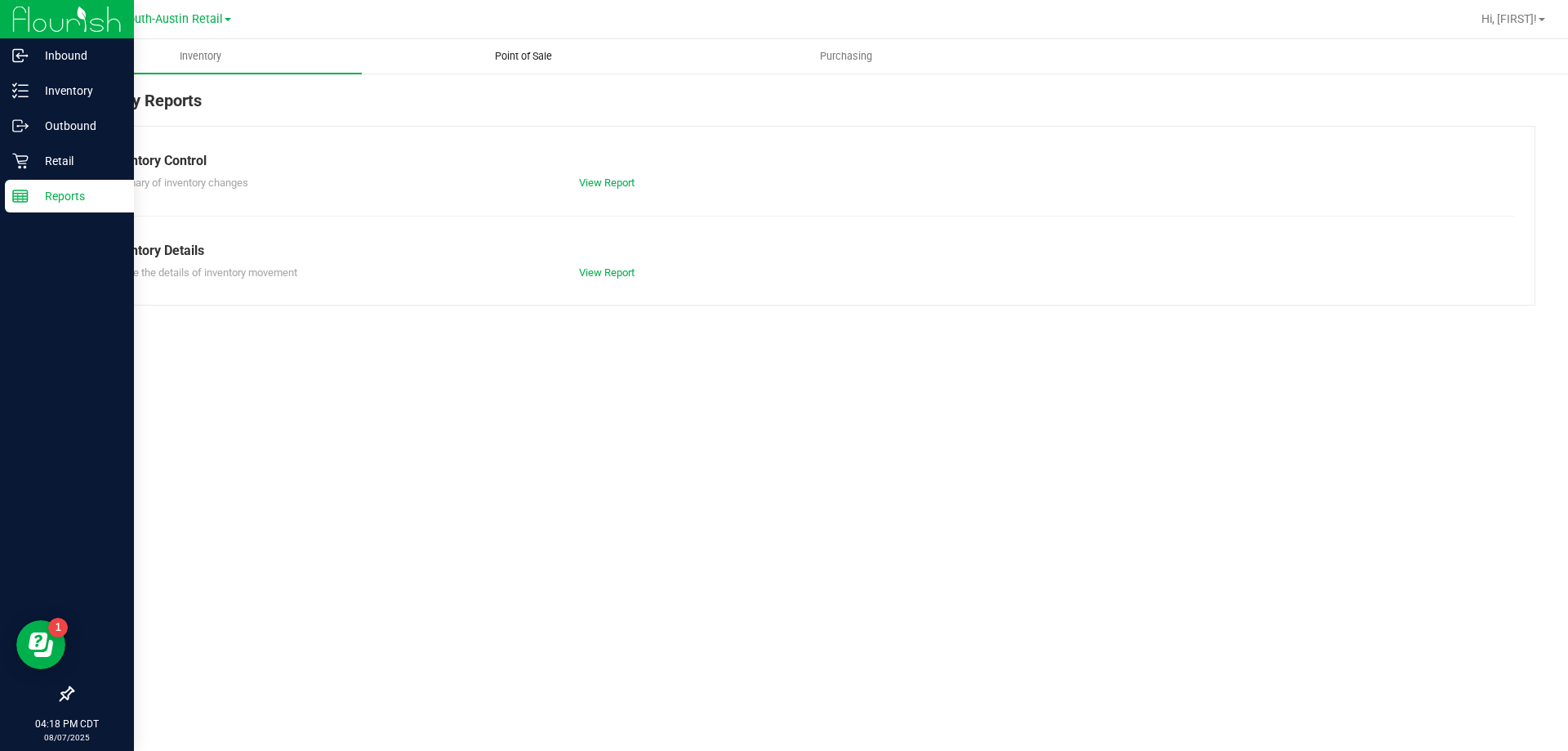 click on "Point of Sale" at bounding box center [523, 56] 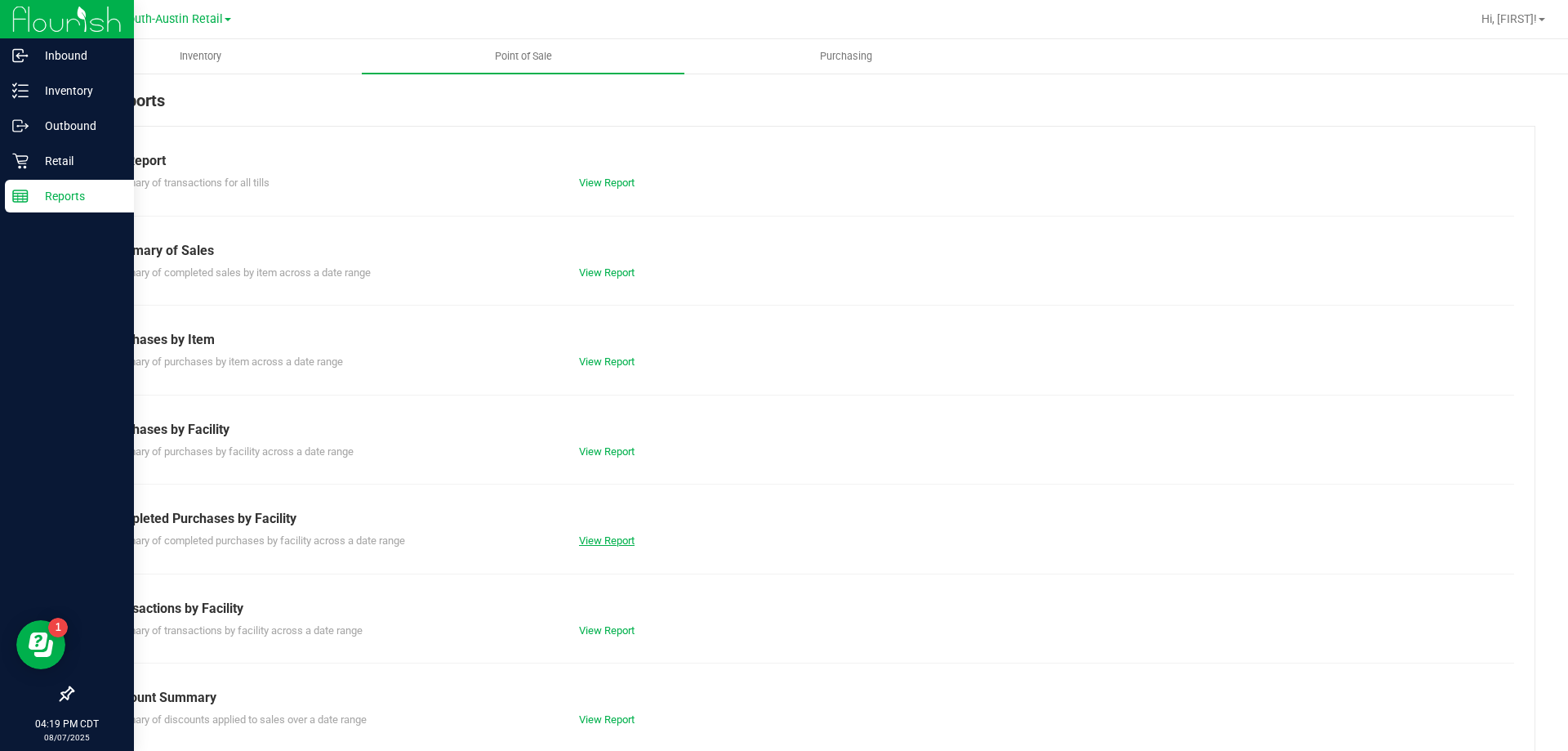 click on "View Report" at bounding box center (607, 540) 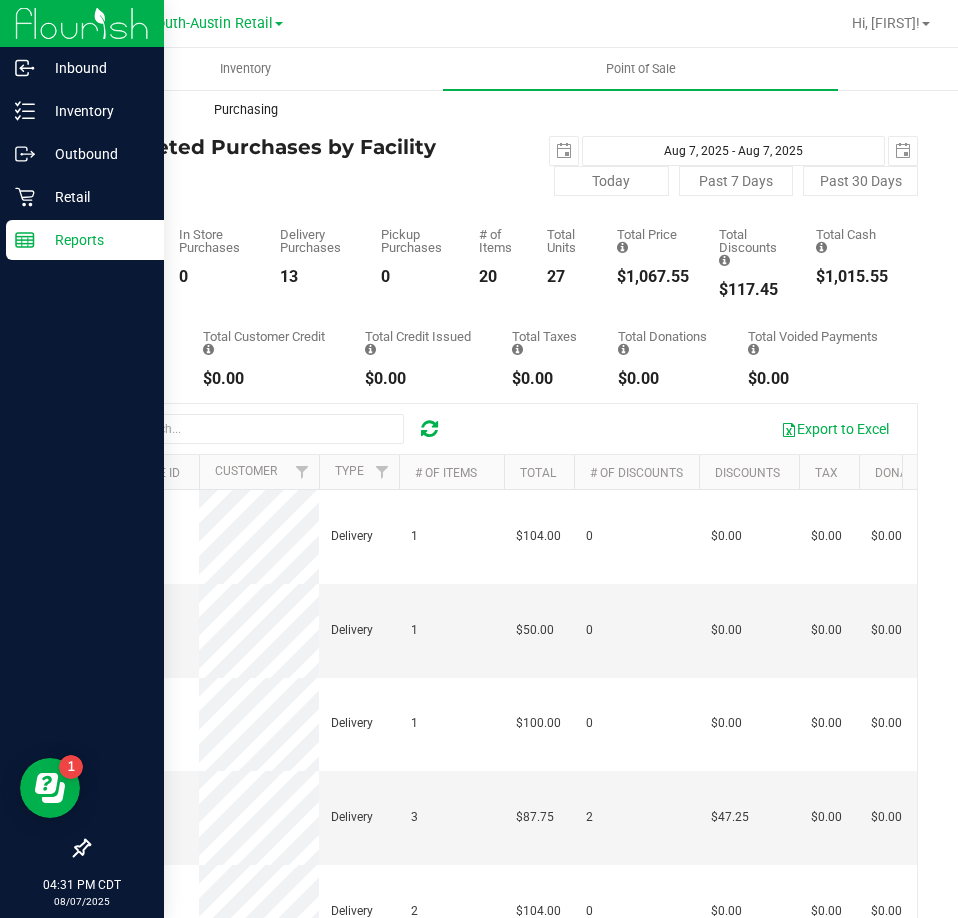 click on "Purchasing" at bounding box center [245, 110] 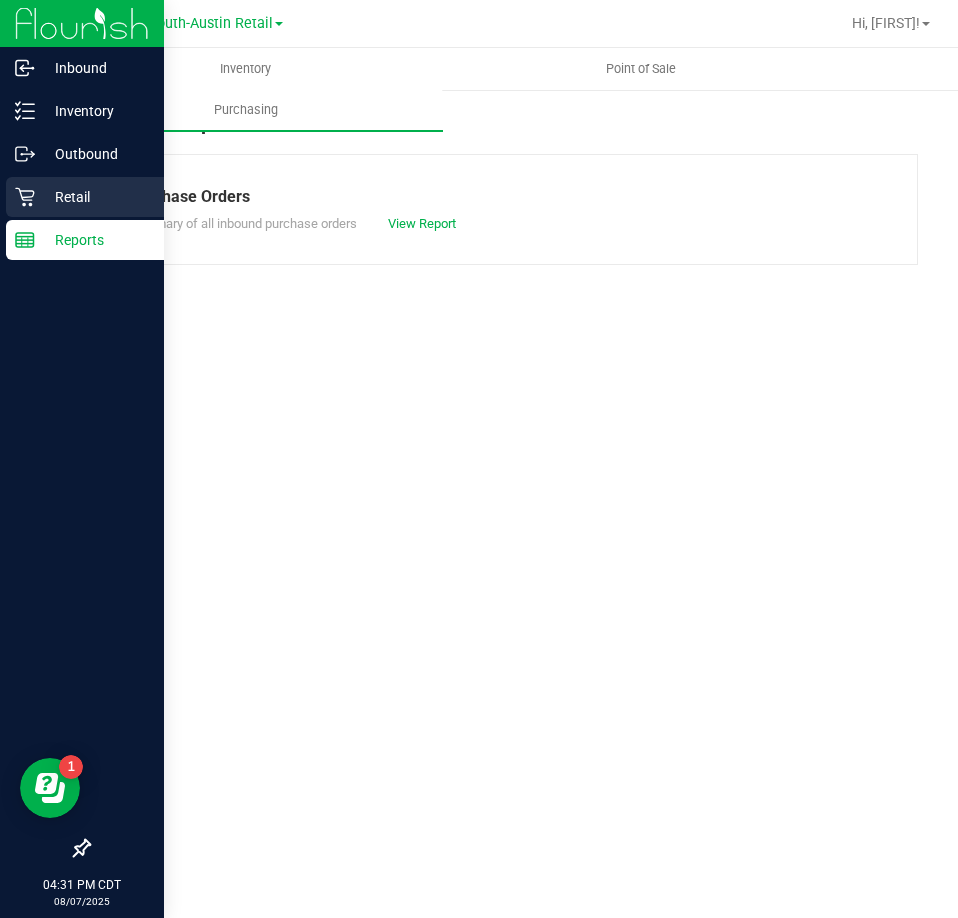 click on "Retail" at bounding box center (95, 197) 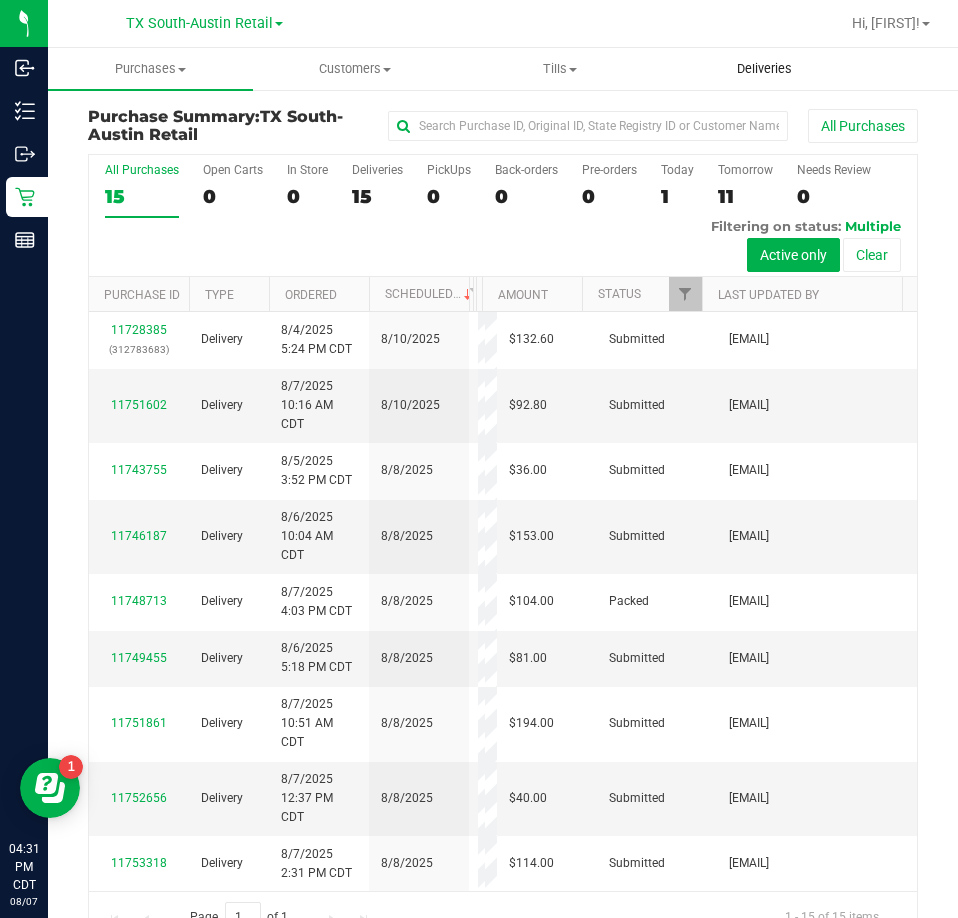 click on "Deliveries" at bounding box center (764, 69) 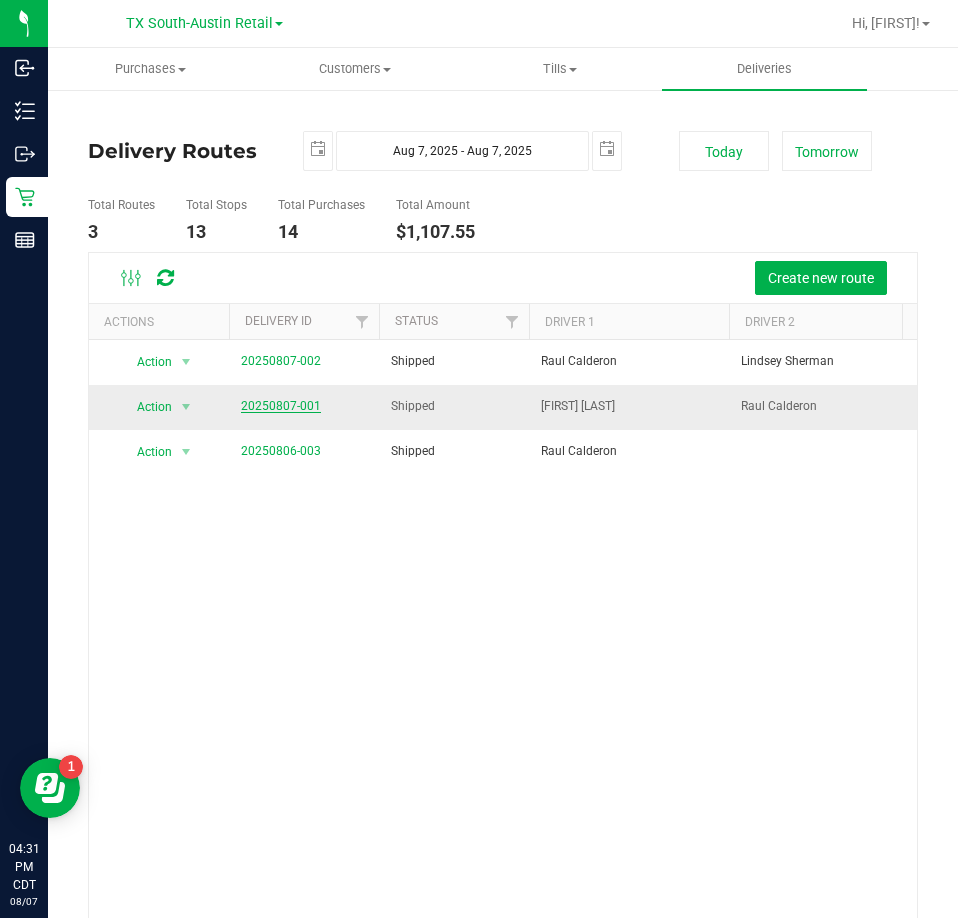 click on "20250807-001" at bounding box center [281, 406] 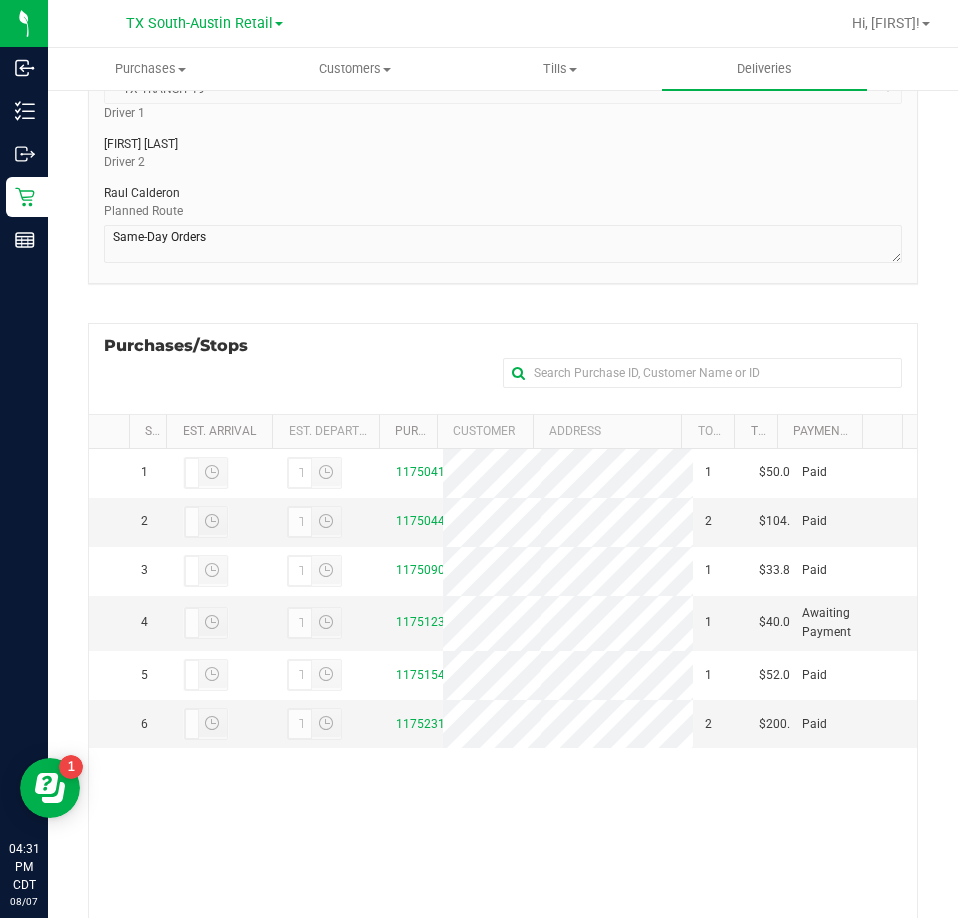 scroll, scrollTop: 300, scrollLeft: 0, axis: vertical 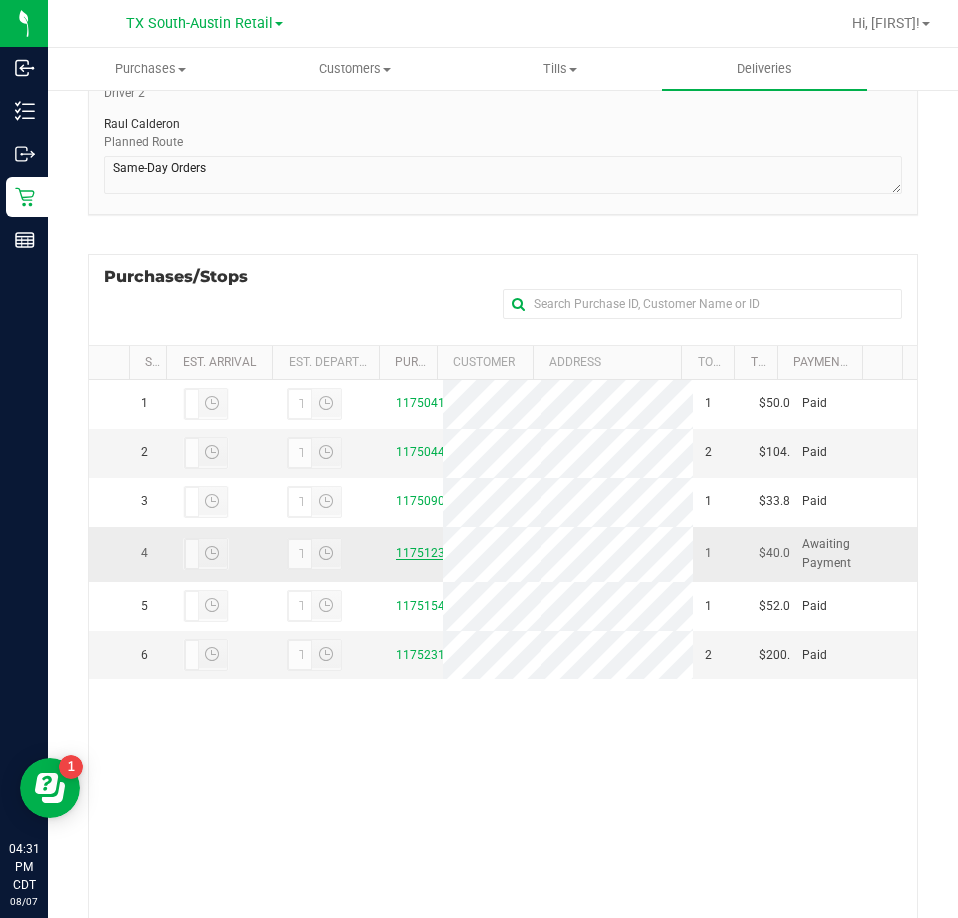 click on "11751230" at bounding box center [424, 553] 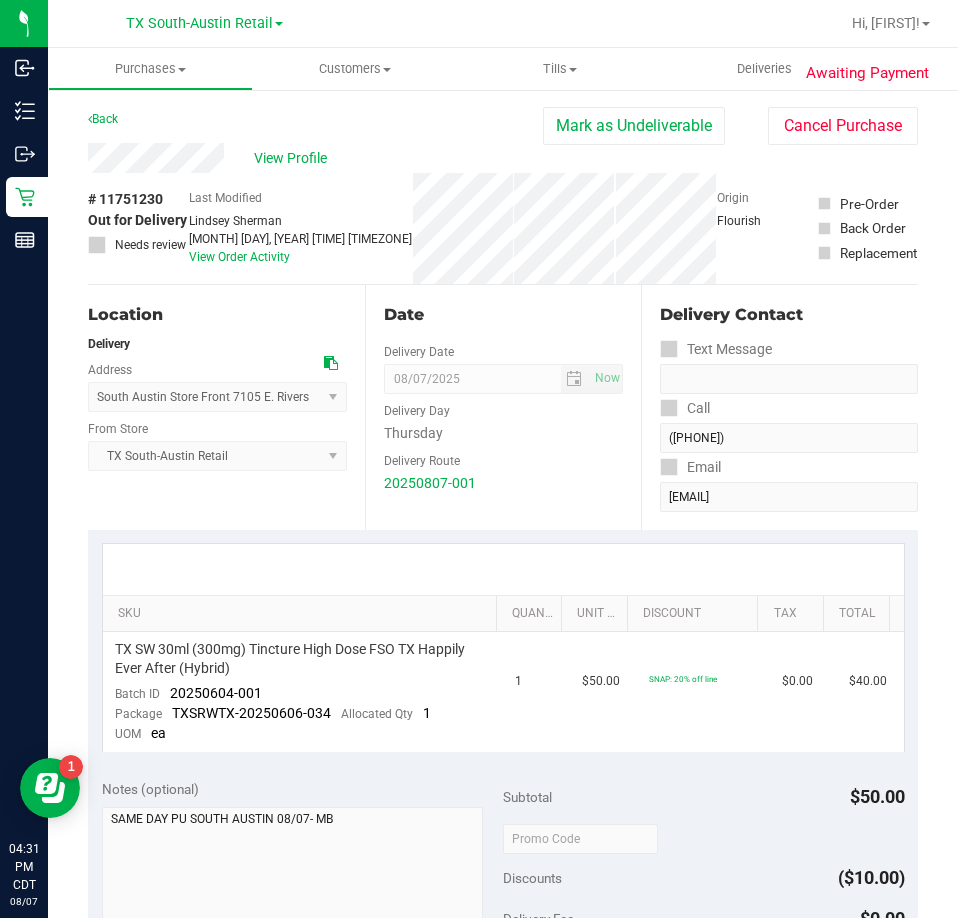 scroll, scrollTop: 0, scrollLeft: 0, axis: both 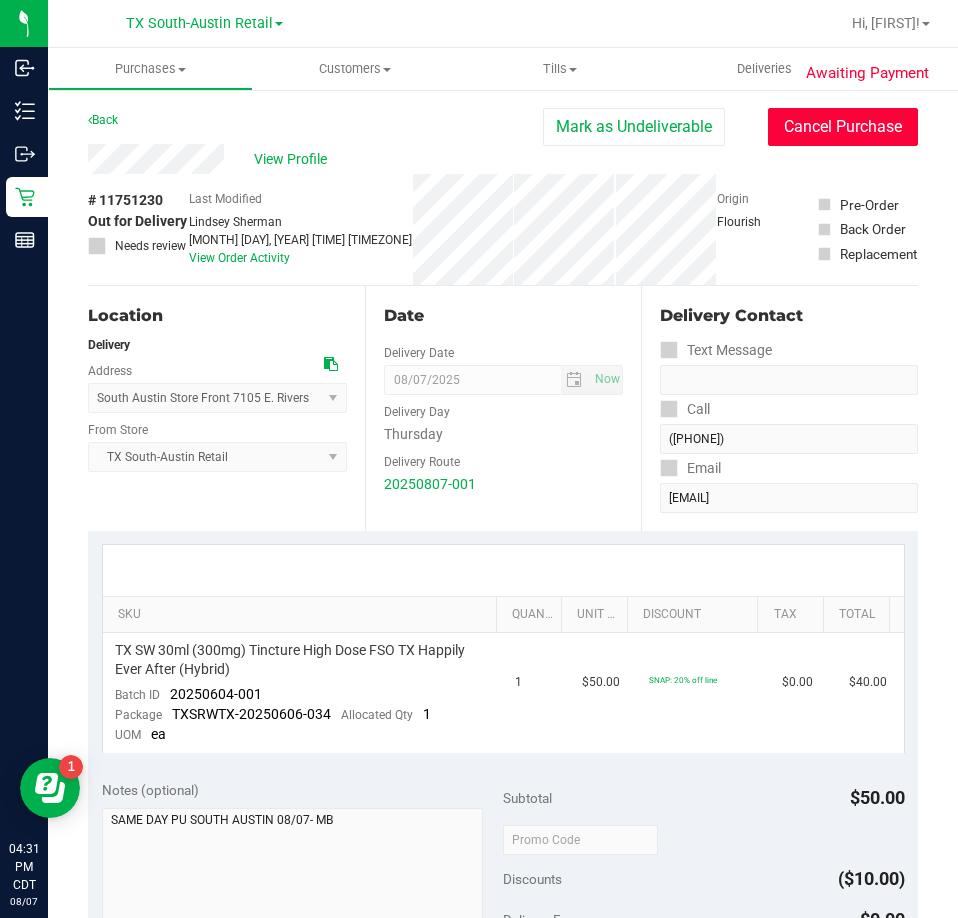 click on "Cancel Purchase" at bounding box center [843, 127] 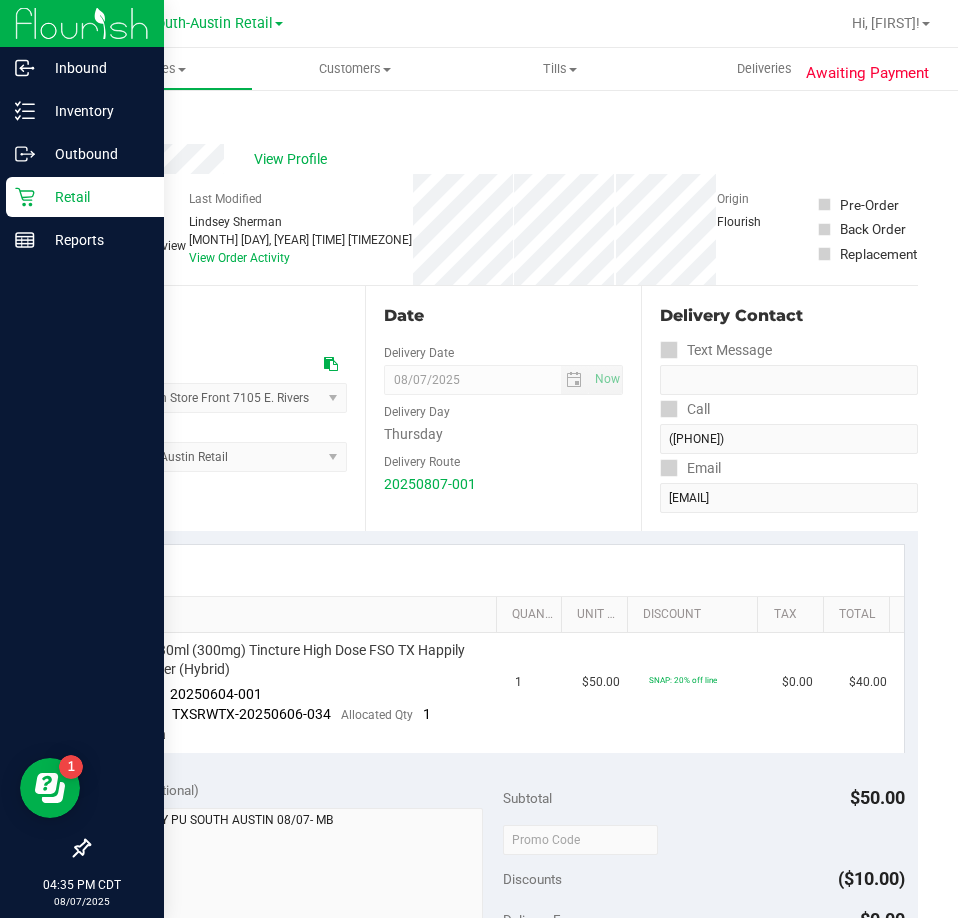 click on "Retail" at bounding box center (95, 197) 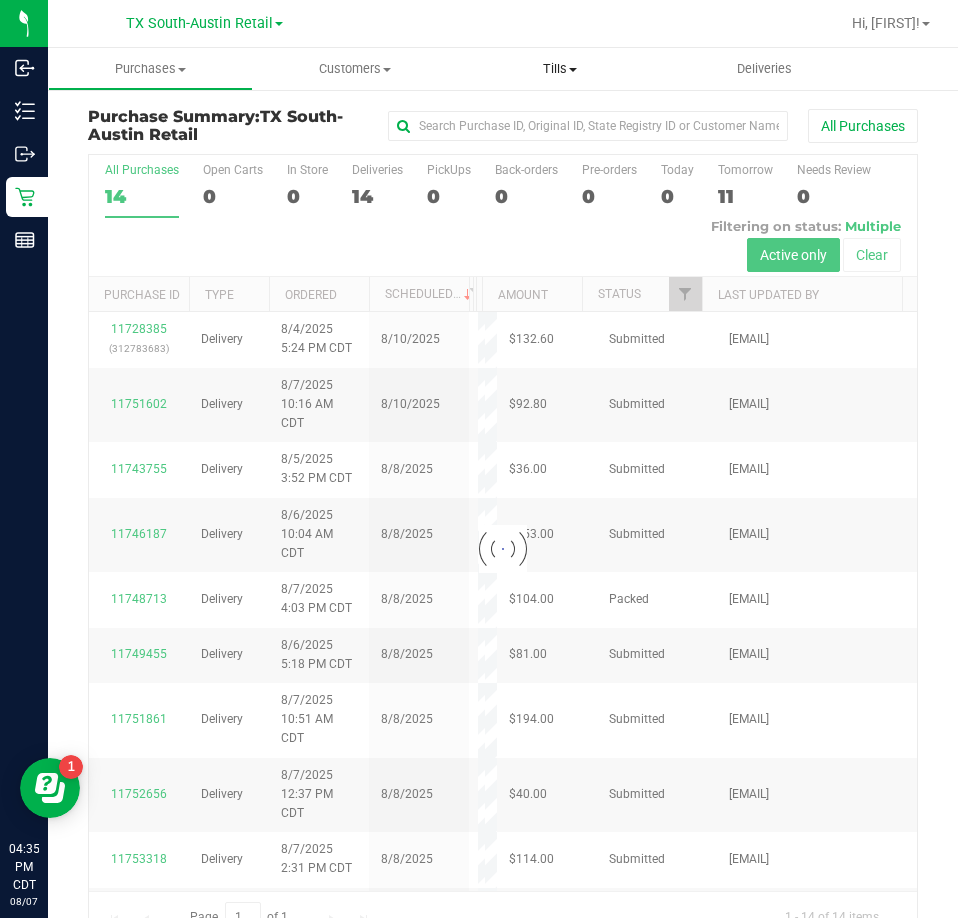 click at bounding box center (573, 70) 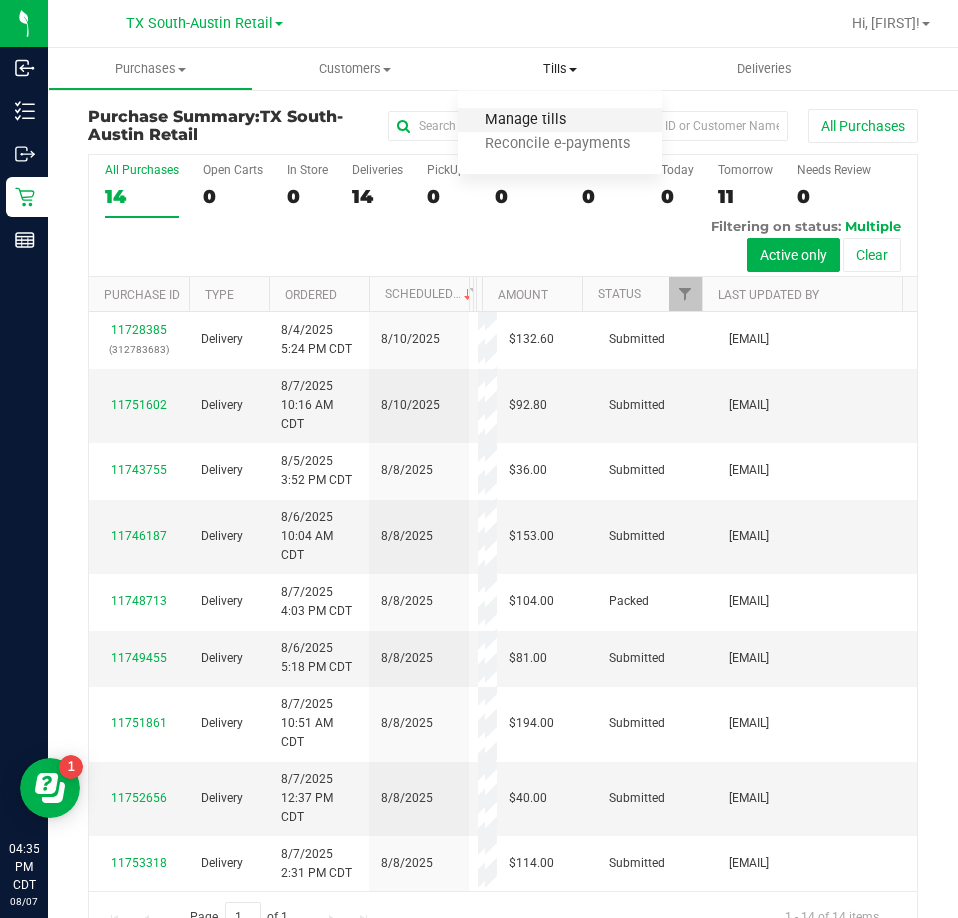 click on "Manage tills" at bounding box center [525, 120] 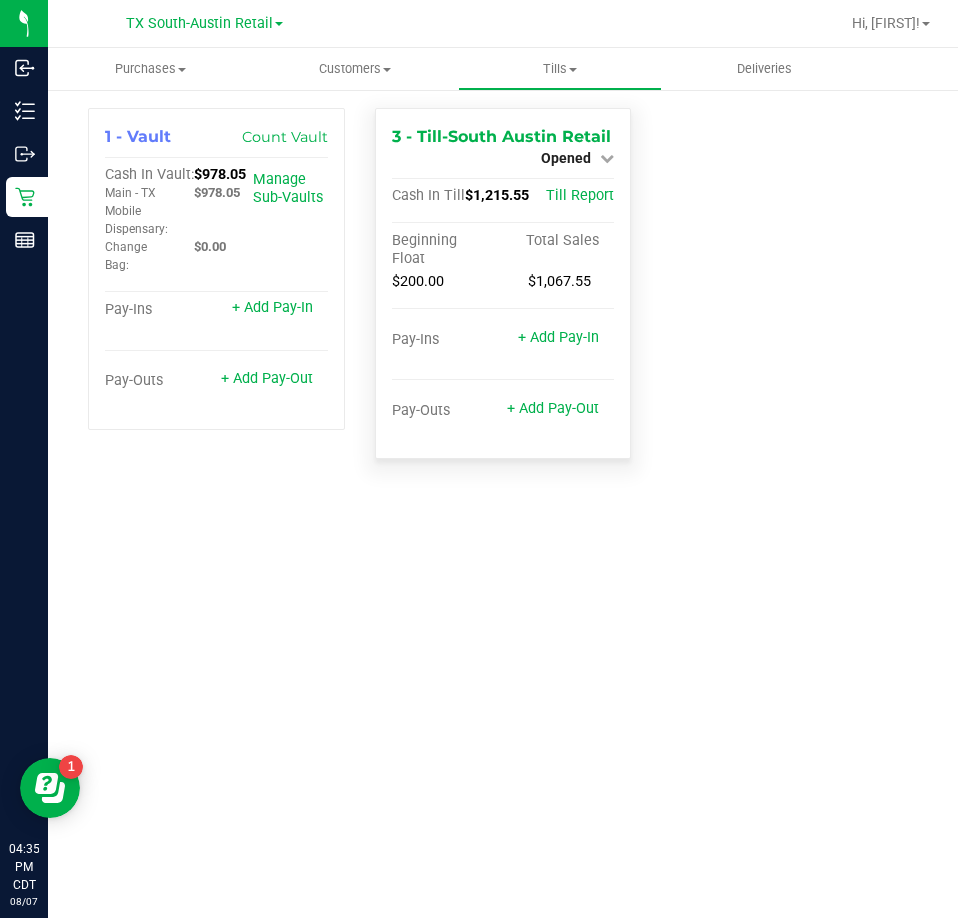 click on "3 - Till-South Austin Retail  Opened  Close Till   Cash In Till   $1,215.55   Till Report   Beginning Float   Total Sales   $200.00       $1,067.55       Pay-Ins   + Add Pay-In   Pay-Outs   + Add Pay-Out" at bounding box center (503, 283) 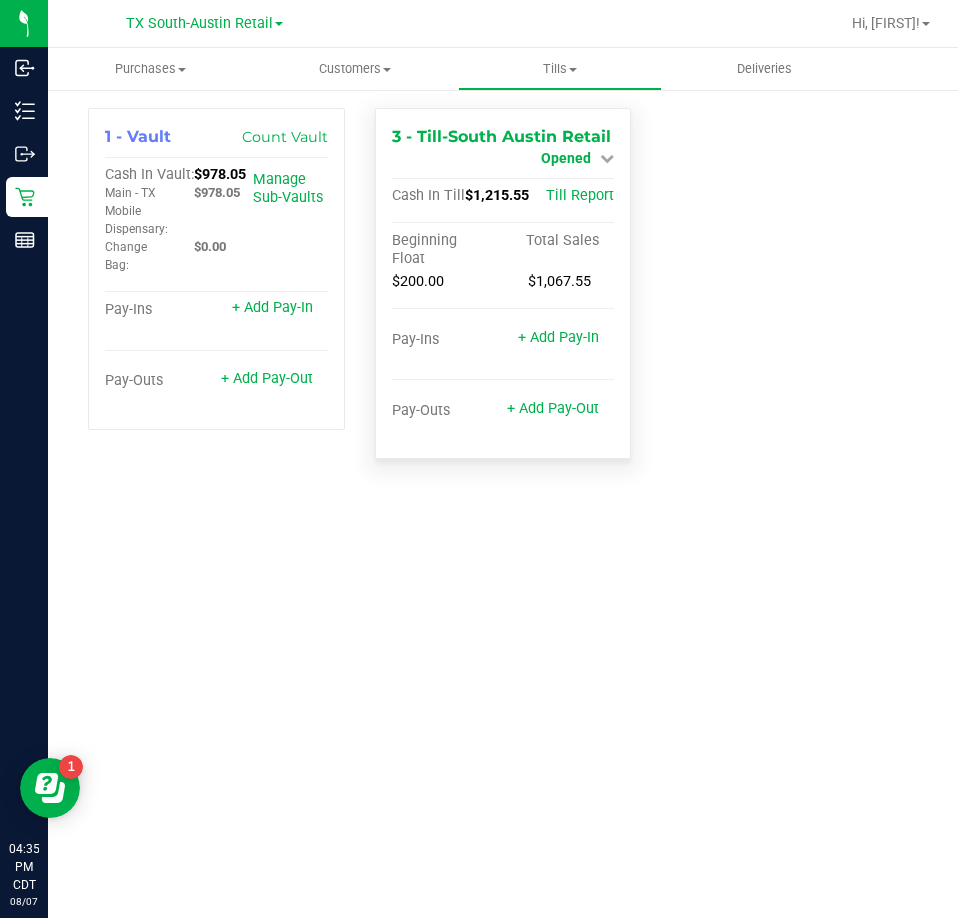 click on "Opened" at bounding box center [566, 158] 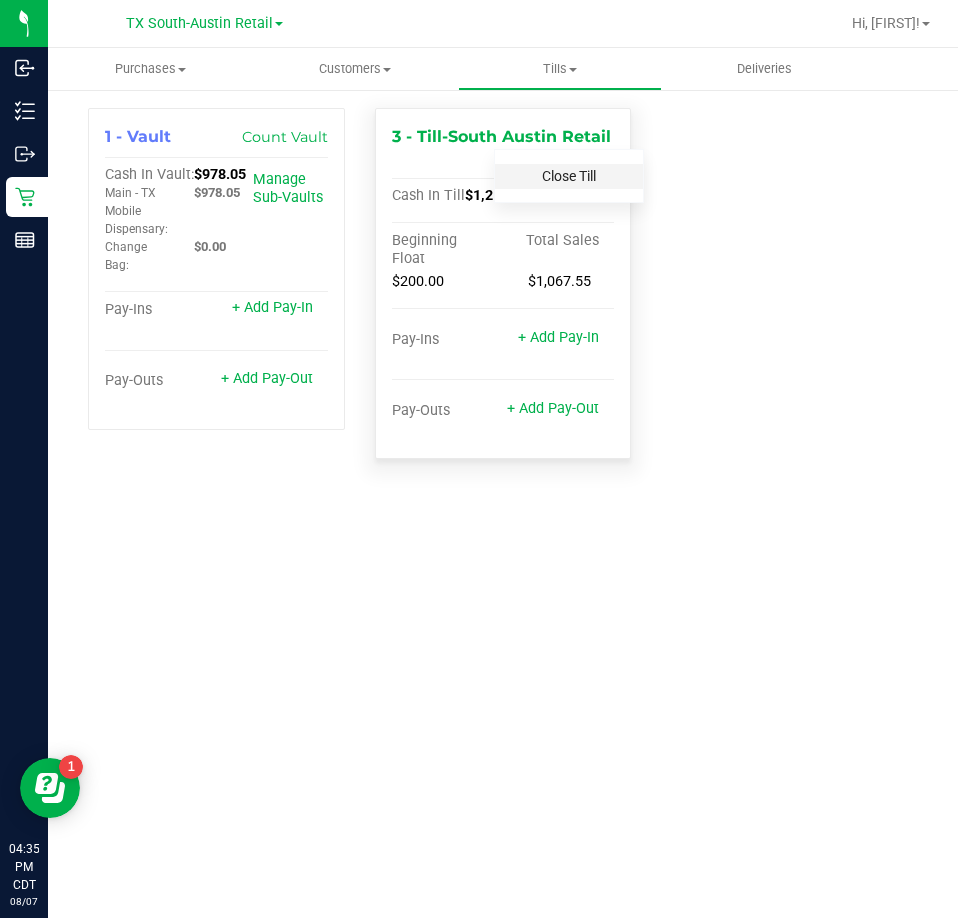 click on "Close Till" at bounding box center [569, 176] 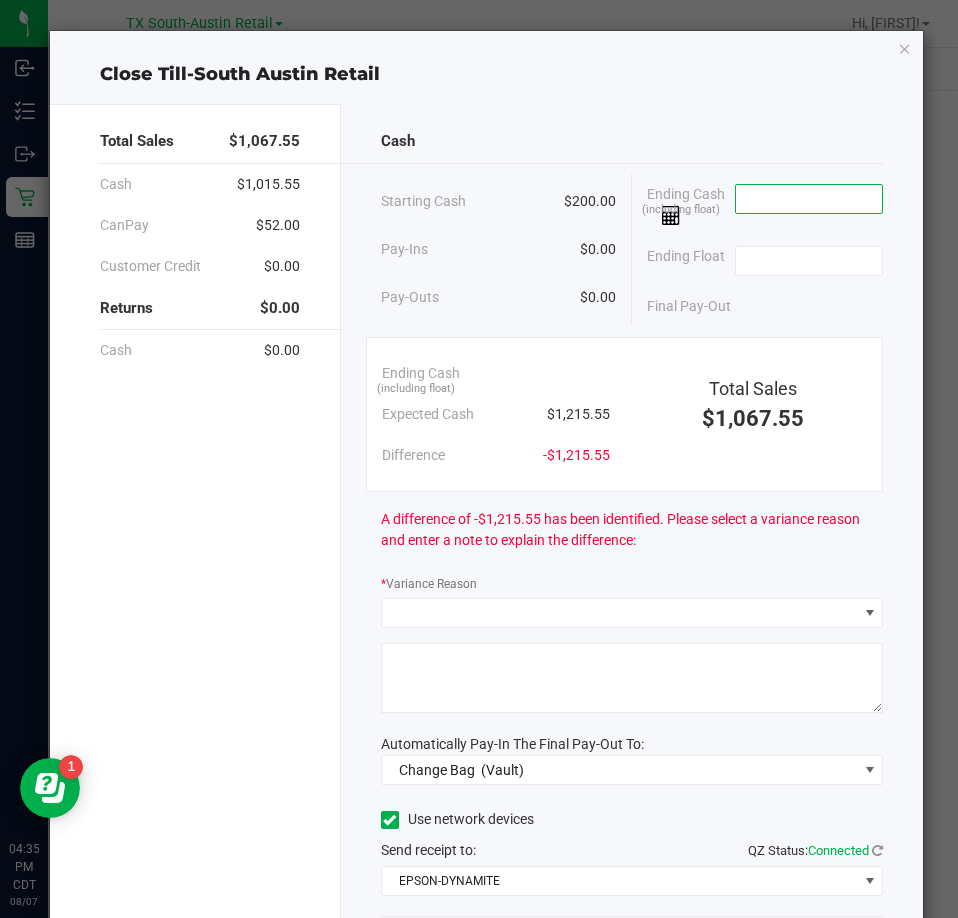 click at bounding box center [809, 199] 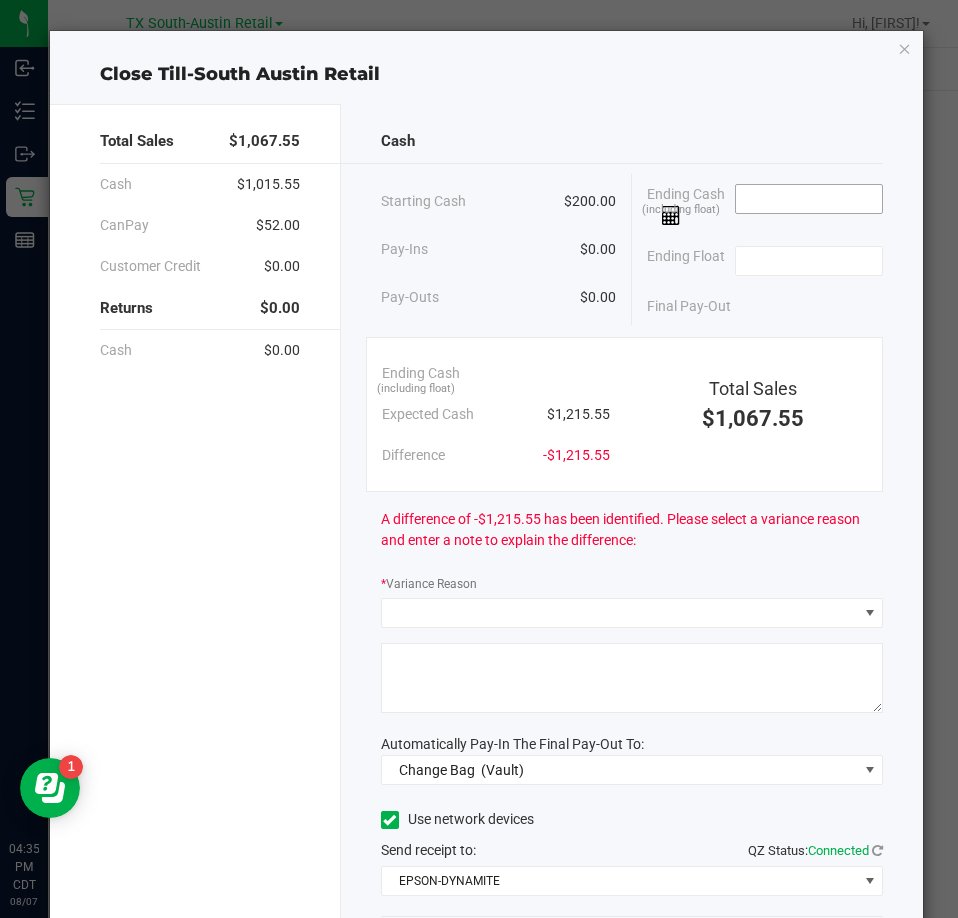 click at bounding box center [809, 199] 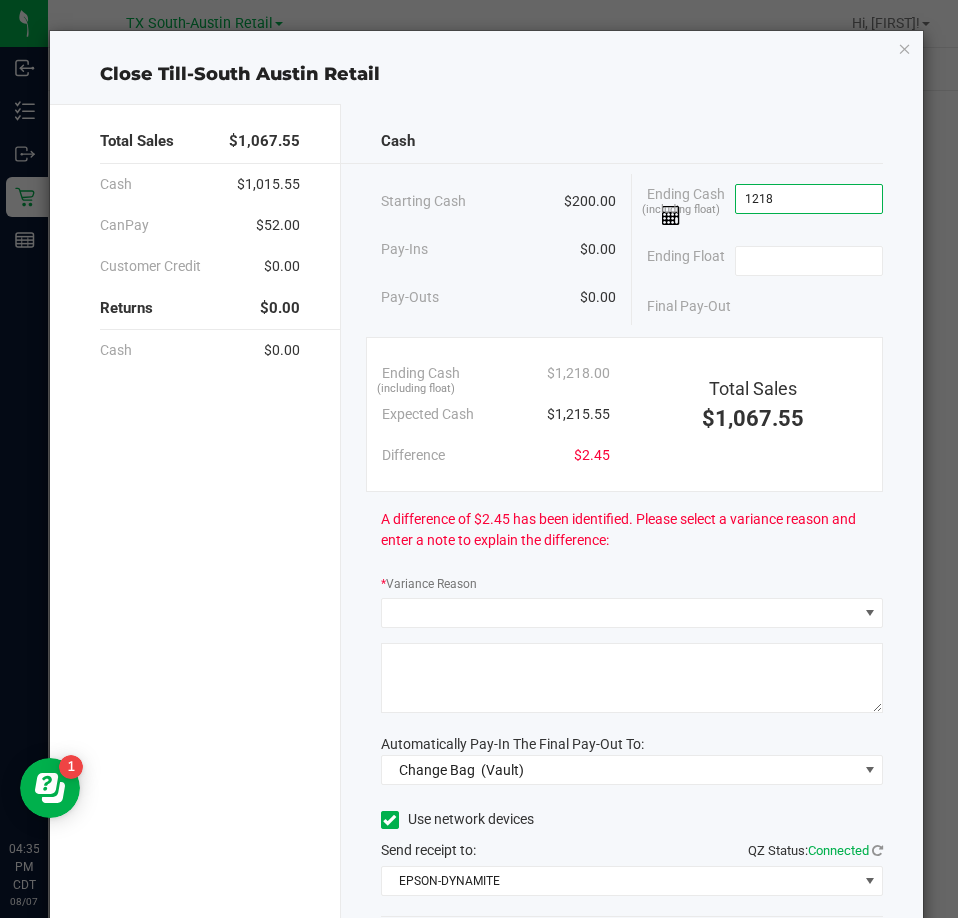 type on "$1,218.00" 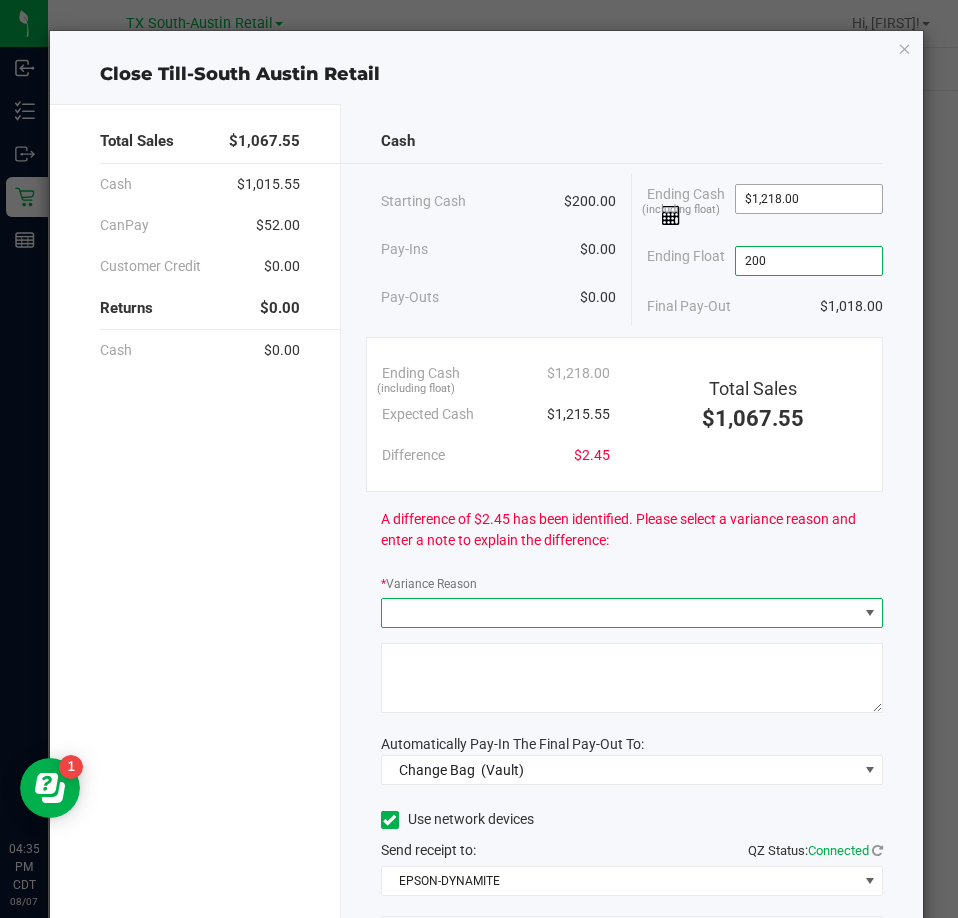 type on "$200.00" 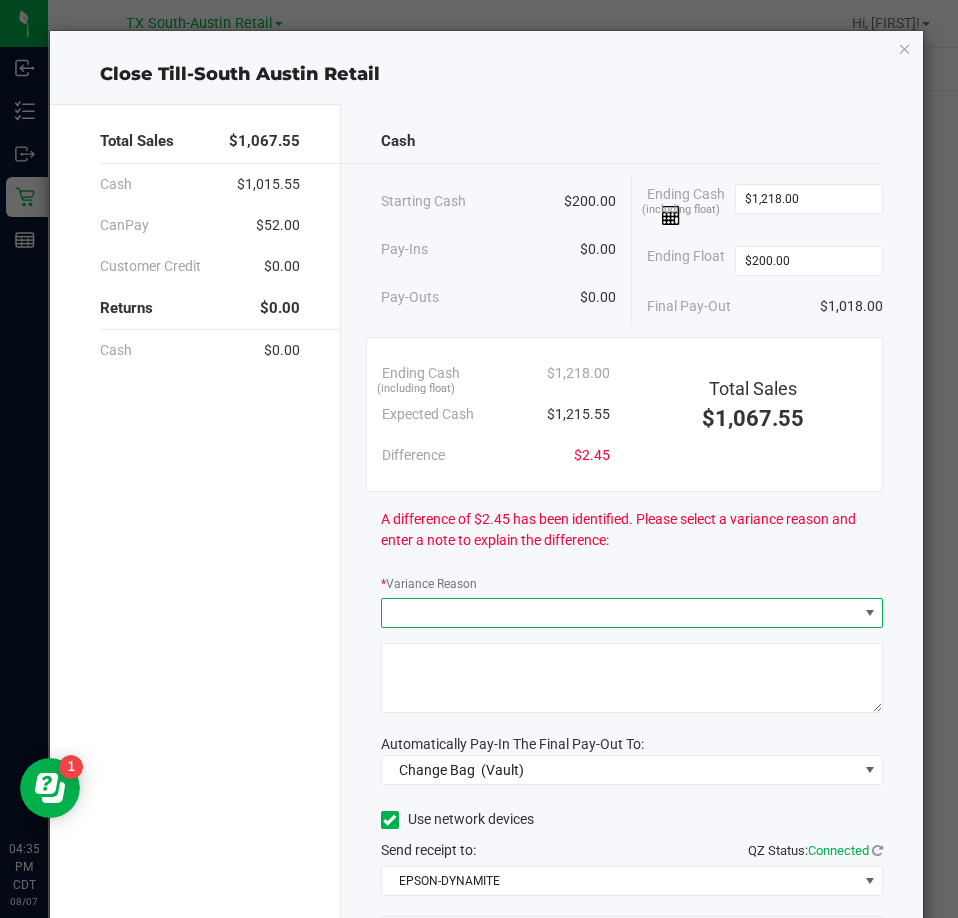 click at bounding box center [619, 613] 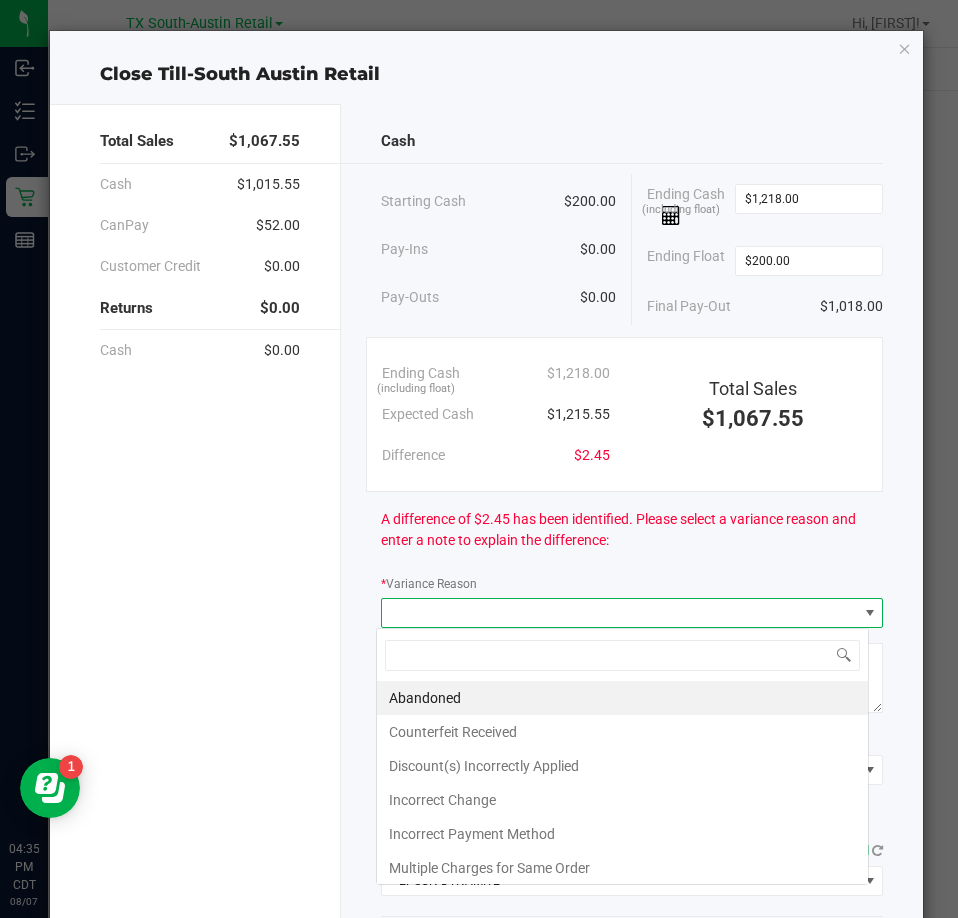 scroll, scrollTop: 99970, scrollLeft: 99507, axis: both 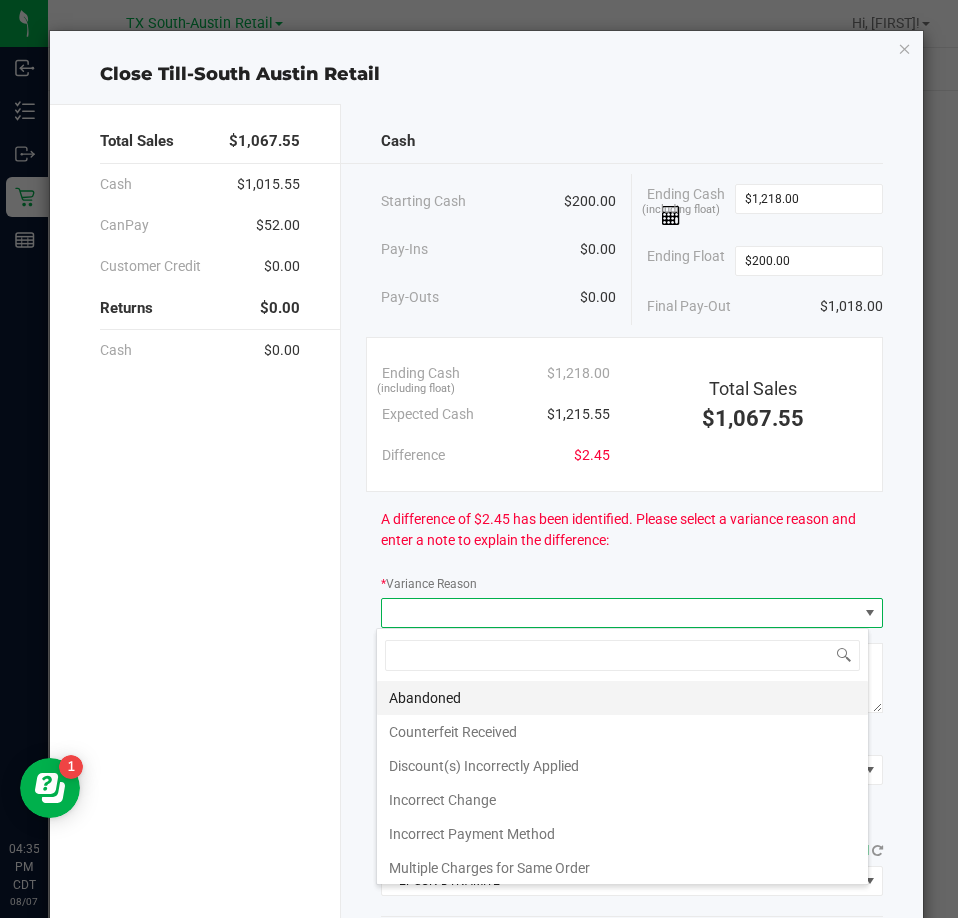 click on "Abandoned" at bounding box center [622, 698] 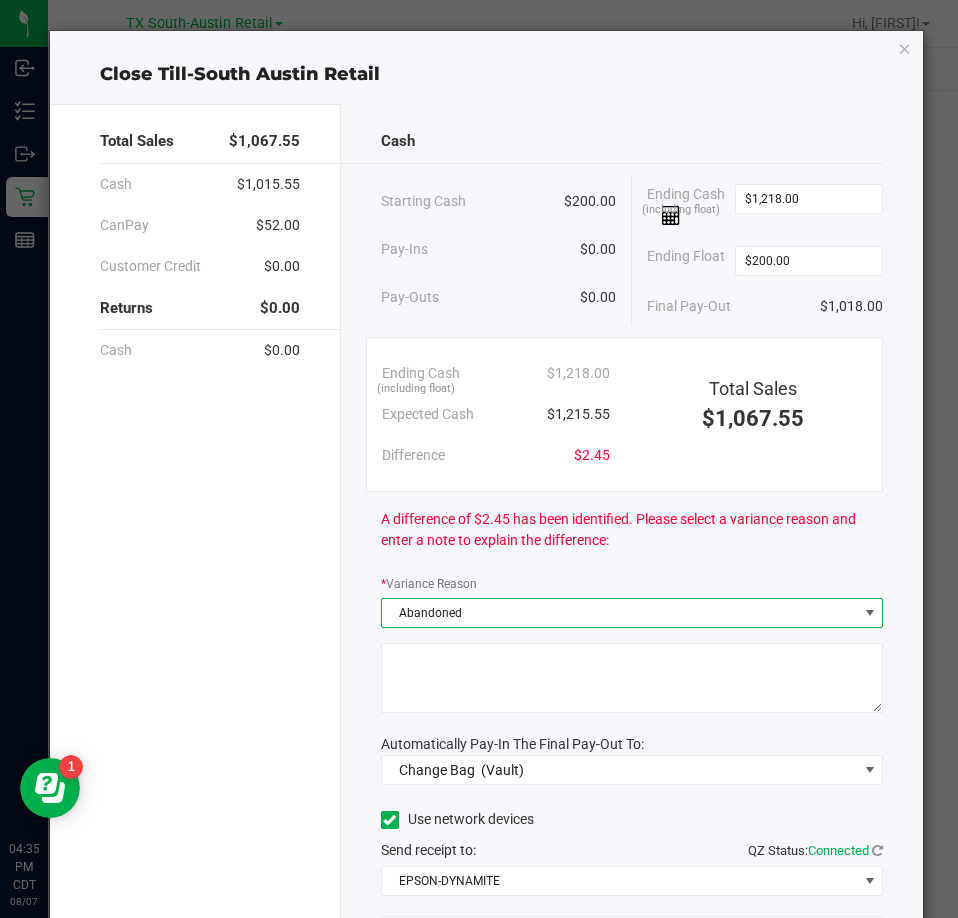 click 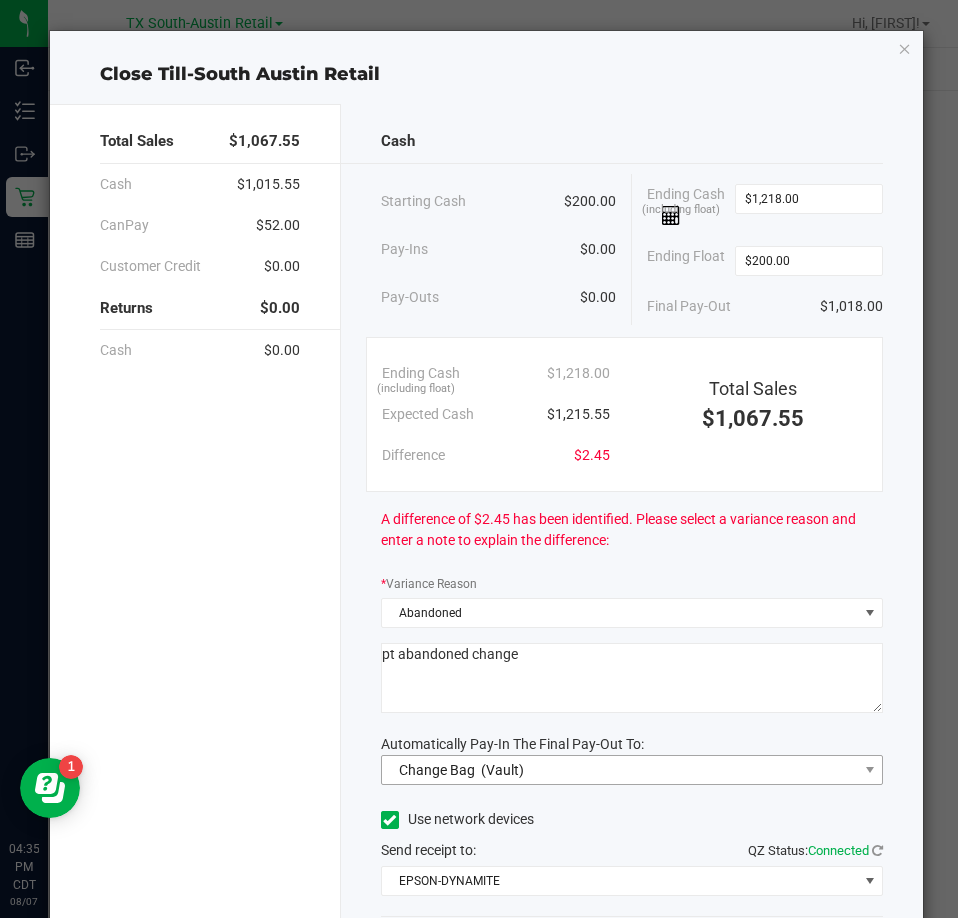 type on "pt abandoned change" 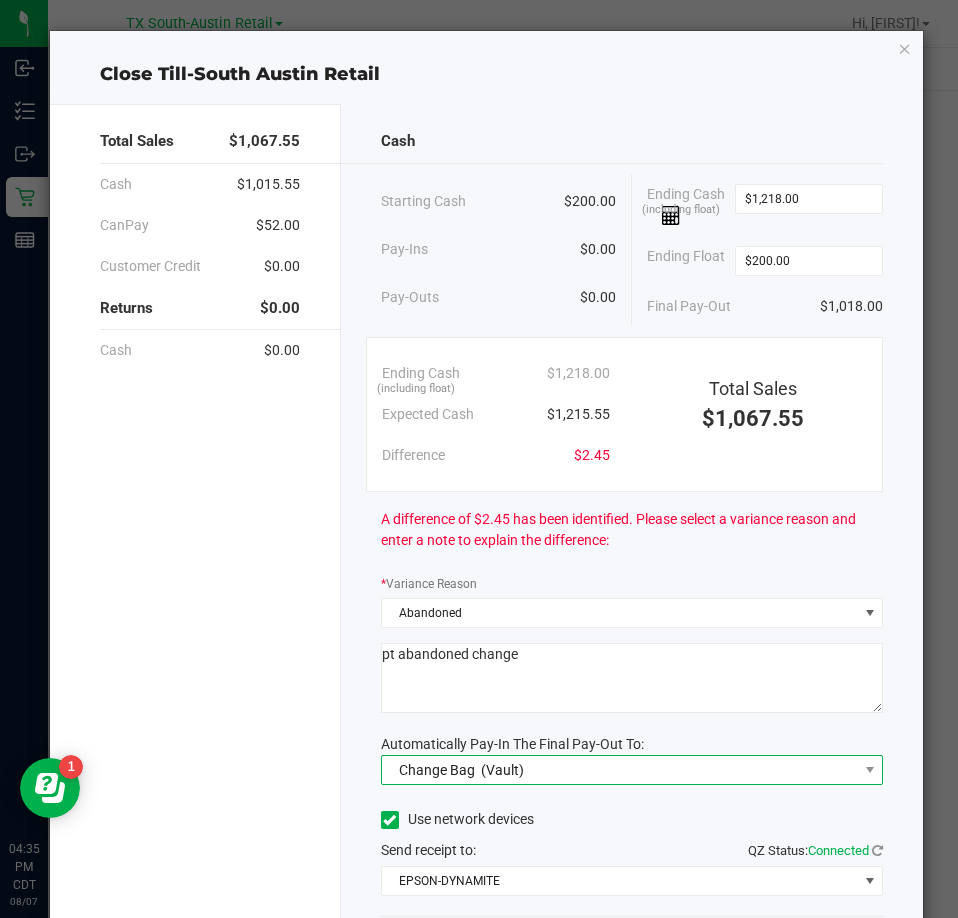click on "Change Bag    (Vault)" at bounding box center [619, 770] 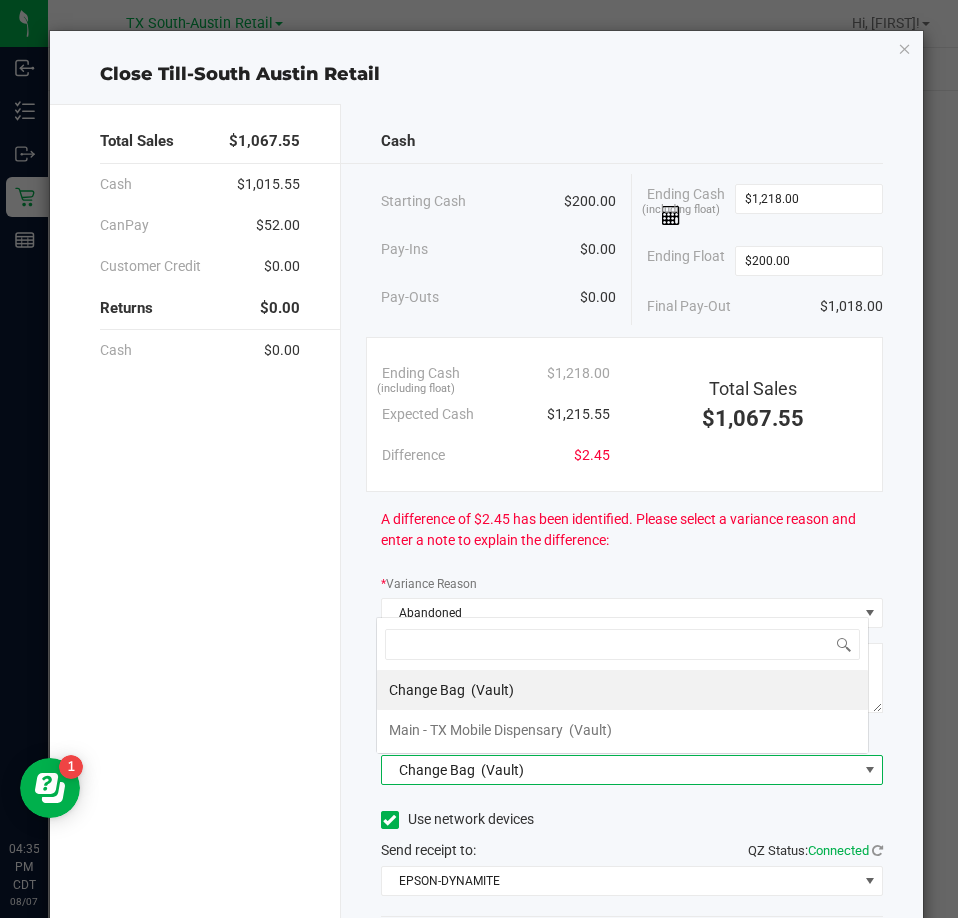 scroll, scrollTop: 0, scrollLeft: 0, axis: both 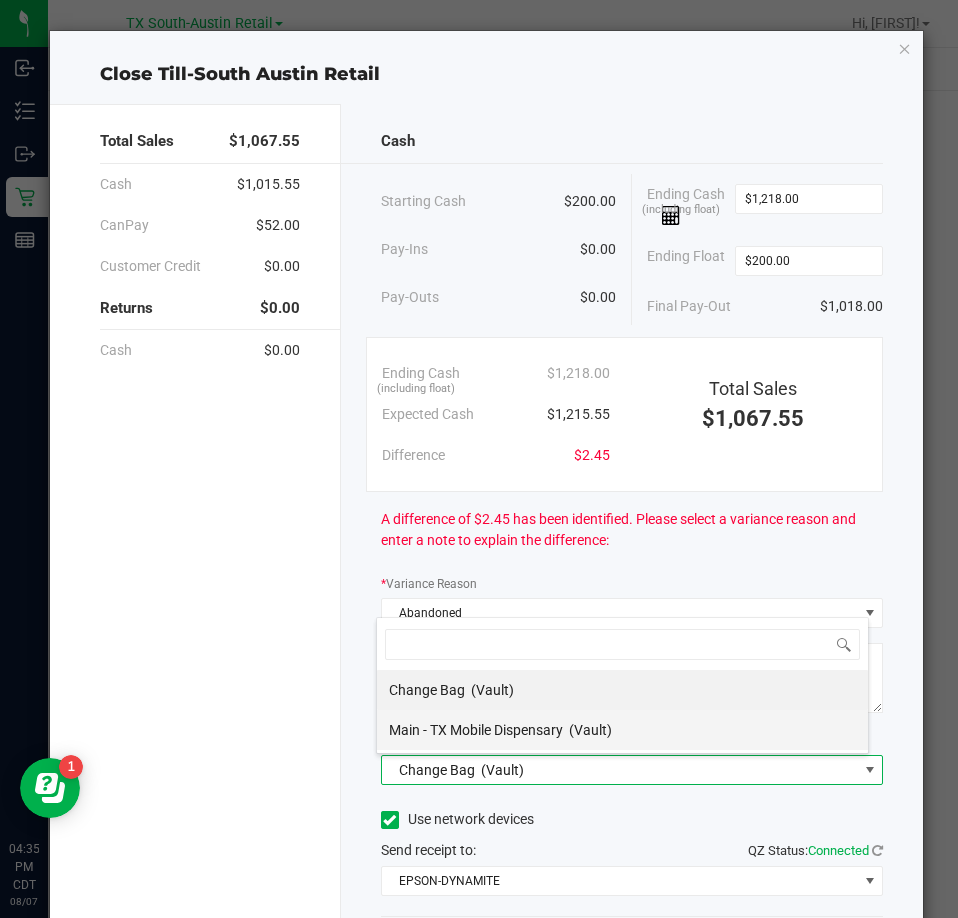 click on "Main - TX Mobile Dispensary" at bounding box center (476, 730) 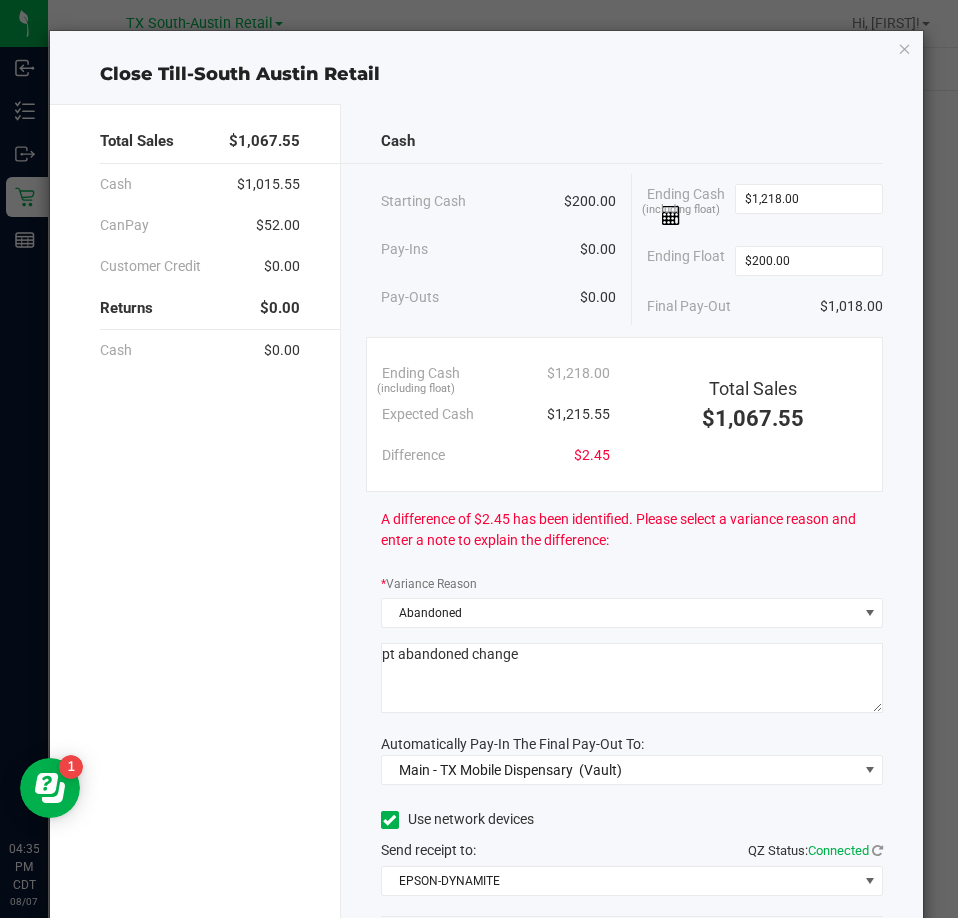 click 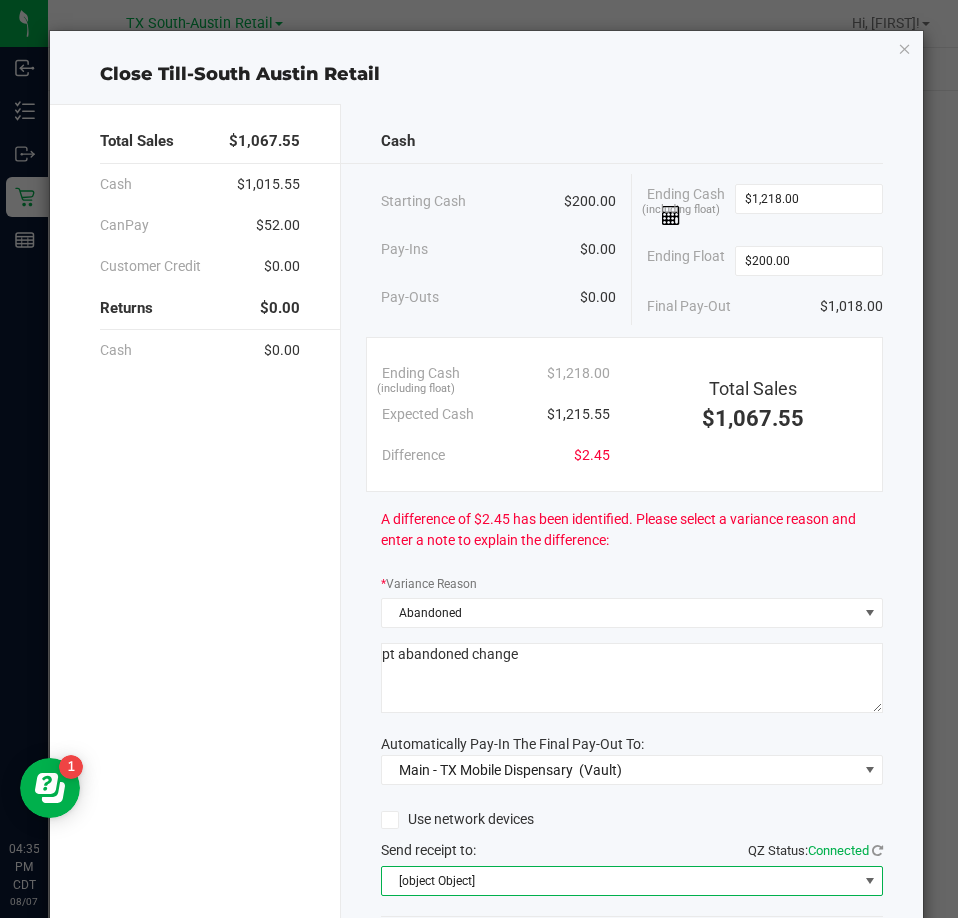 click on "[object Object]" at bounding box center (619, 881) 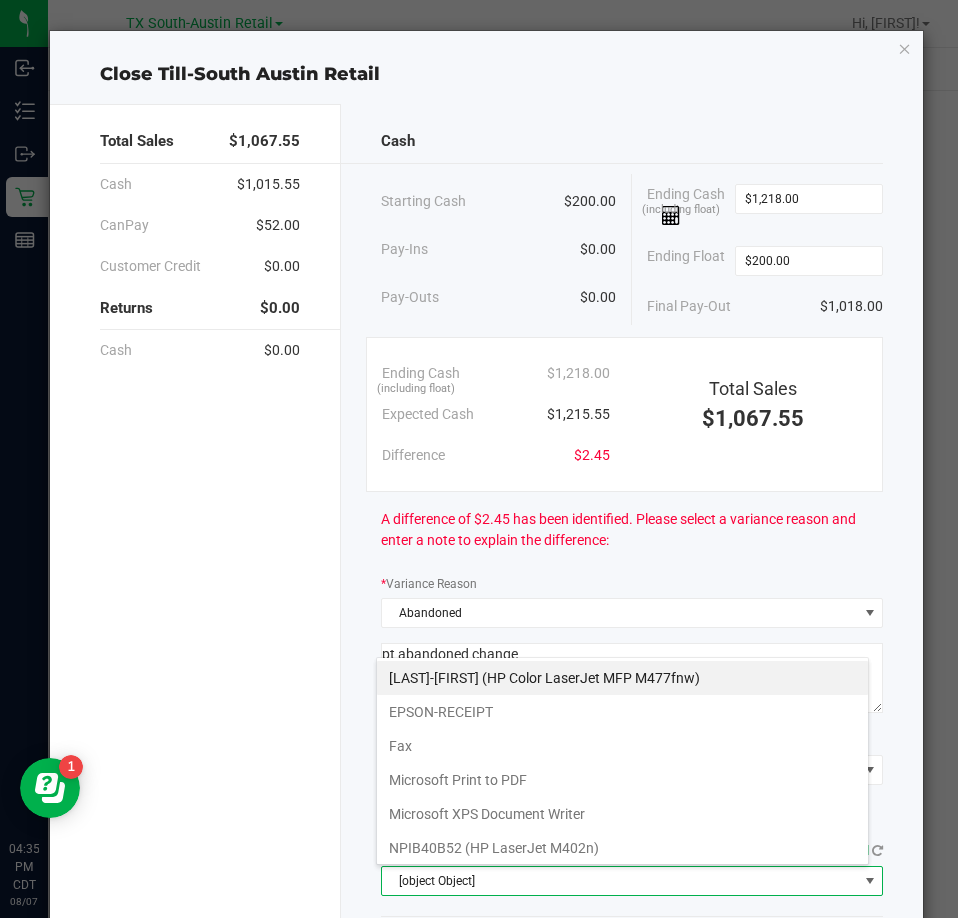 scroll, scrollTop: 99970, scrollLeft: 99507, axis: both 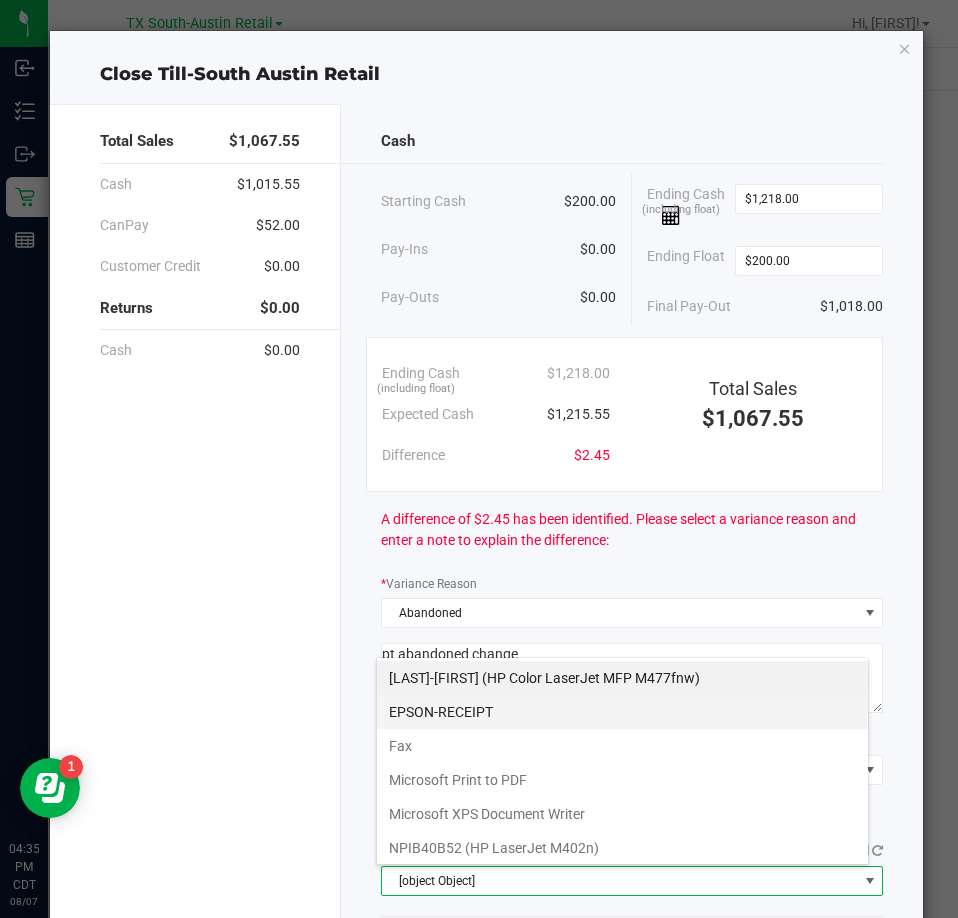 click on "EPSON-RECEIPT" at bounding box center (622, 712) 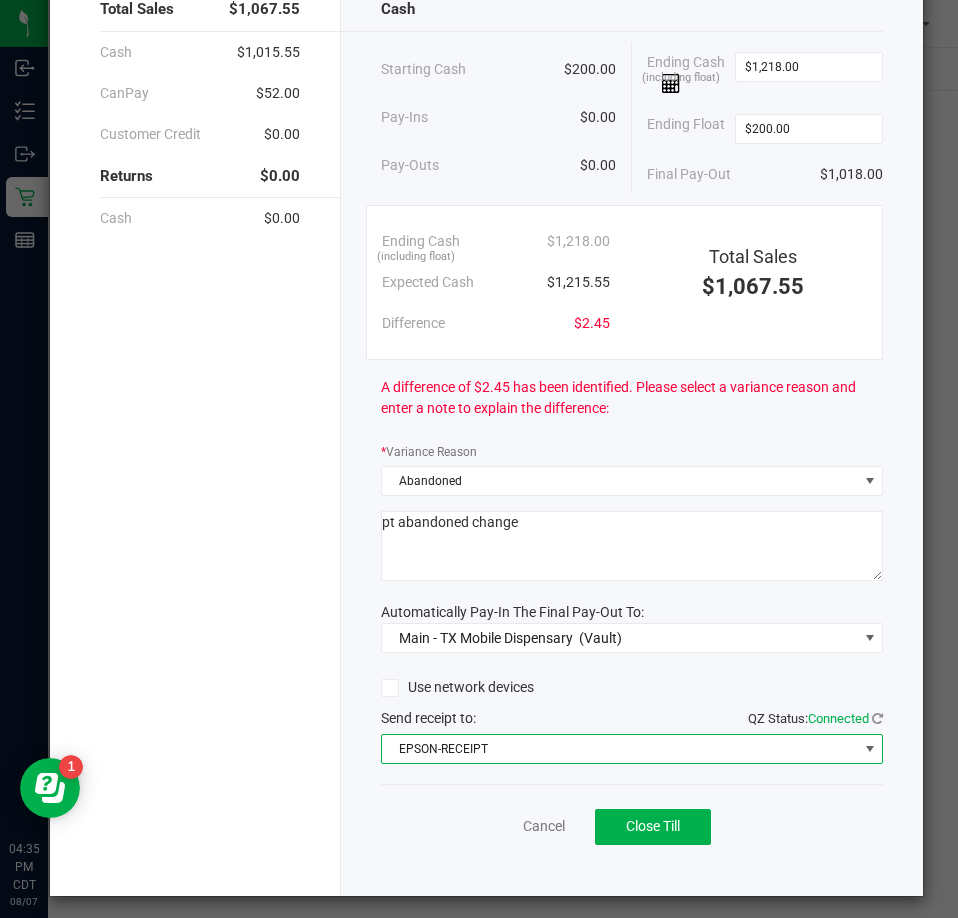 scroll, scrollTop: 141, scrollLeft: 0, axis: vertical 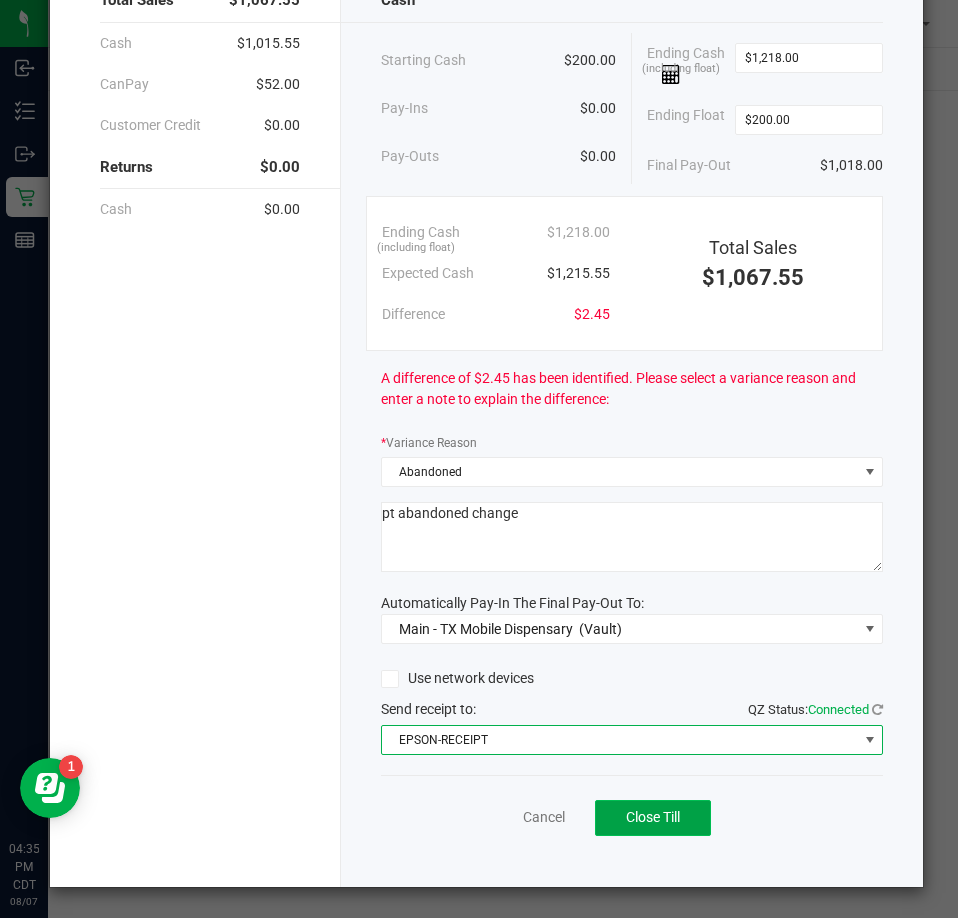 click on "Close Till" 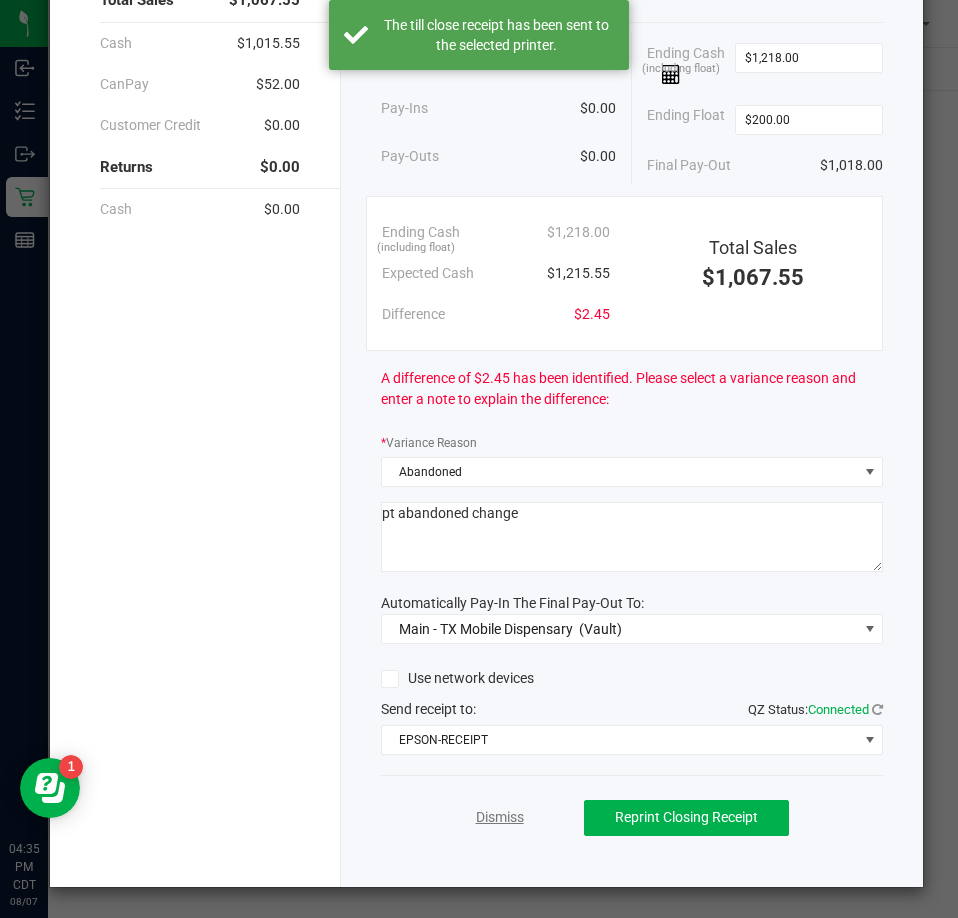 click on "Dismiss" 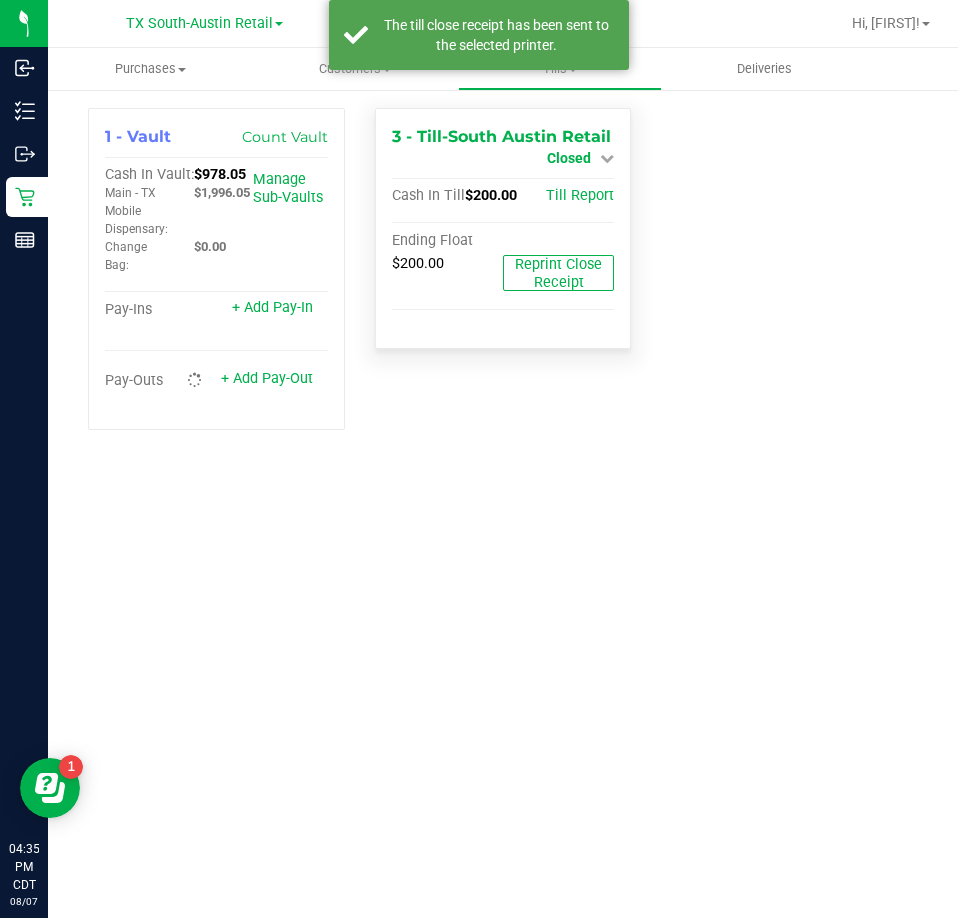 click on "Closed" at bounding box center [569, 158] 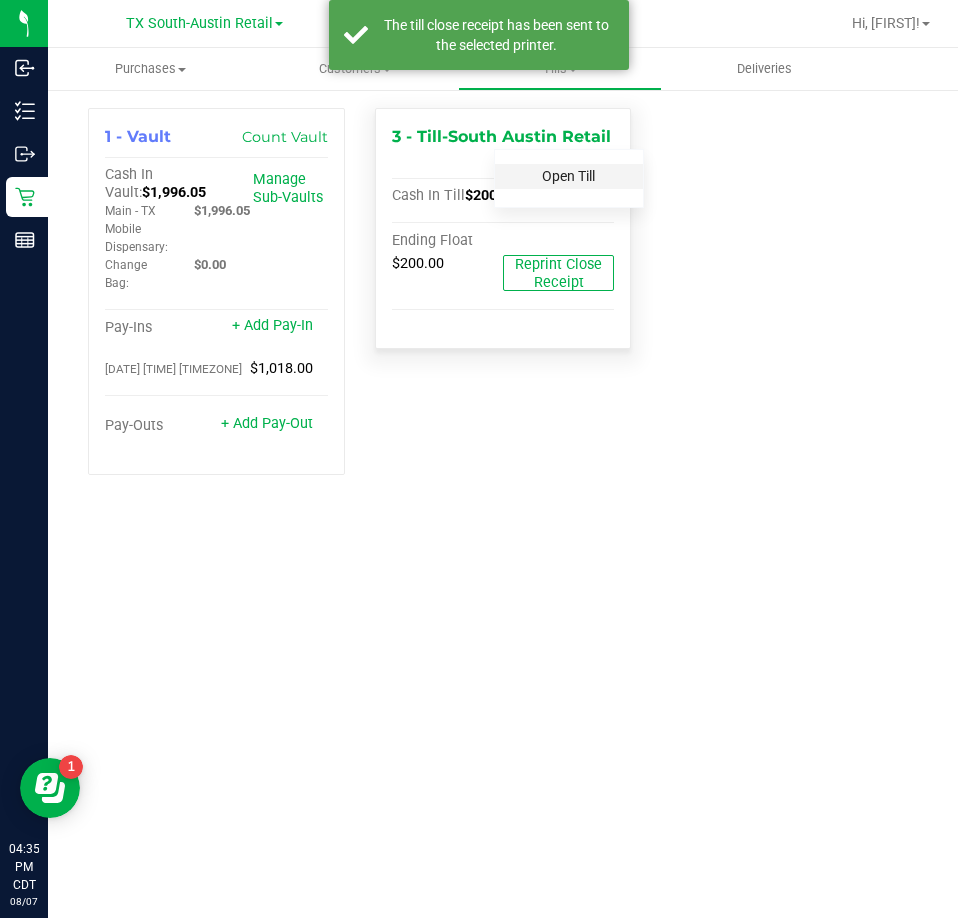 click on "Open Till" at bounding box center (568, 176) 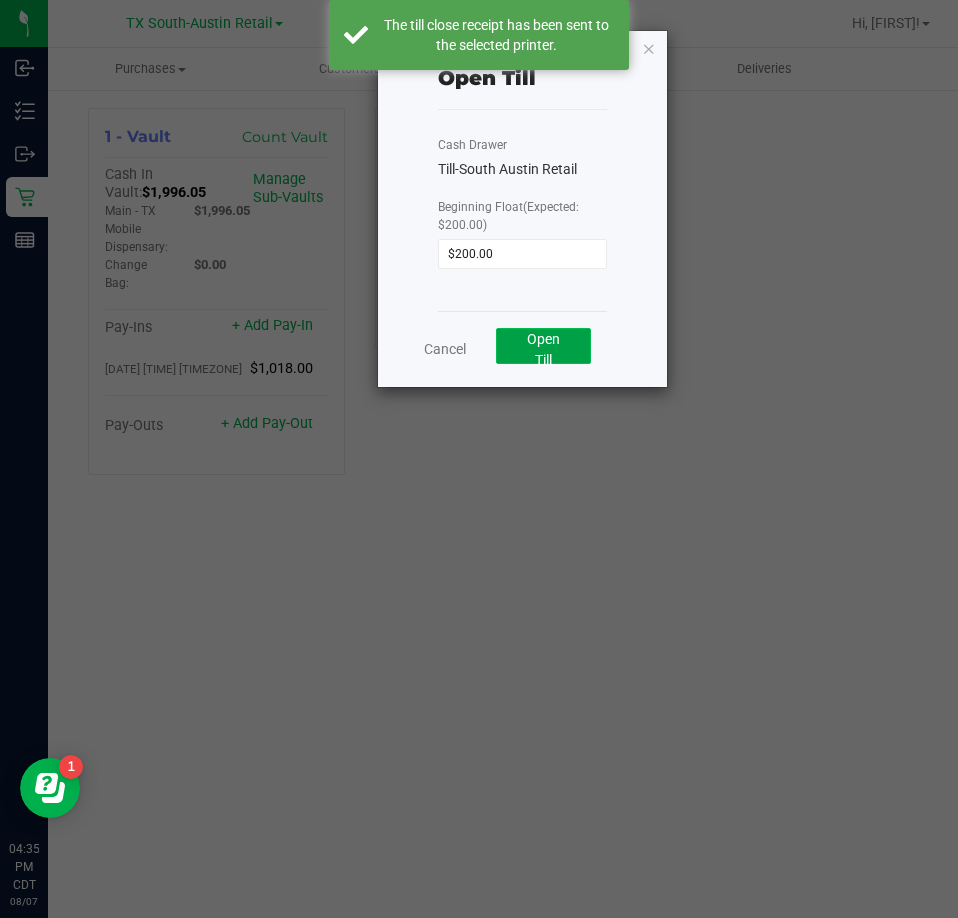 click on "Open Till" 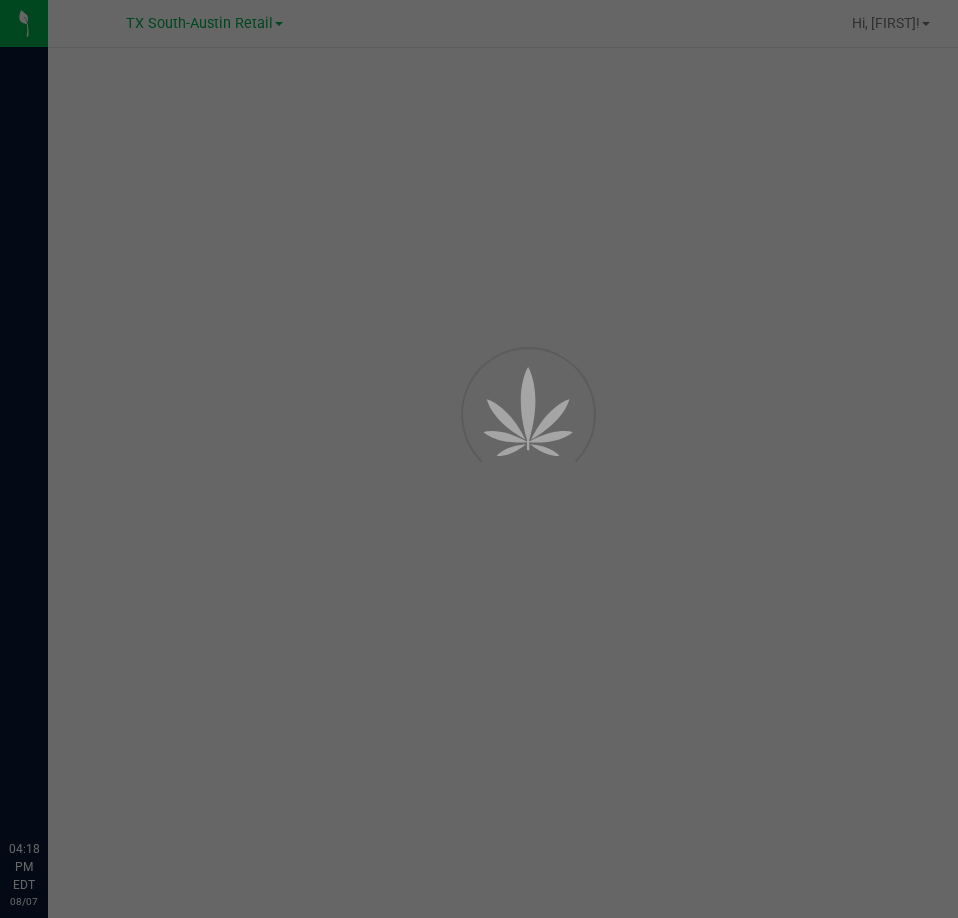 scroll, scrollTop: 0, scrollLeft: 0, axis: both 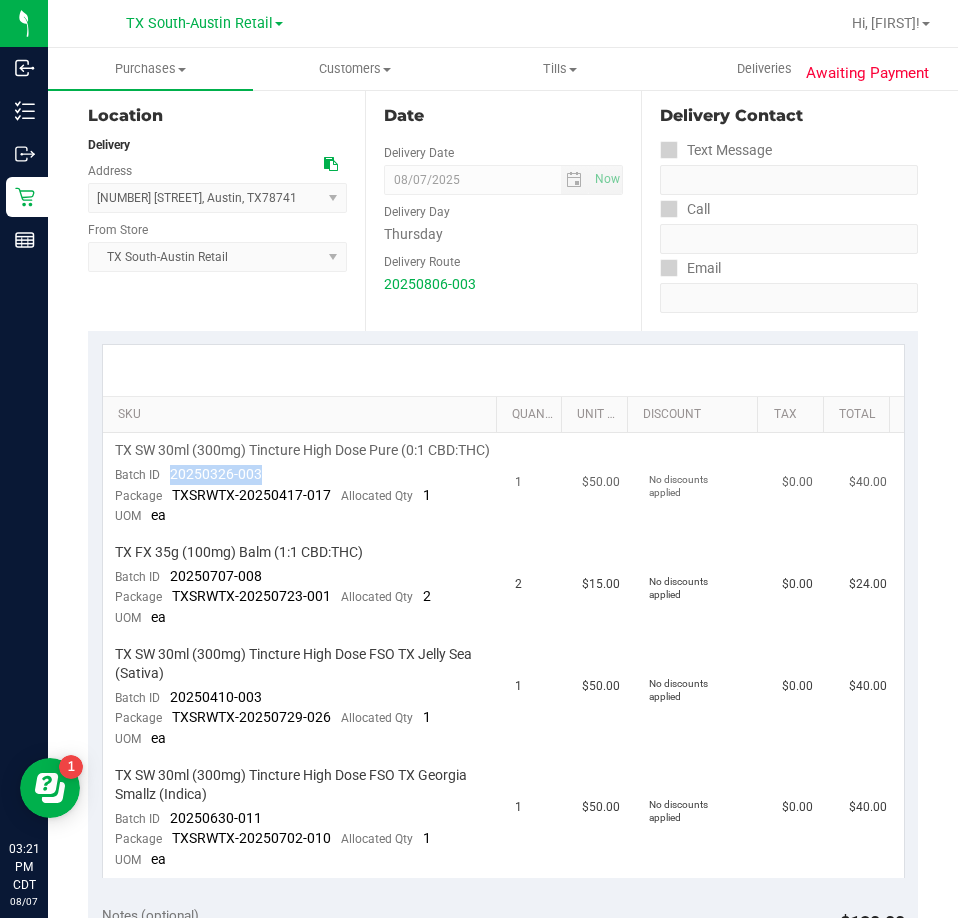 drag, startPoint x: 259, startPoint y: 489, endPoint x: 164, endPoint y: 489, distance: 95 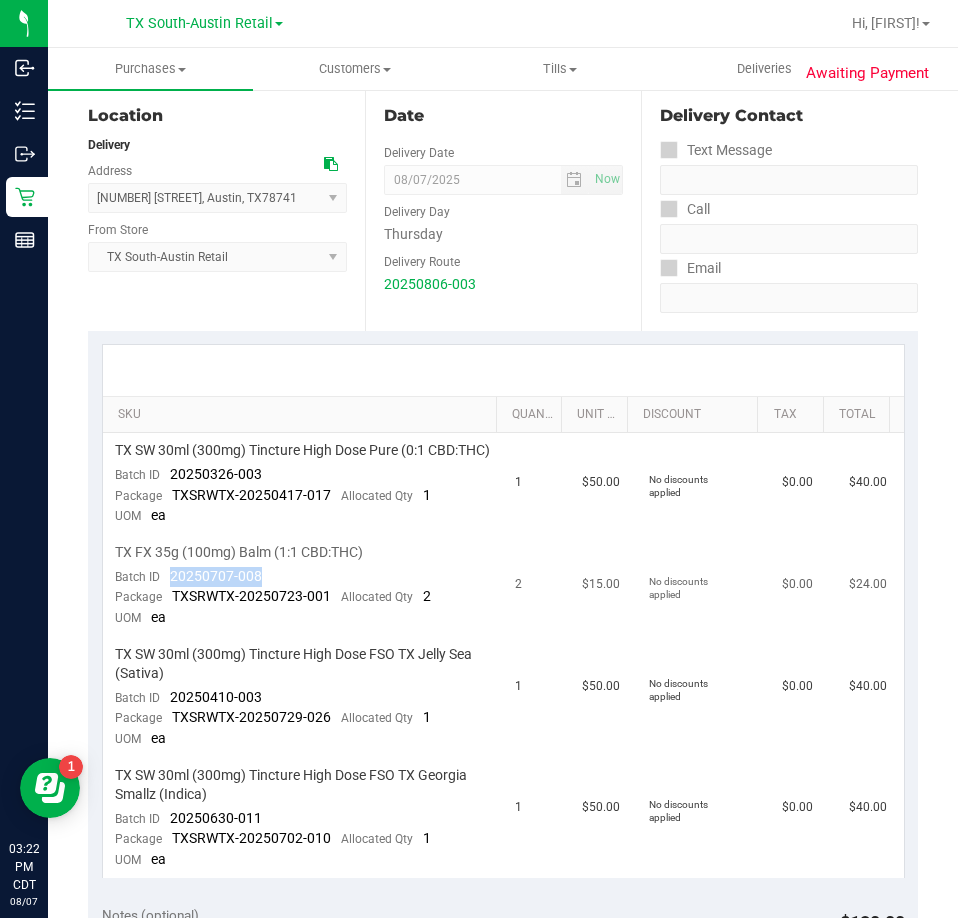 drag, startPoint x: 271, startPoint y: 591, endPoint x: 169, endPoint y: 600, distance: 102.396286 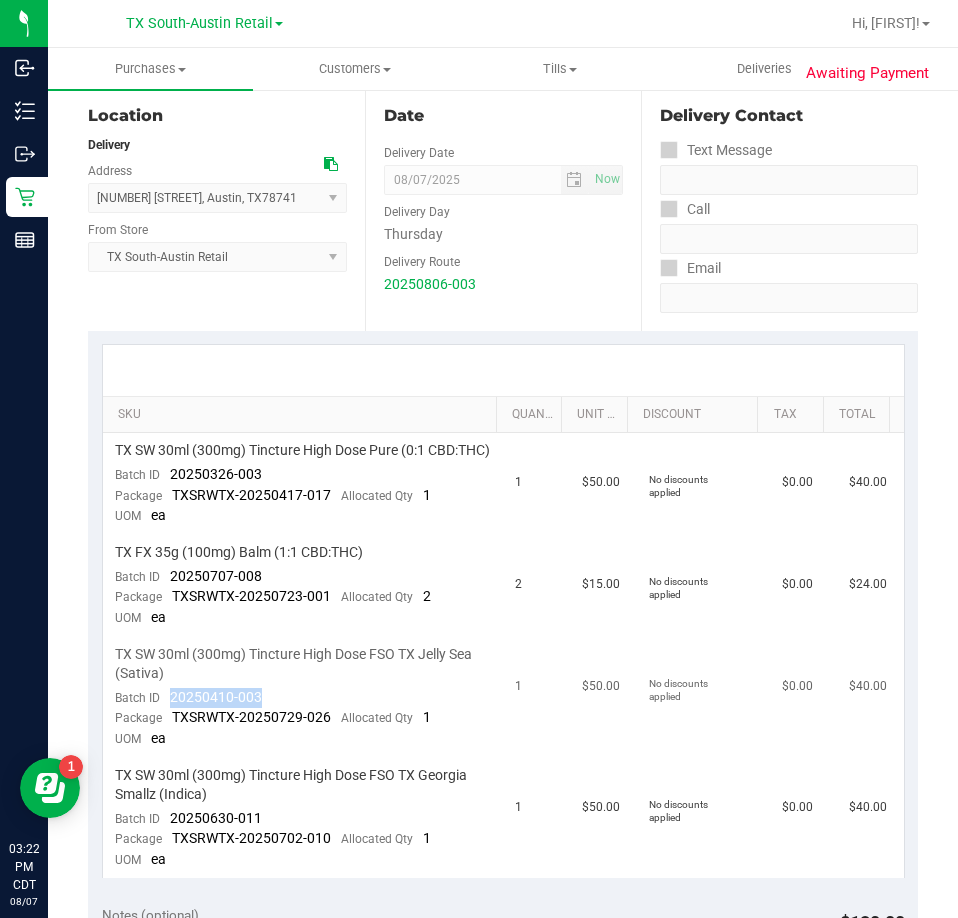 drag, startPoint x: 277, startPoint y: 714, endPoint x: 167, endPoint y: 719, distance: 110.11358 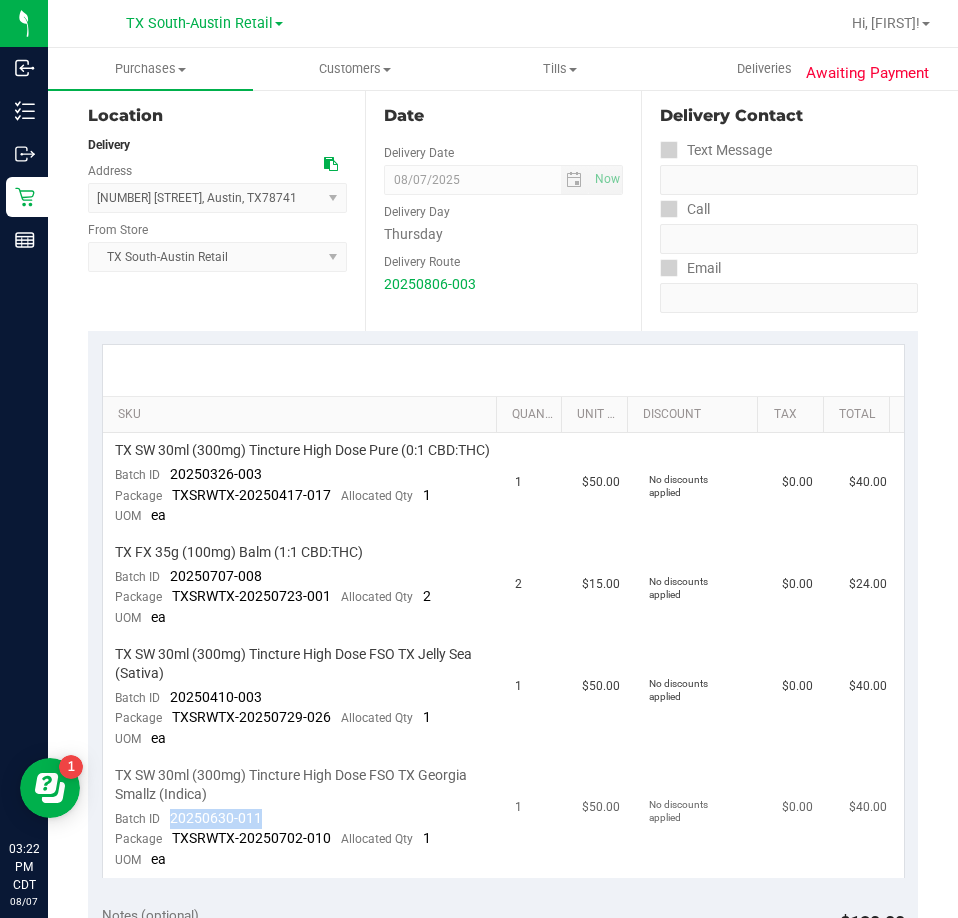 drag, startPoint x: 262, startPoint y: 842, endPoint x: 168, endPoint y: 834, distance: 94.33981 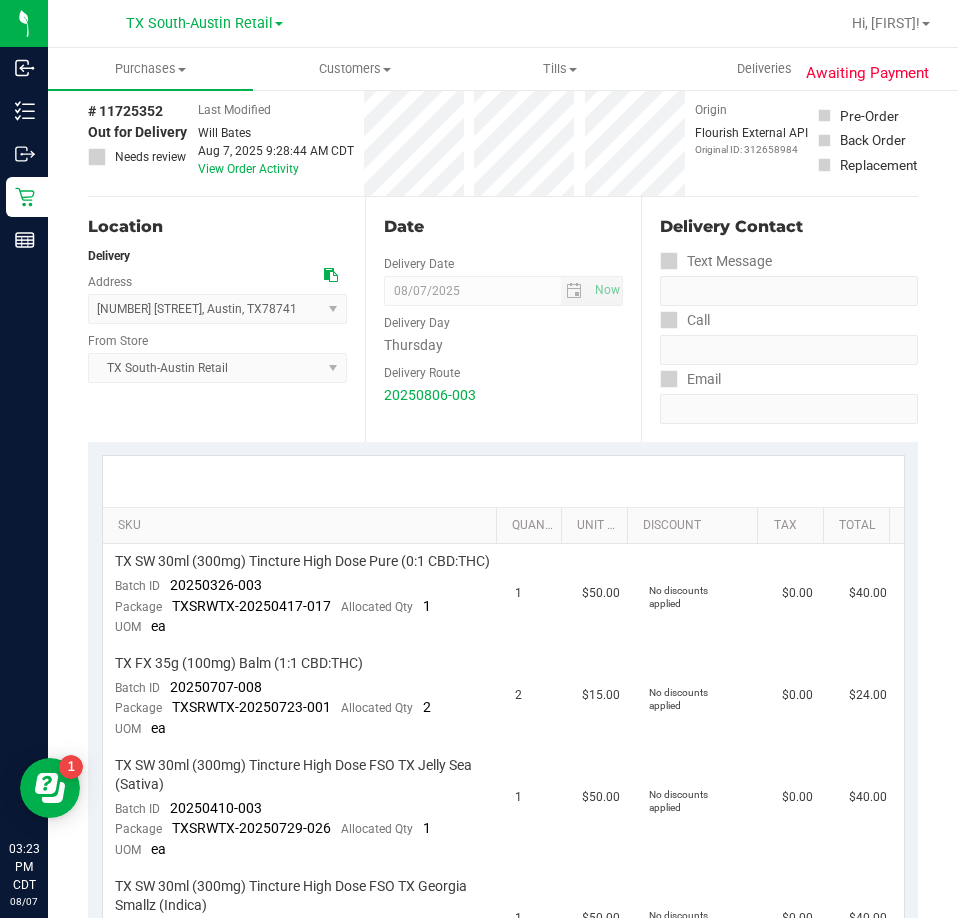 scroll, scrollTop: 0, scrollLeft: 0, axis: both 